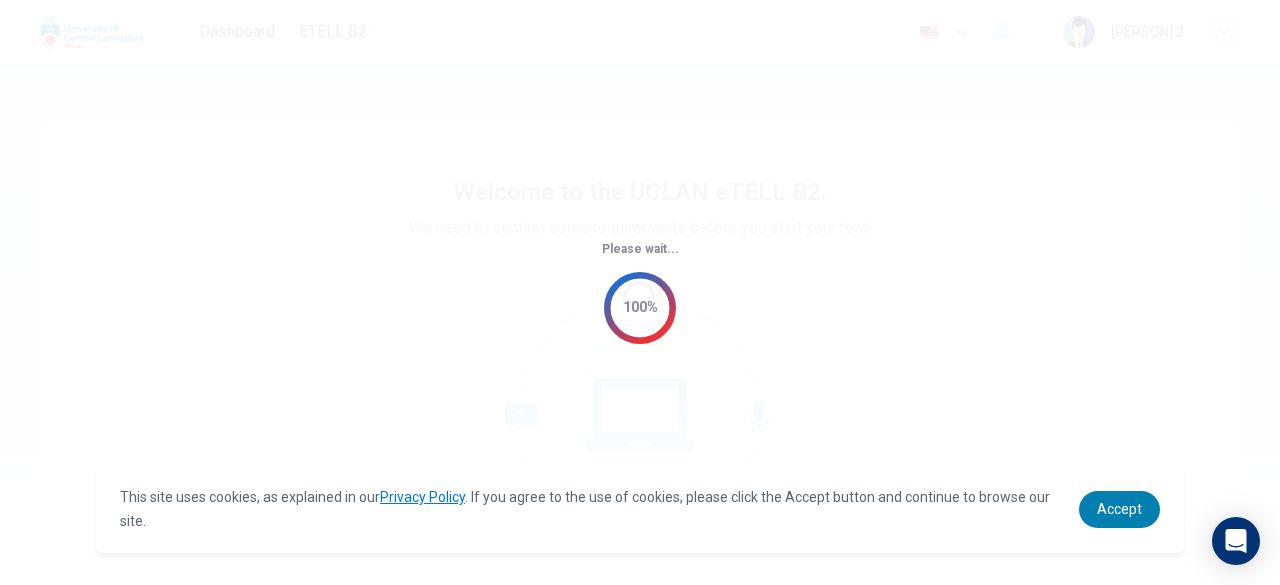 scroll, scrollTop: 0, scrollLeft: 0, axis: both 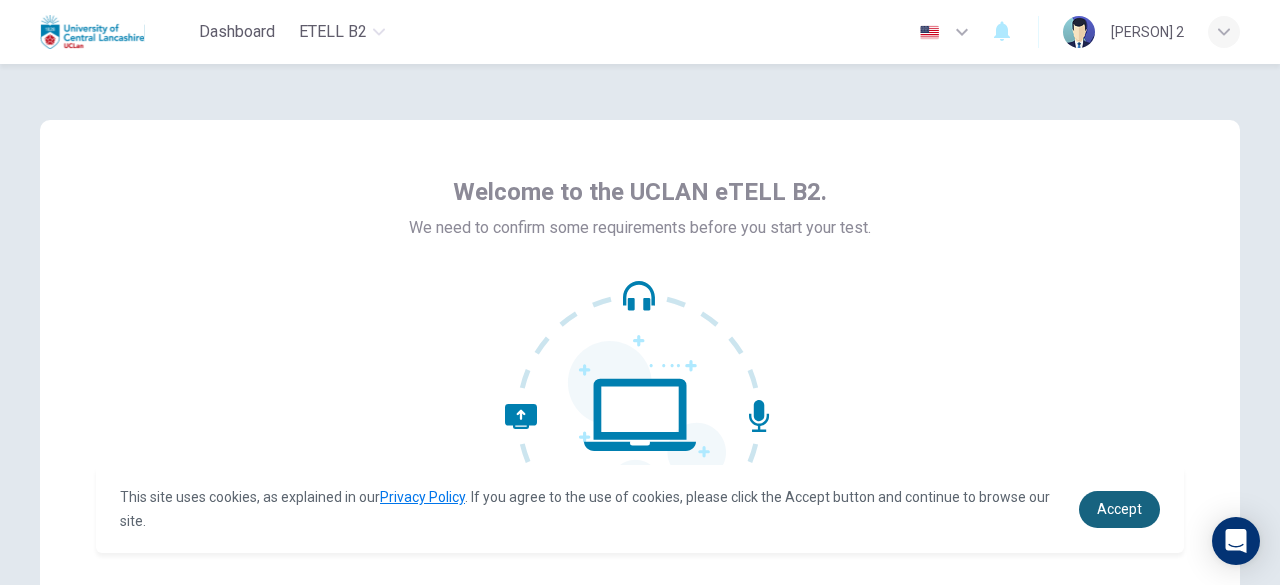 click on "Accept" at bounding box center (1119, 509) 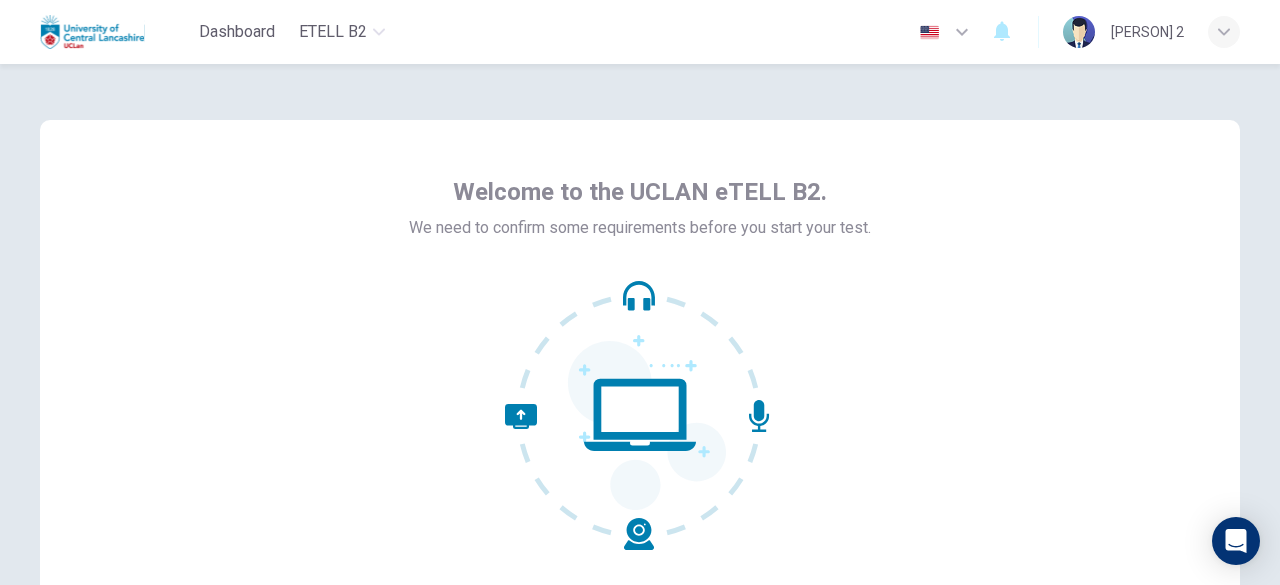 scroll, scrollTop: 247, scrollLeft: 0, axis: vertical 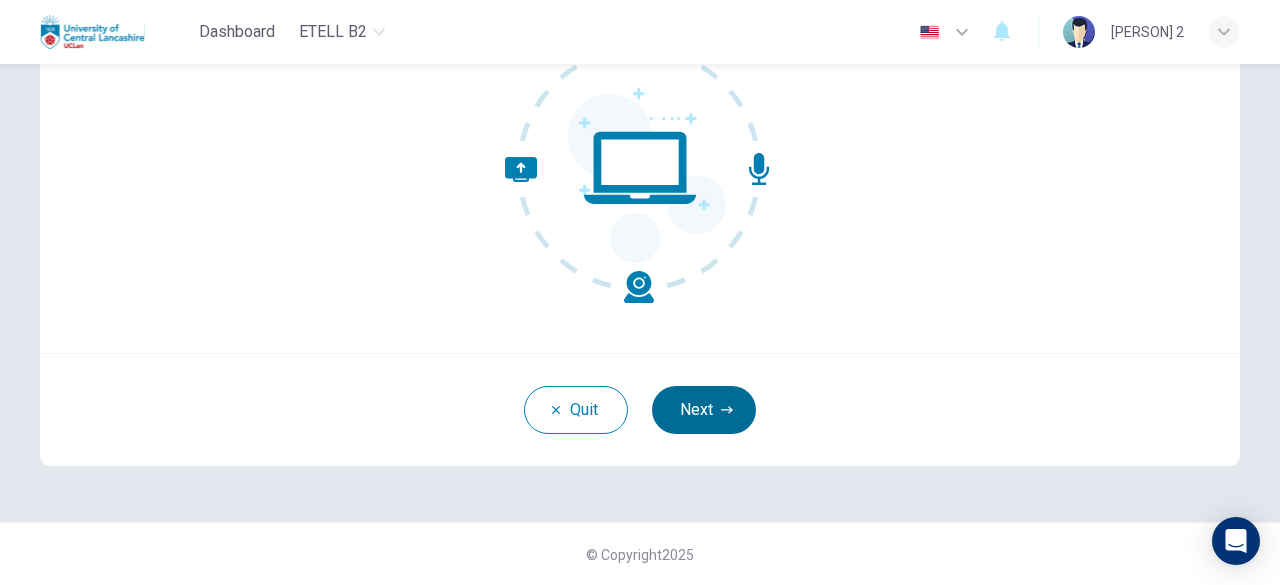 click on "Next" at bounding box center (704, 410) 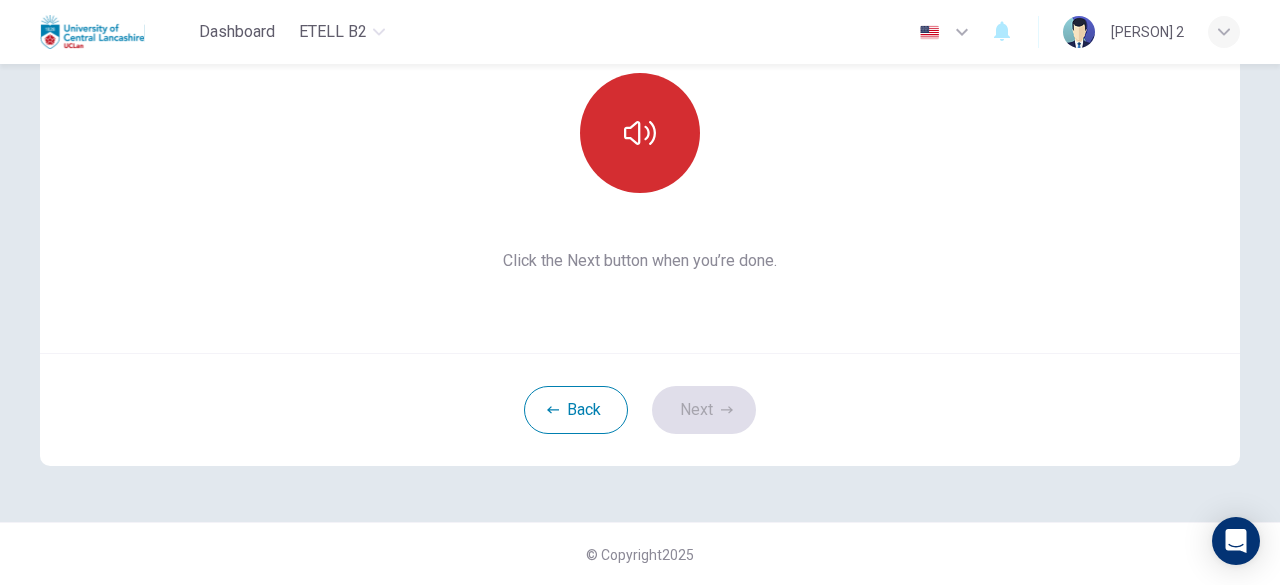 click at bounding box center (640, 133) 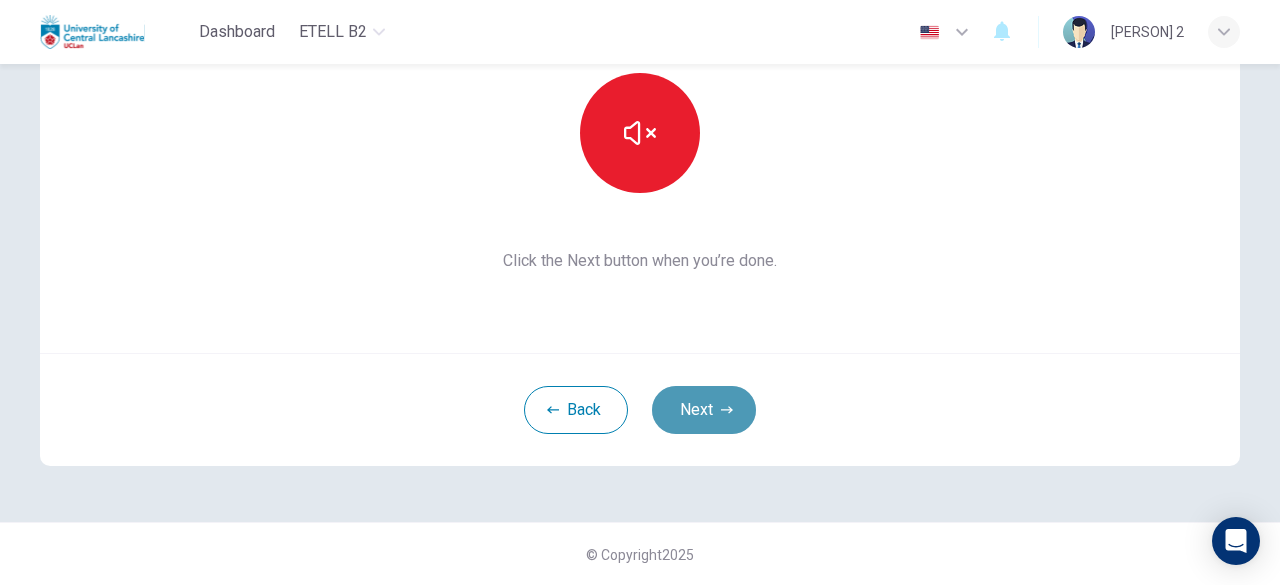 click on "Next" at bounding box center (704, 410) 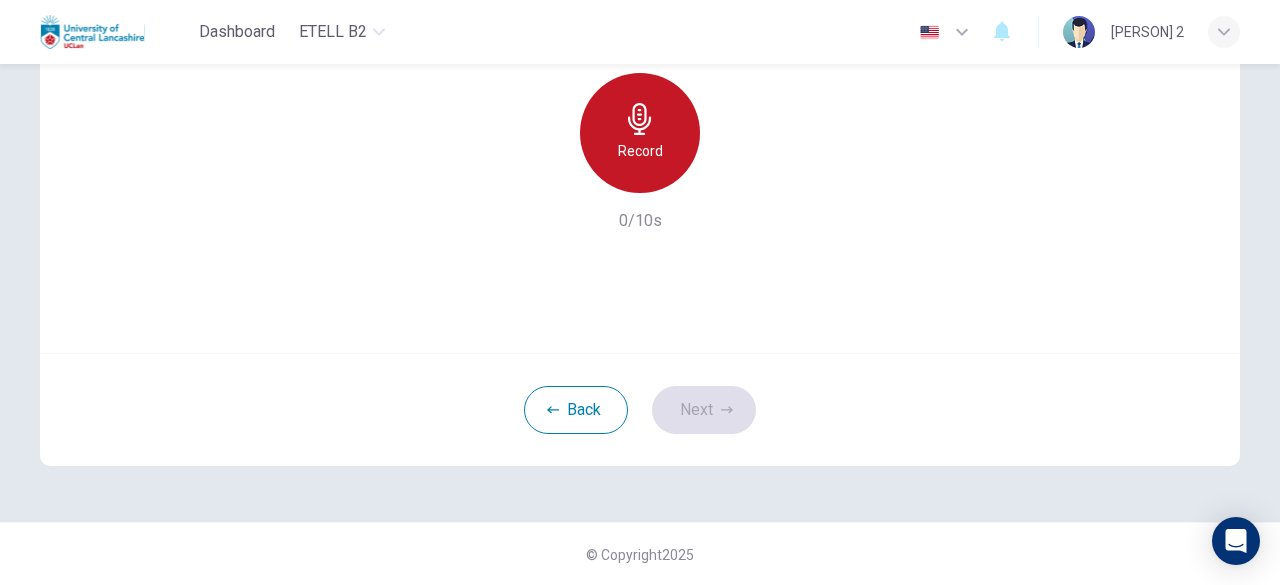 click on "Record" at bounding box center [640, 151] 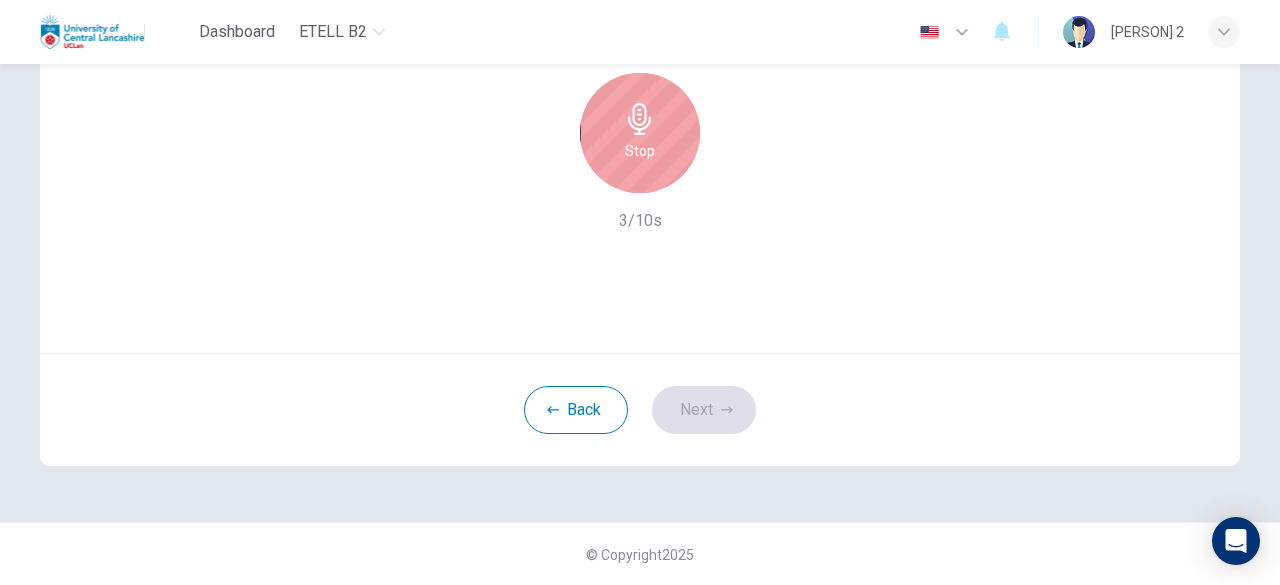 click on "Stop" at bounding box center [640, 133] 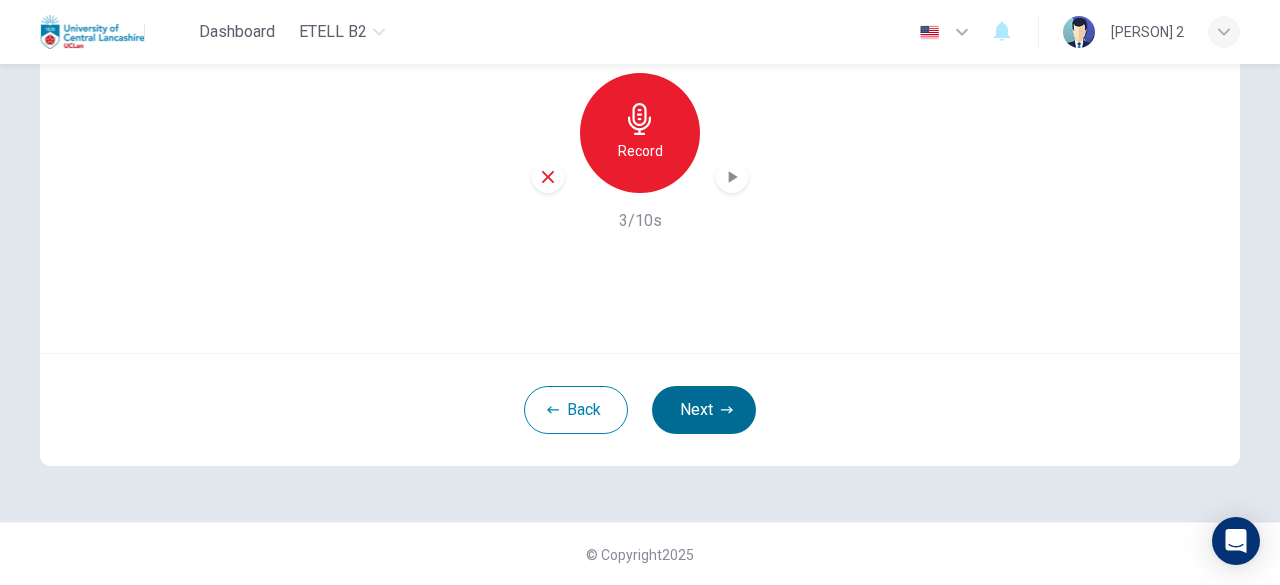 click on "Next" at bounding box center (704, 410) 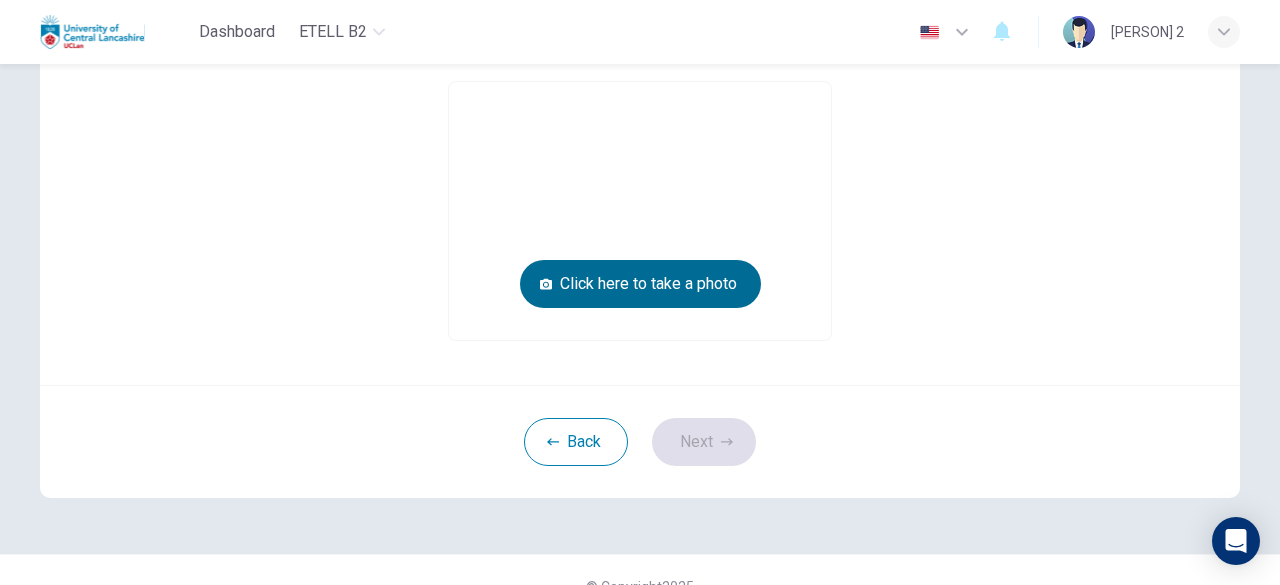 click on "Click here to take a photo" at bounding box center (640, 284) 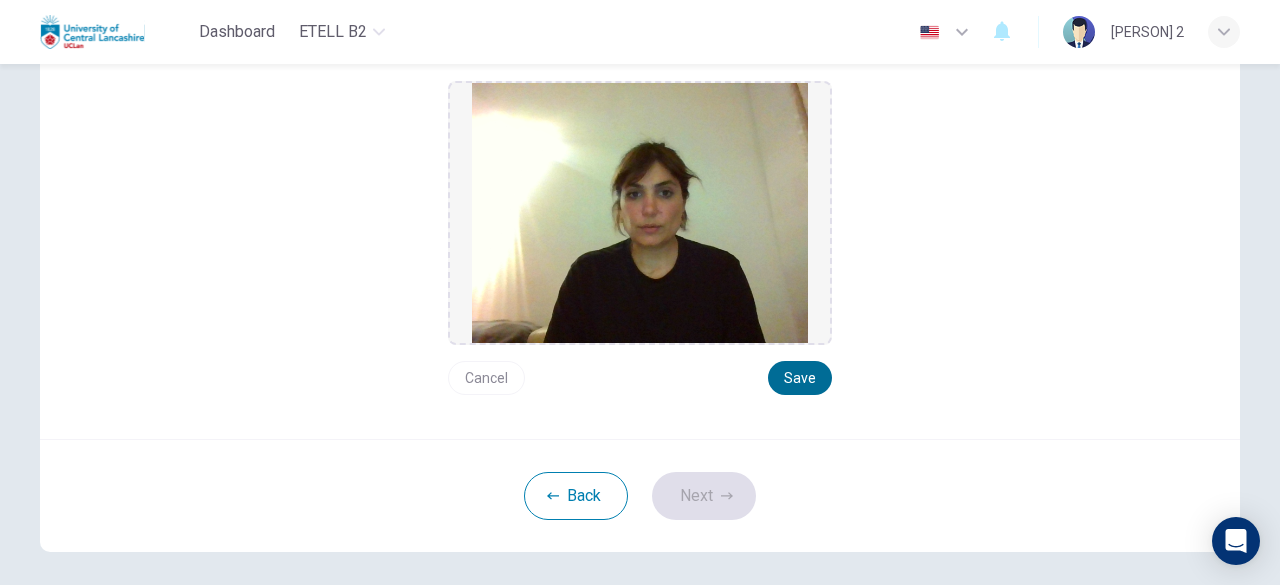 click on "Save" at bounding box center (800, 378) 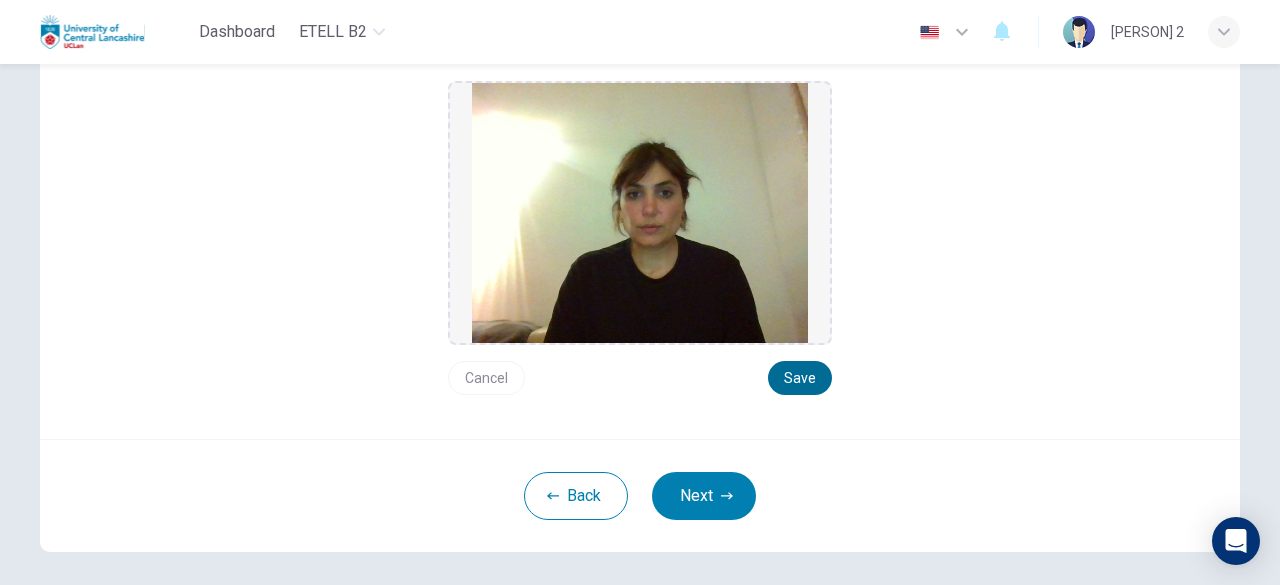 click on "Save" at bounding box center [800, 378] 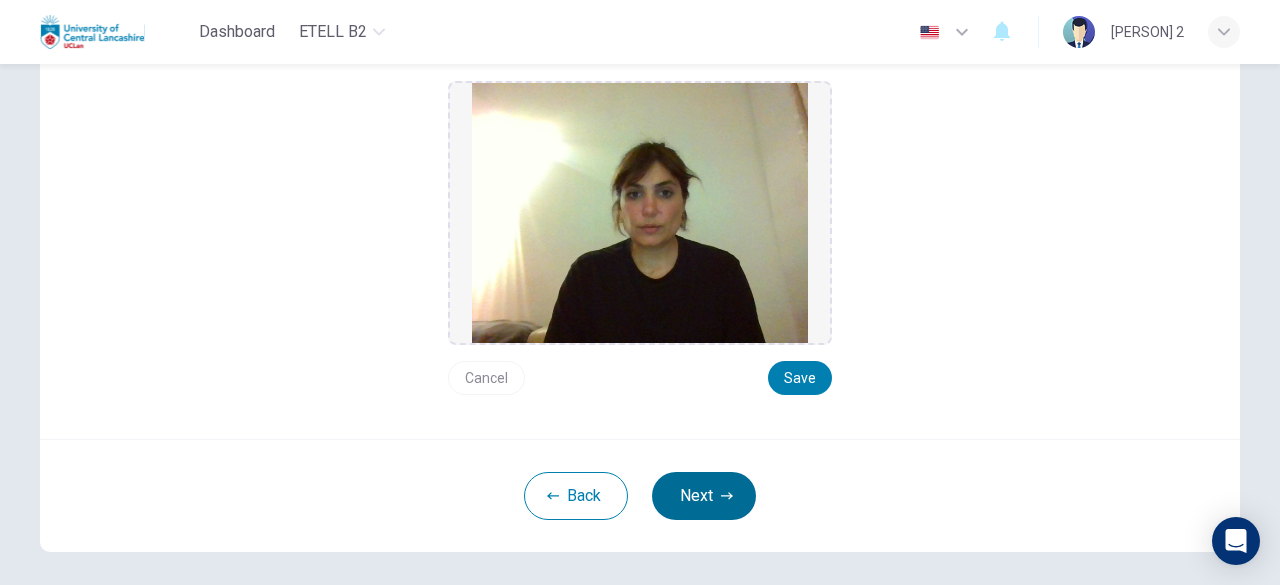 click 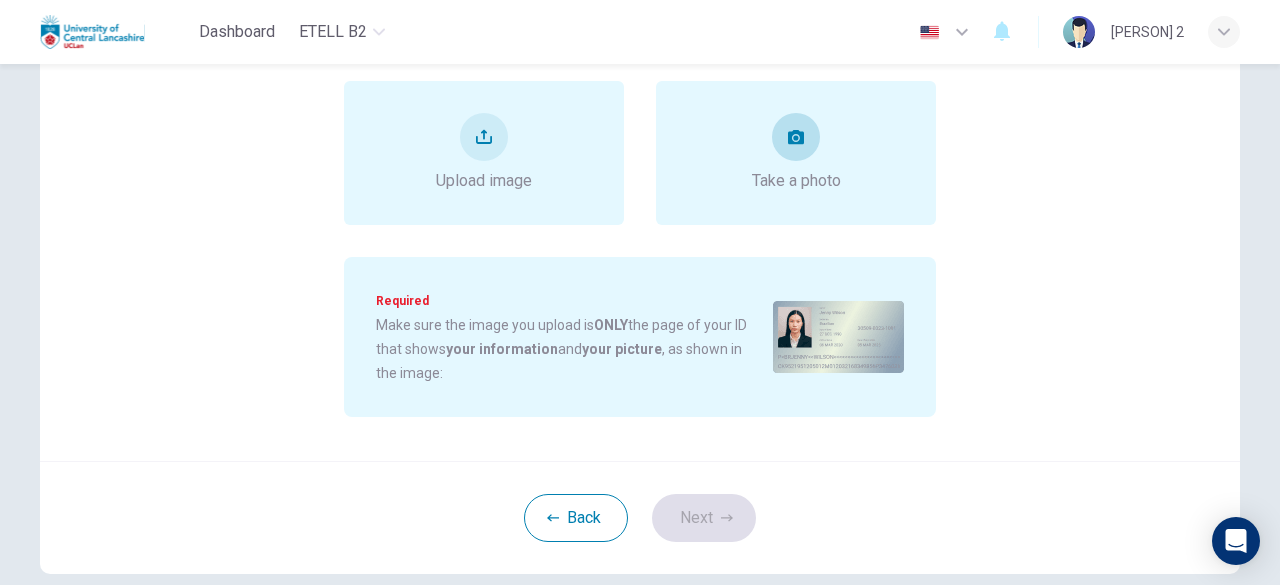 click on "Take a photo" at bounding box center (796, 153) 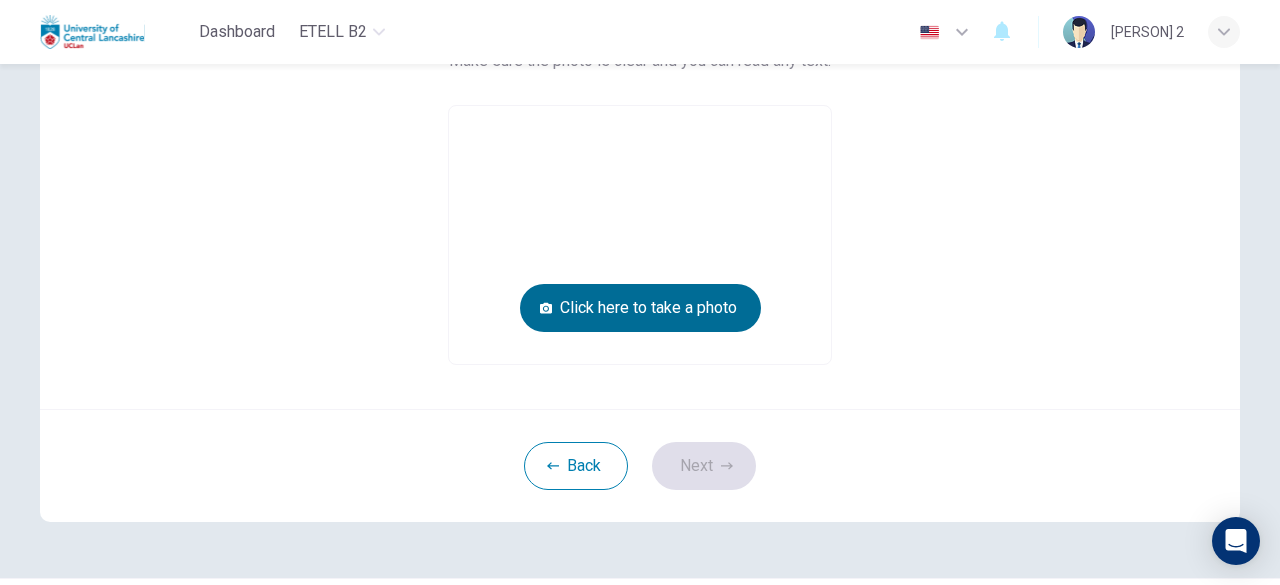 click on "Click here to take a photo" at bounding box center [640, 308] 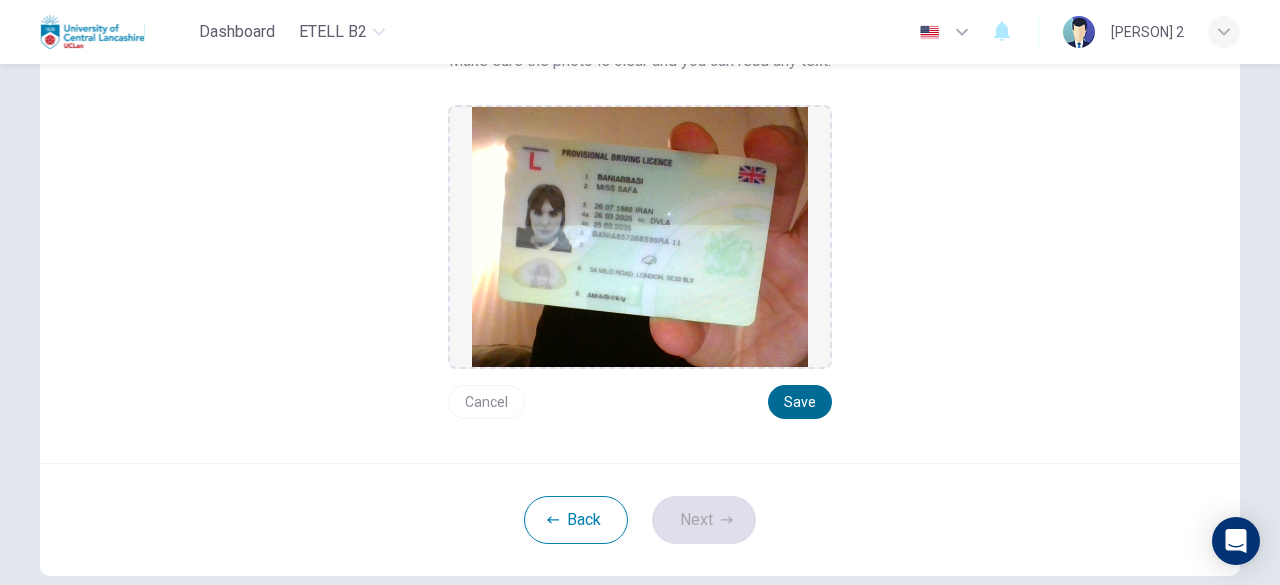 click on "Save" at bounding box center [800, 402] 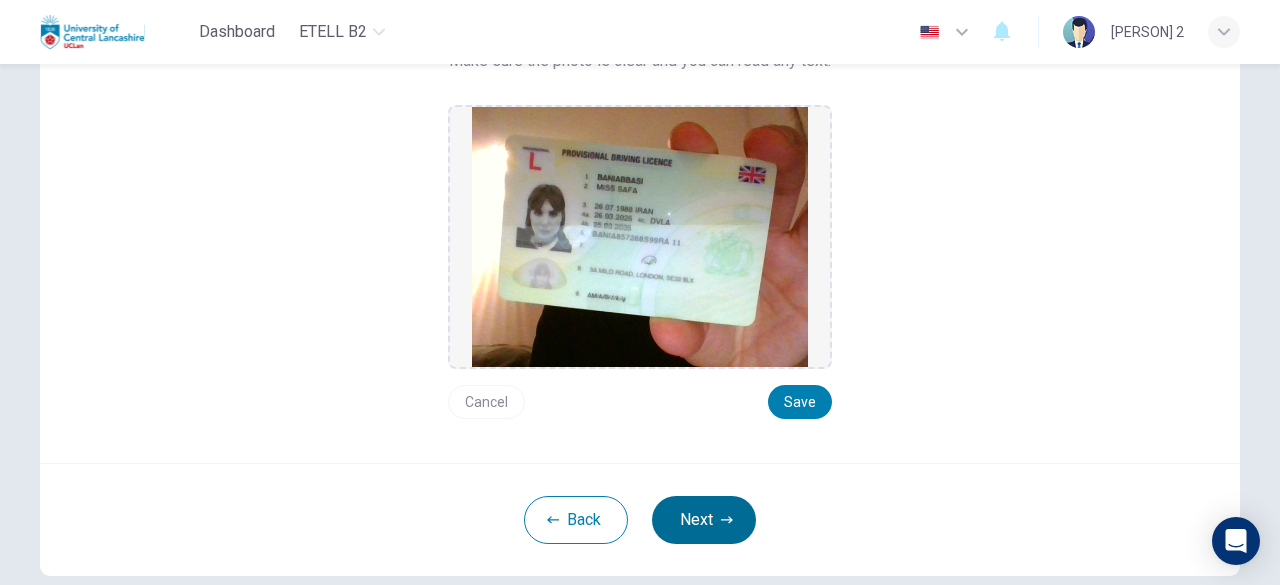click on "Next" at bounding box center (704, 520) 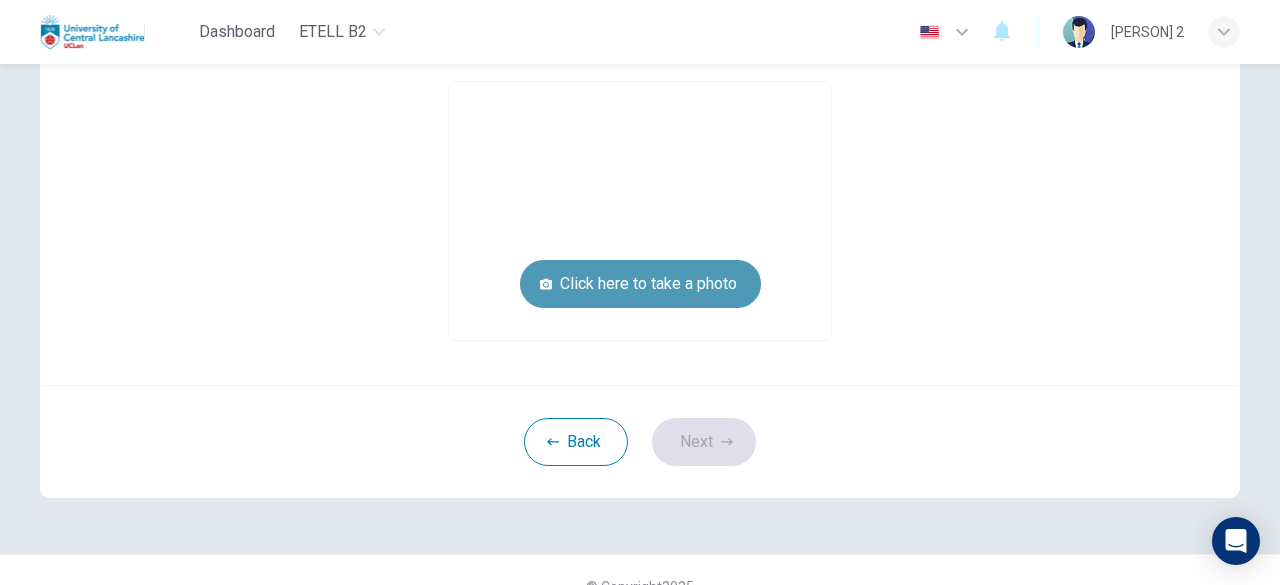 click on "Click here to take a photo" at bounding box center (640, 284) 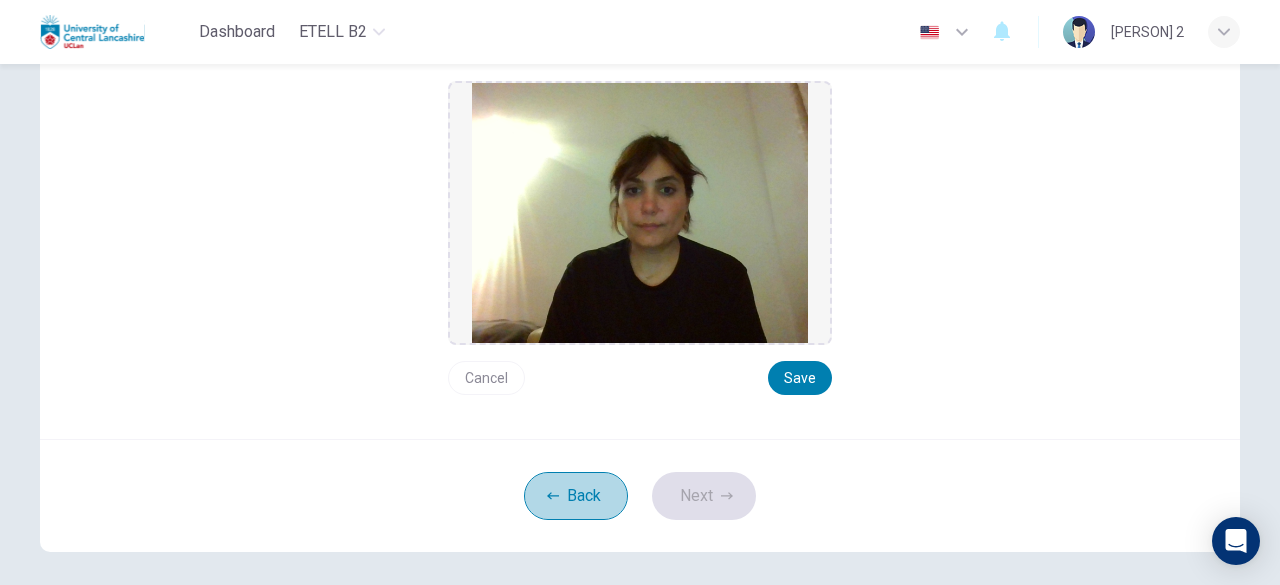 click on "Back" at bounding box center (576, 496) 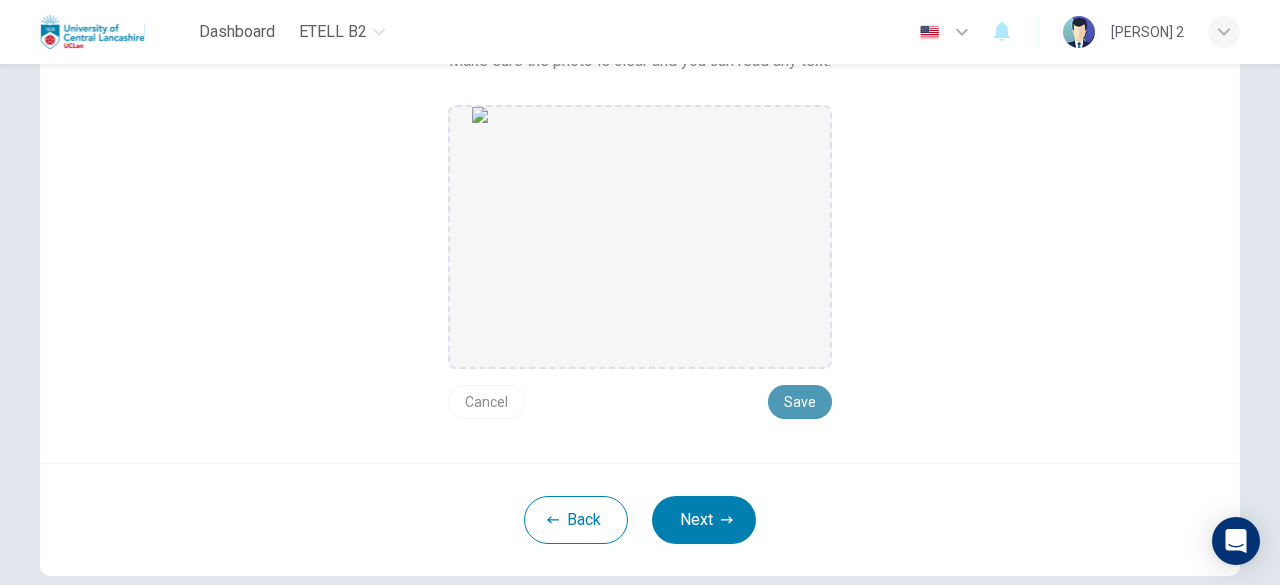 click on "Save" at bounding box center (800, 402) 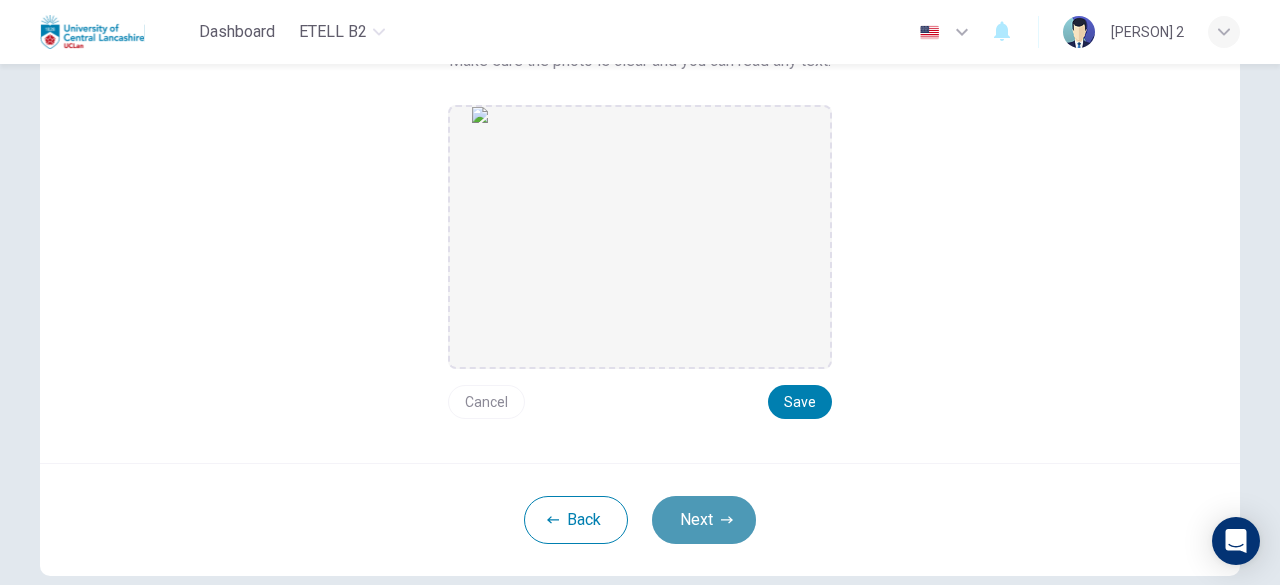 click 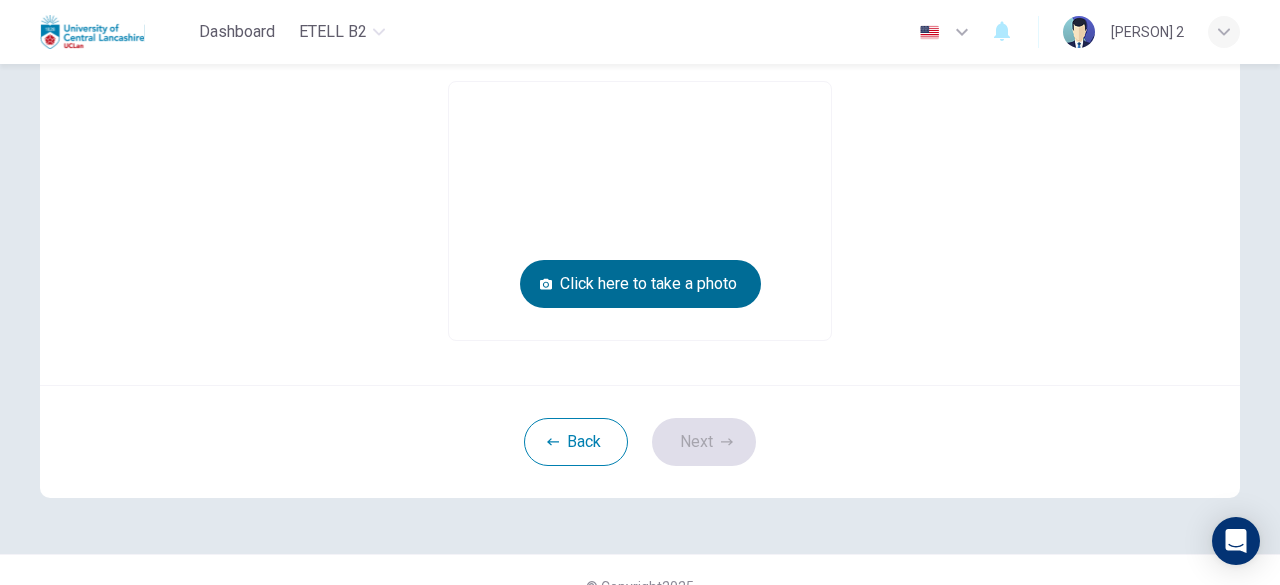 click on "Click here to take a photo" at bounding box center [640, 284] 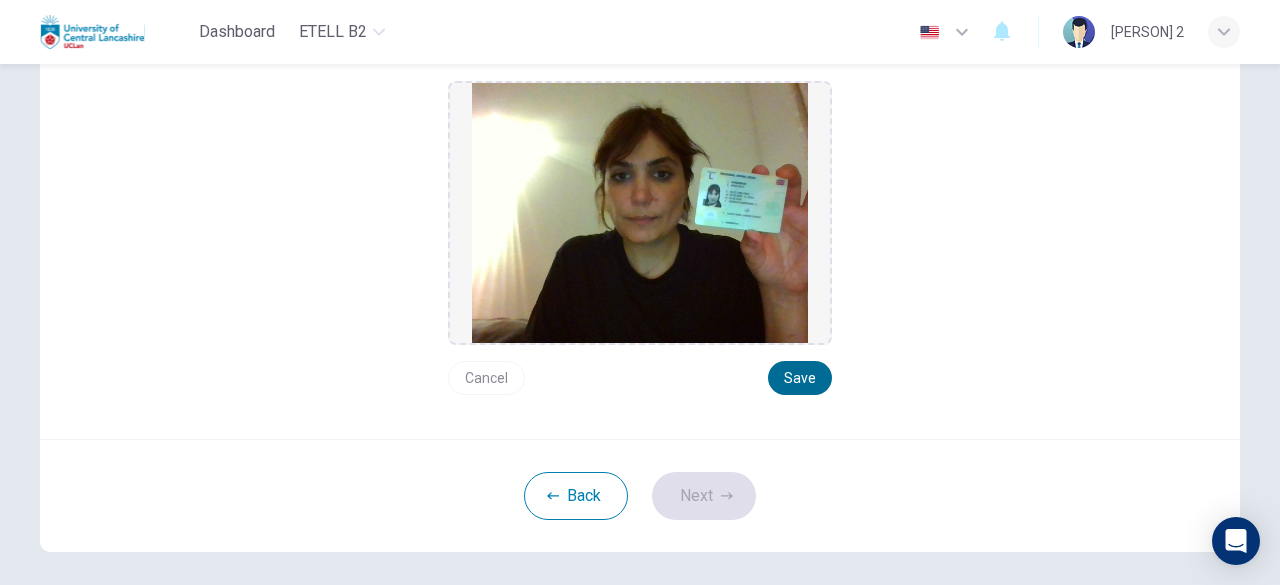 click on "Save" at bounding box center (800, 378) 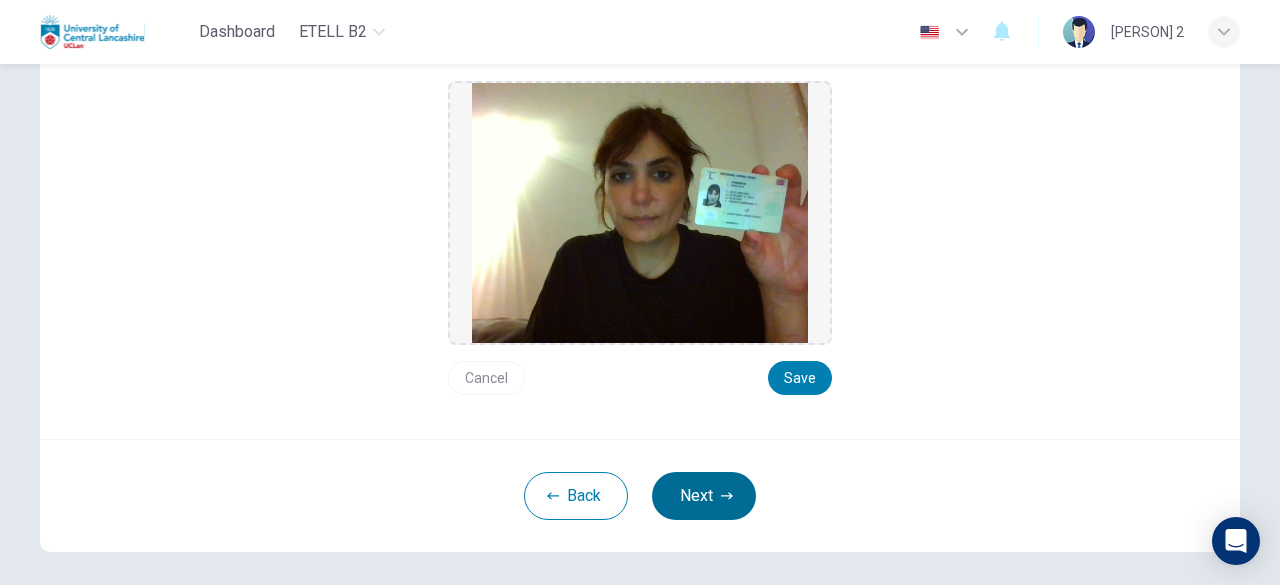 click on "Next" at bounding box center [704, 496] 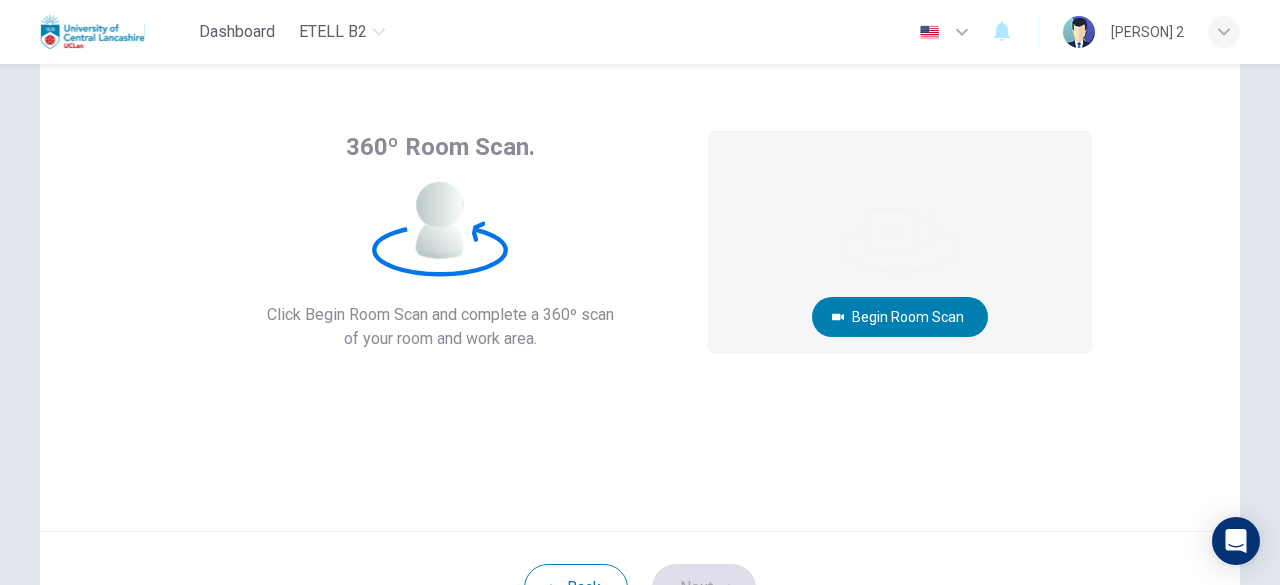 scroll, scrollTop: 47, scrollLeft: 0, axis: vertical 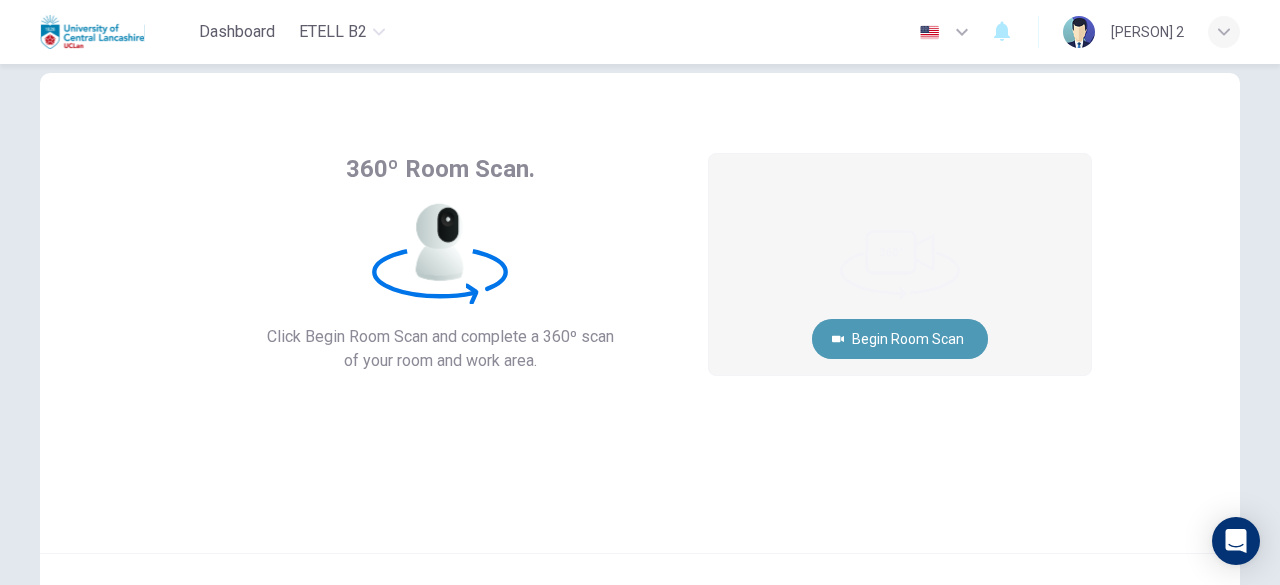 click on "Begin Room Scan" at bounding box center (900, 339) 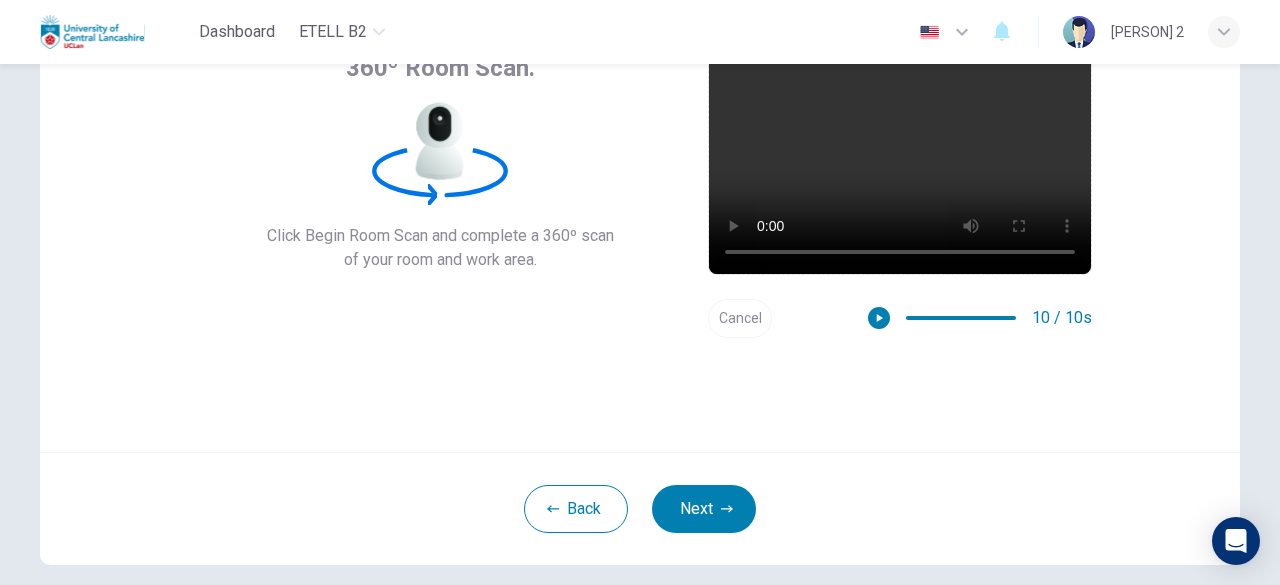 scroll, scrollTop: 162, scrollLeft: 0, axis: vertical 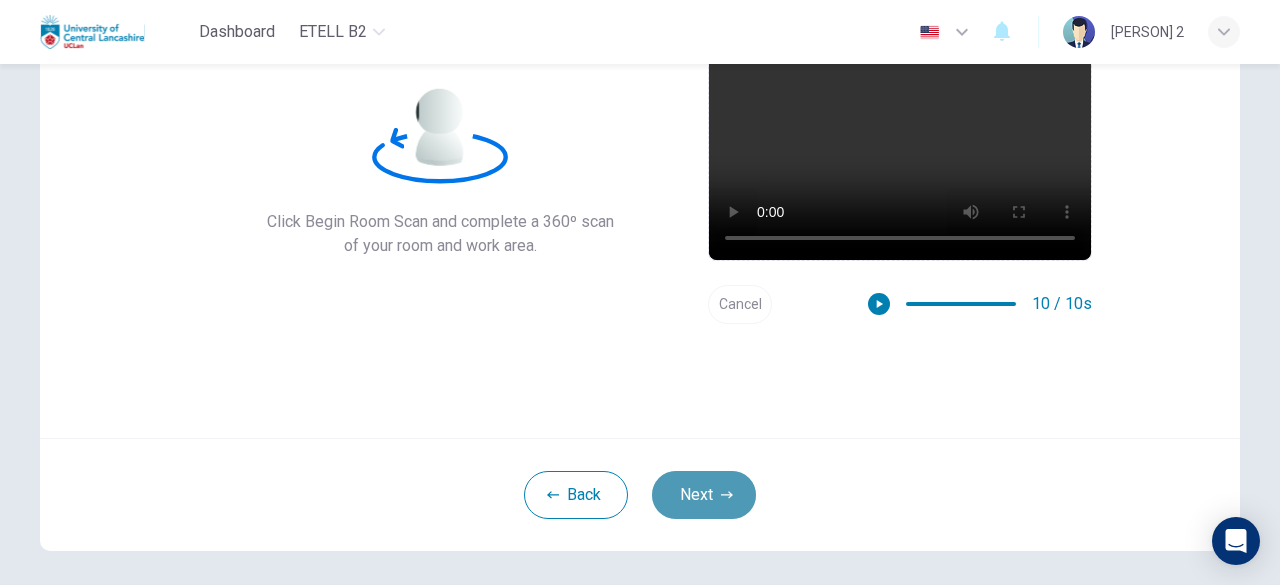 click on "Next" at bounding box center (704, 495) 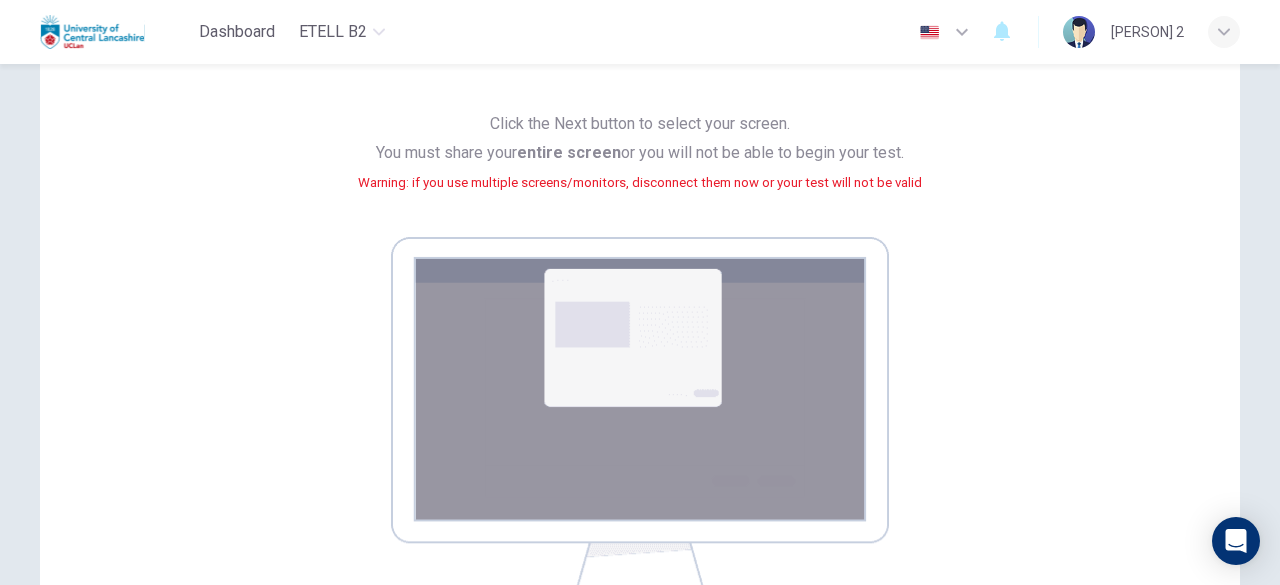 click at bounding box center (640, 418) 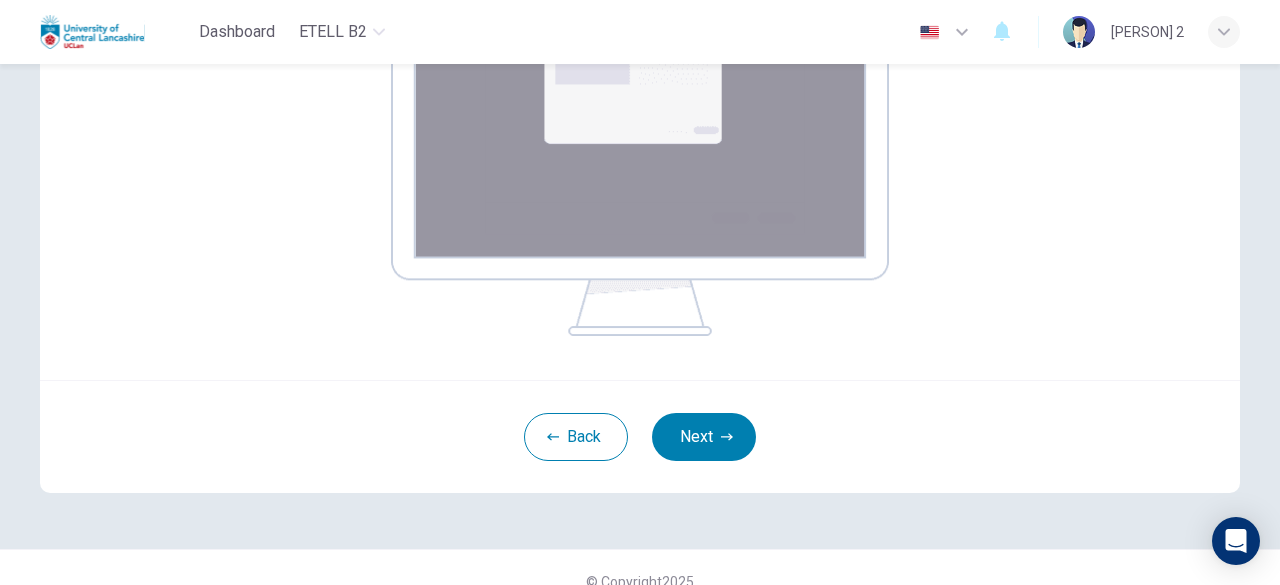 scroll, scrollTop: 442, scrollLeft: 0, axis: vertical 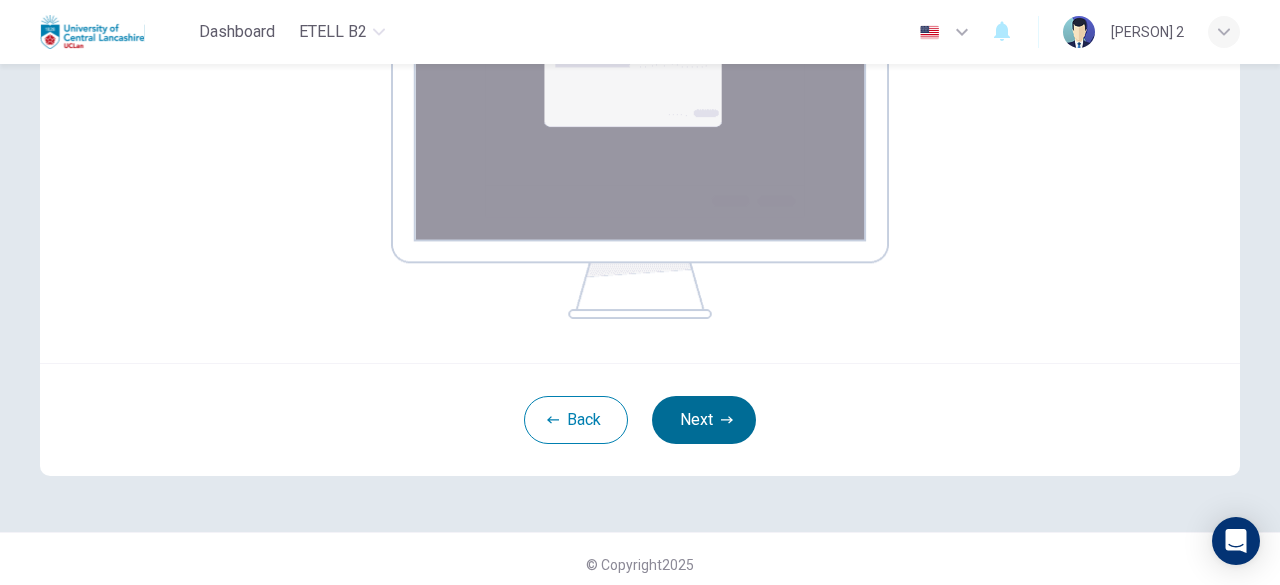 click on "Next" at bounding box center (704, 420) 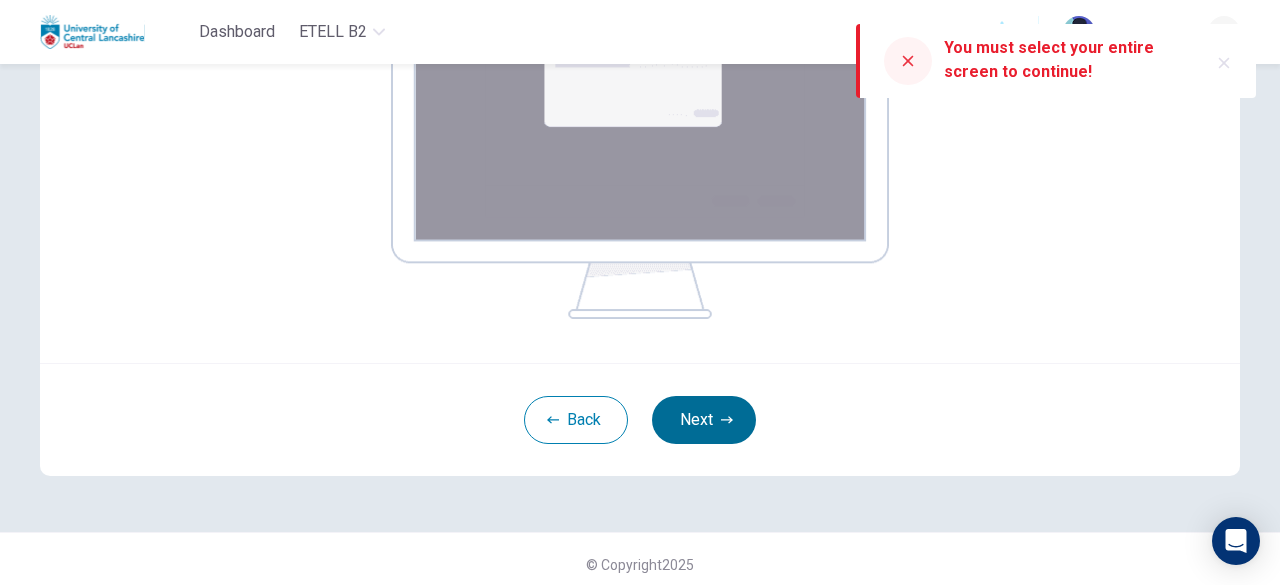 click on "Next" at bounding box center [704, 420] 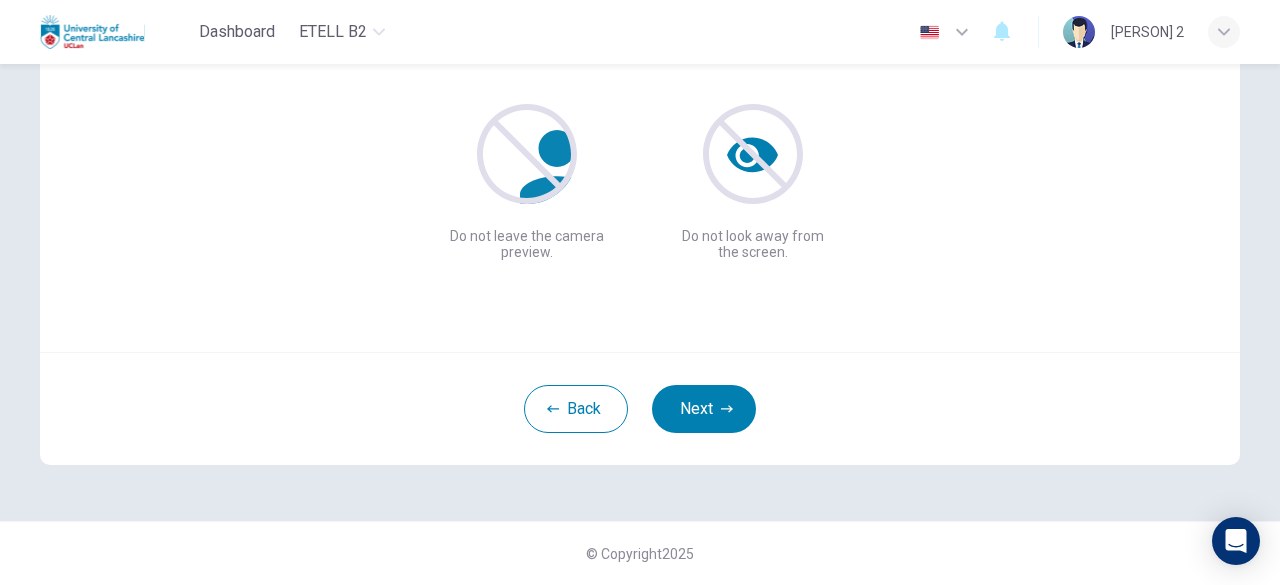 scroll, scrollTop: 247, scrollLeft: 0, axis: vertical 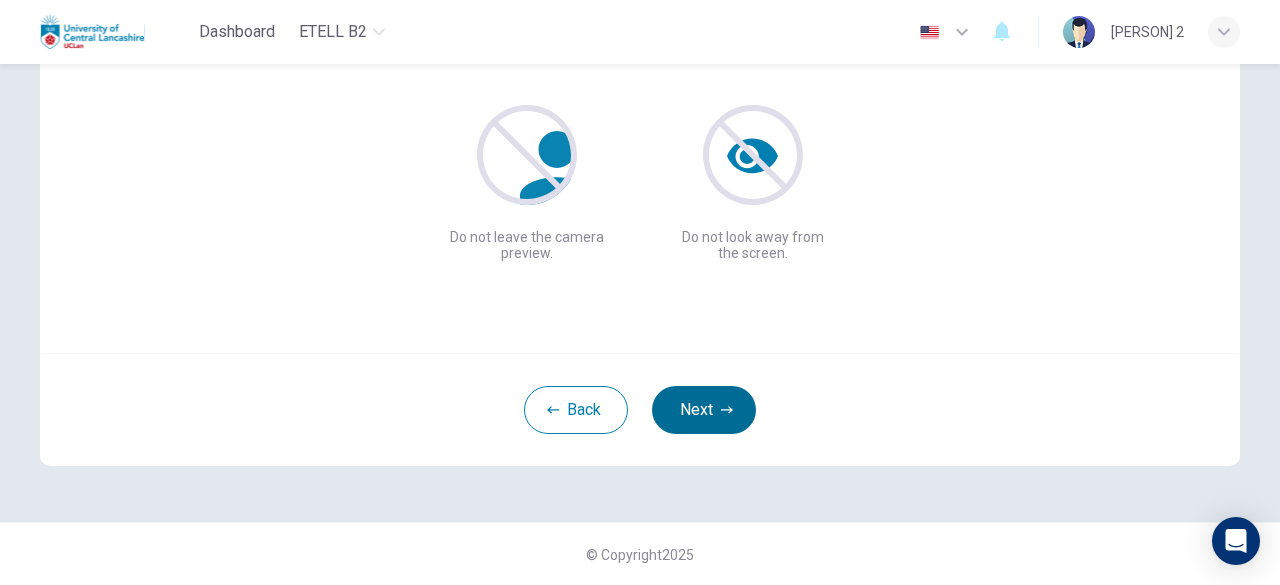 click on "Next" at bounding box center (704, 410) 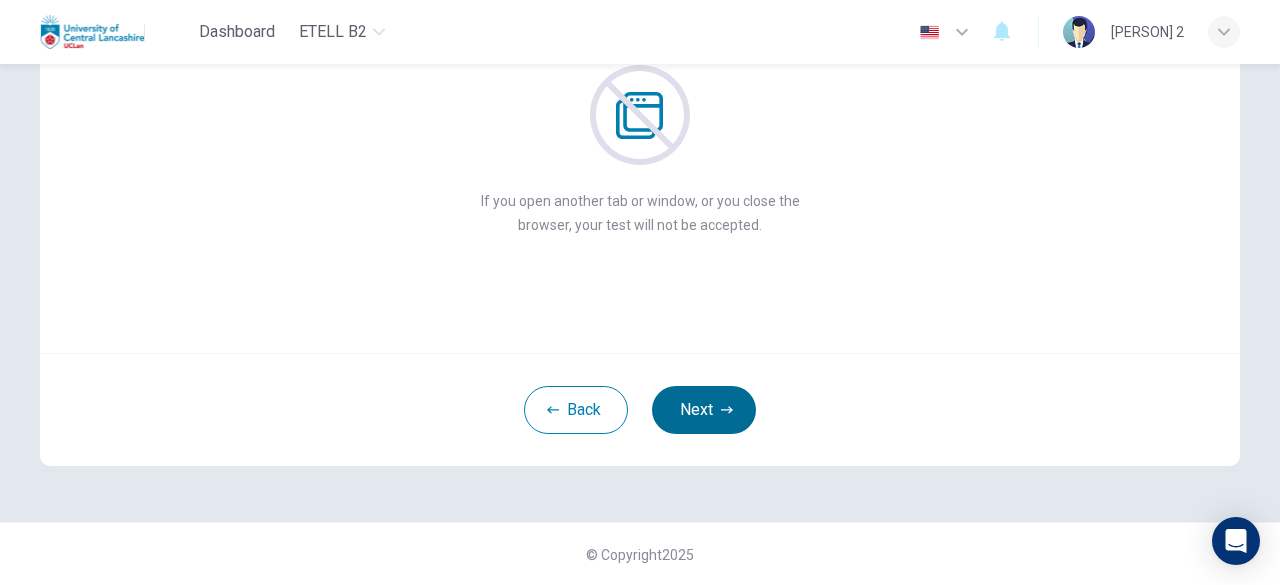 click on "Next" at bounding box center (704, 410) 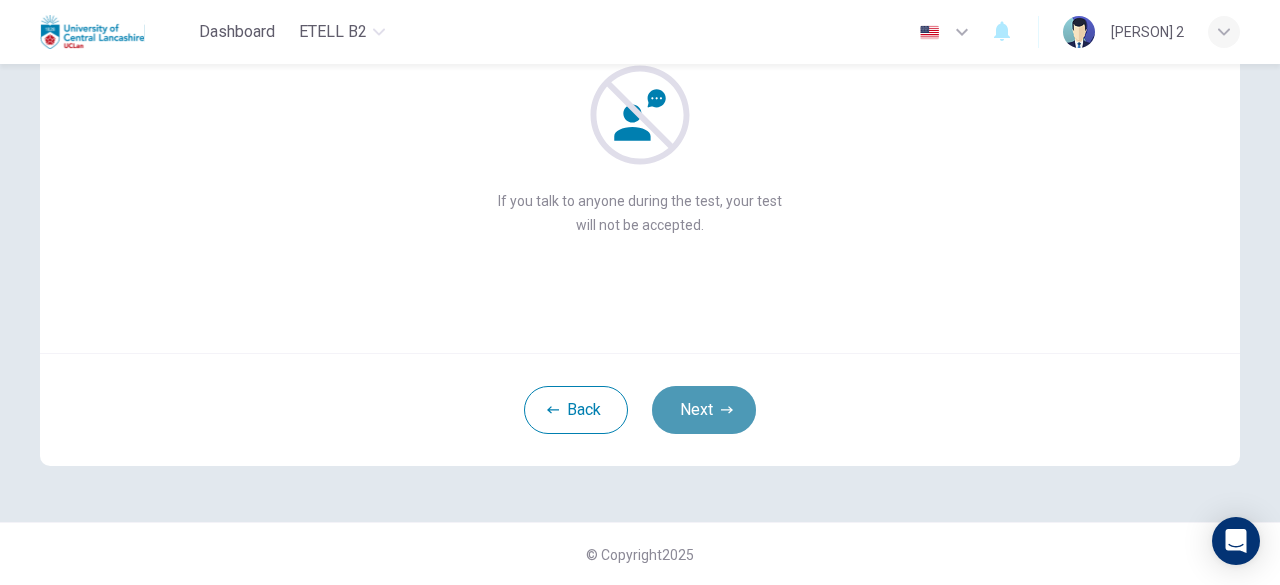click on "Next" at bounding box center (704, 410) 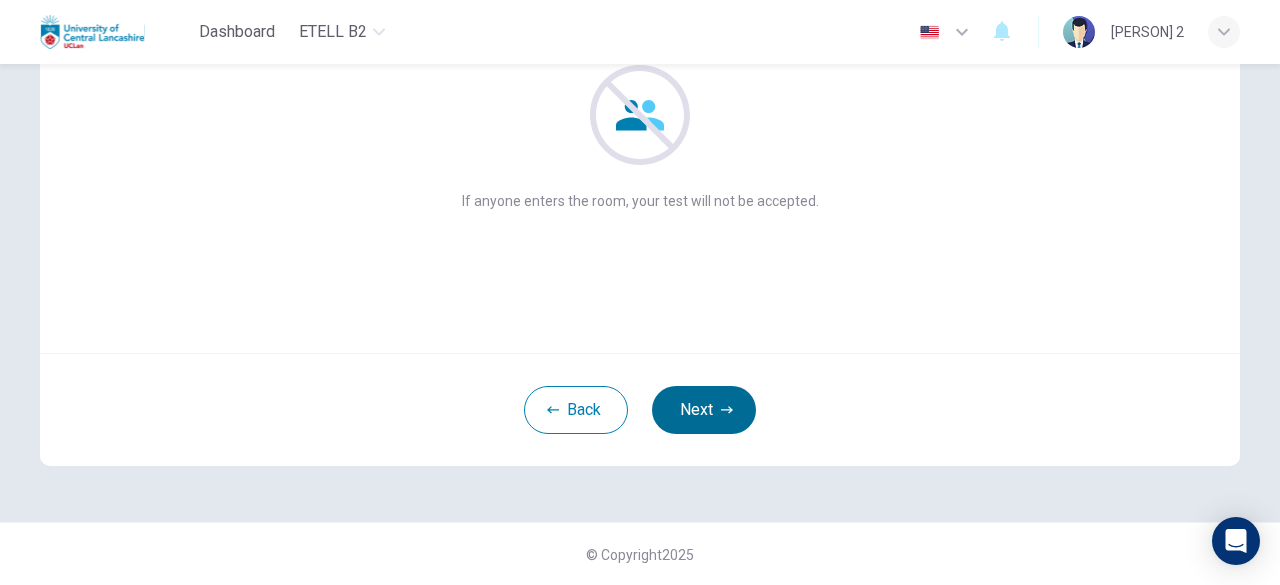click on "Next" at bounding box center (704, 410) 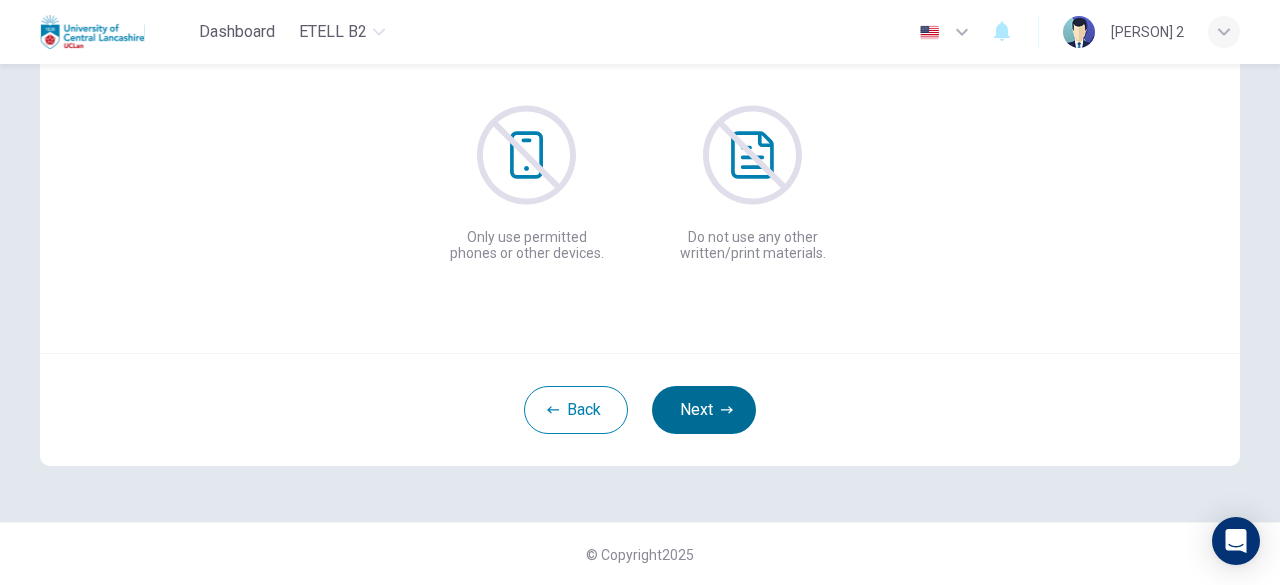 click on "Next" at bounding box center [704, 410] 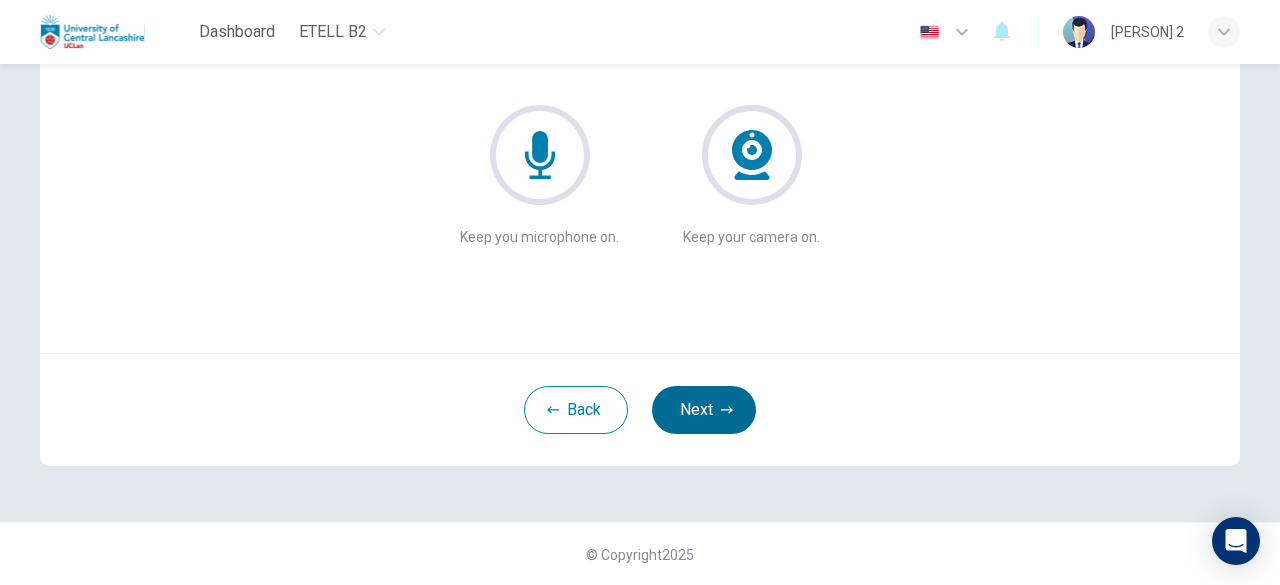 click on "Next" at bounding box center (704, 410) 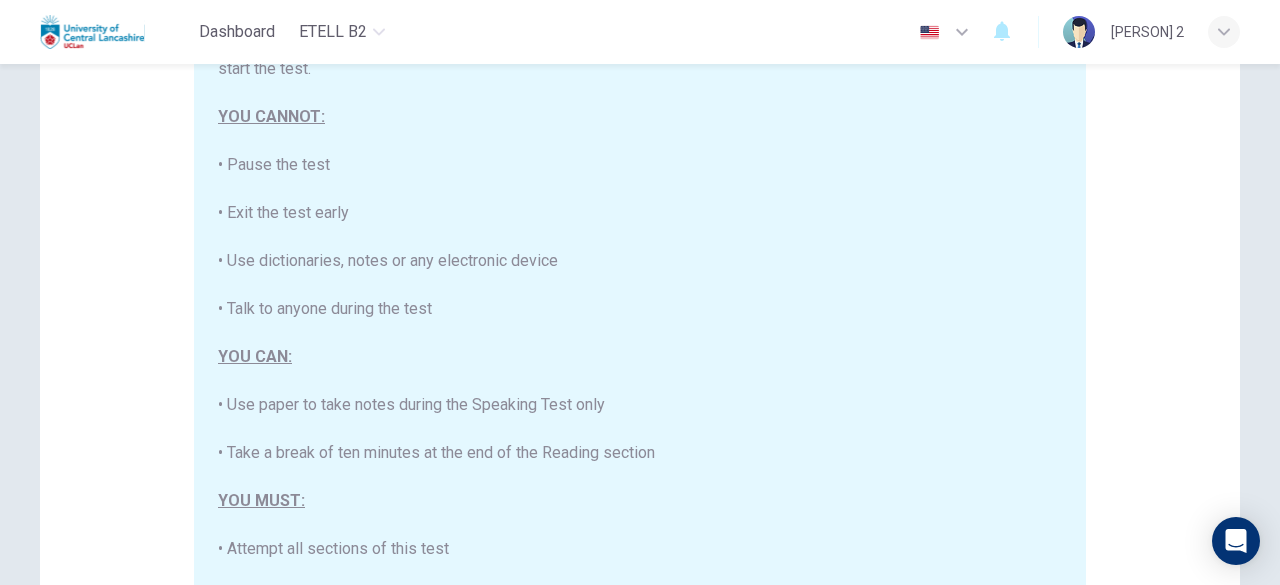 type 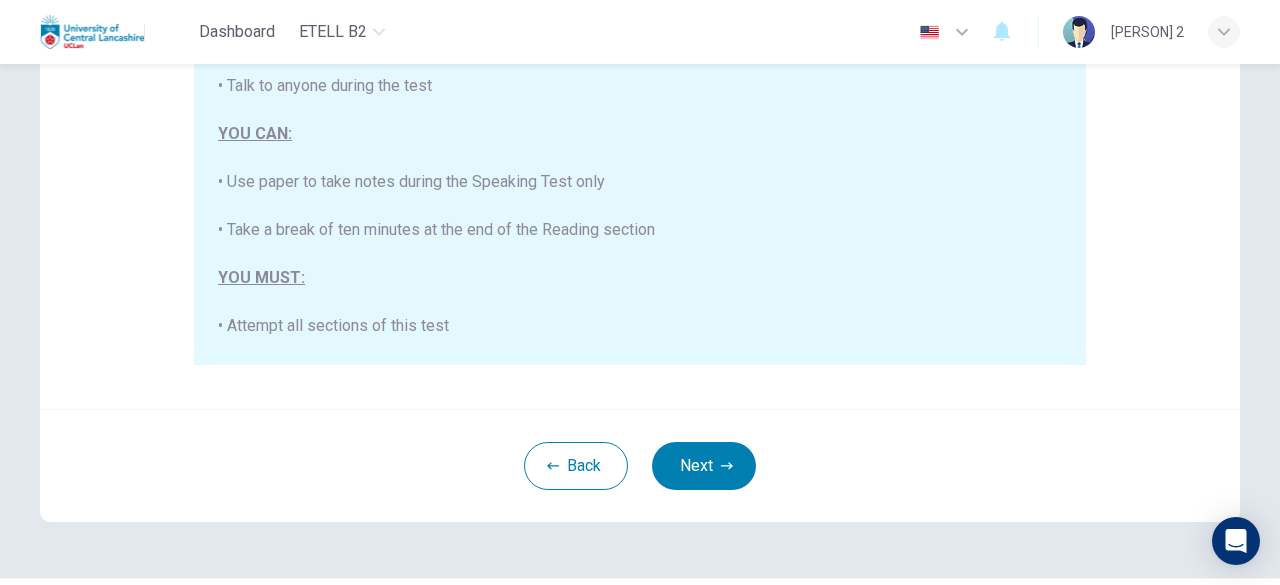 scroll, scrollTop: 526, scrollLeft: 0, axis: vertical 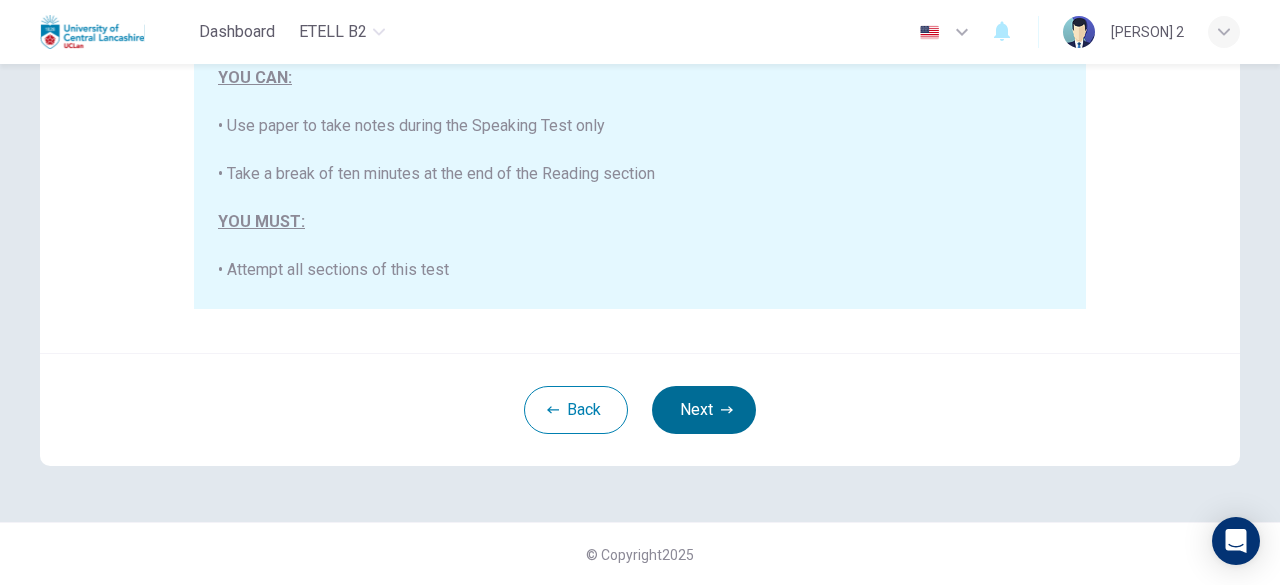 click on "Next" at bounding box center [704, 410] 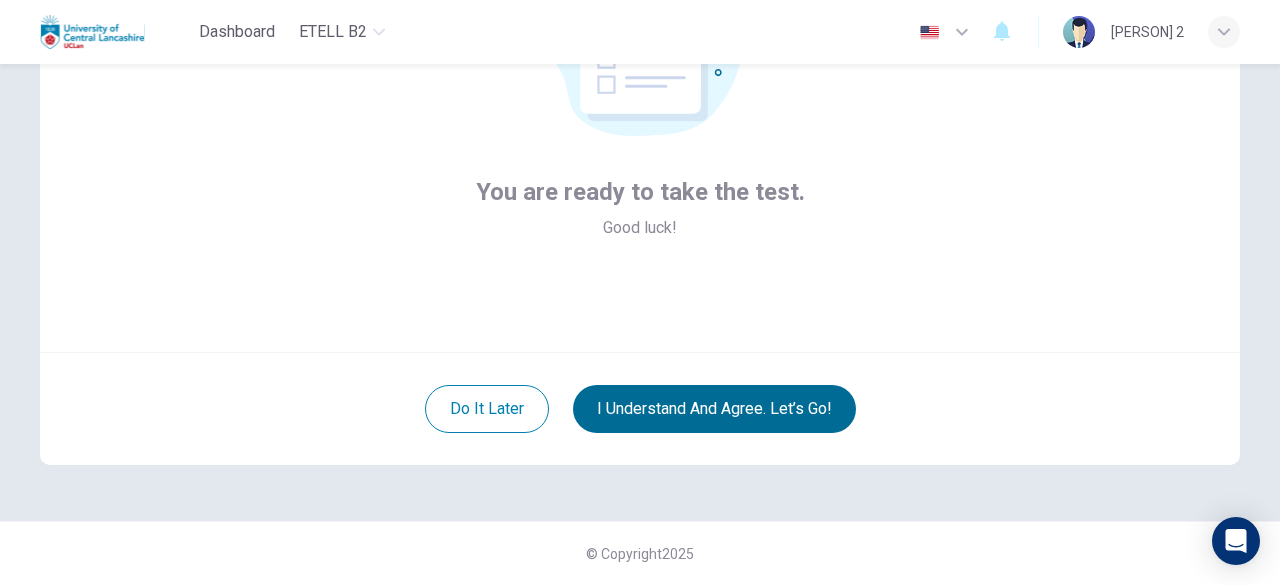 scroll, scrollTop: 247, scrollLeft: 0, axis: vertical 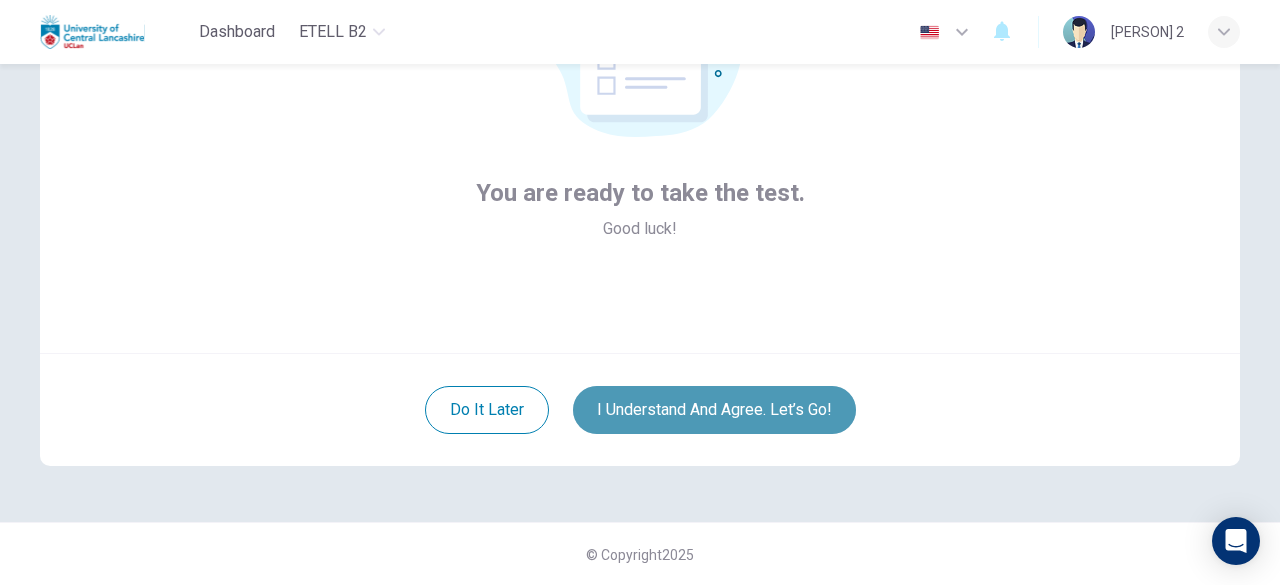 click on "I understand and agree. Let’s go!" at bounding box center [714, 410] 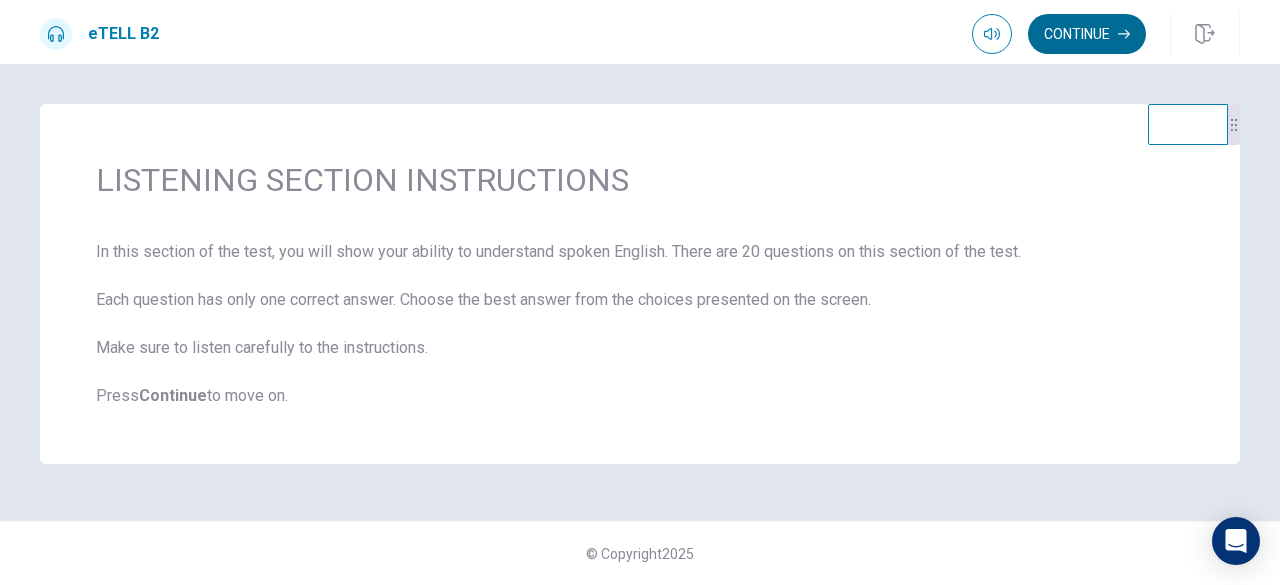 click on "Continue" at bounding box center (1087, 34) 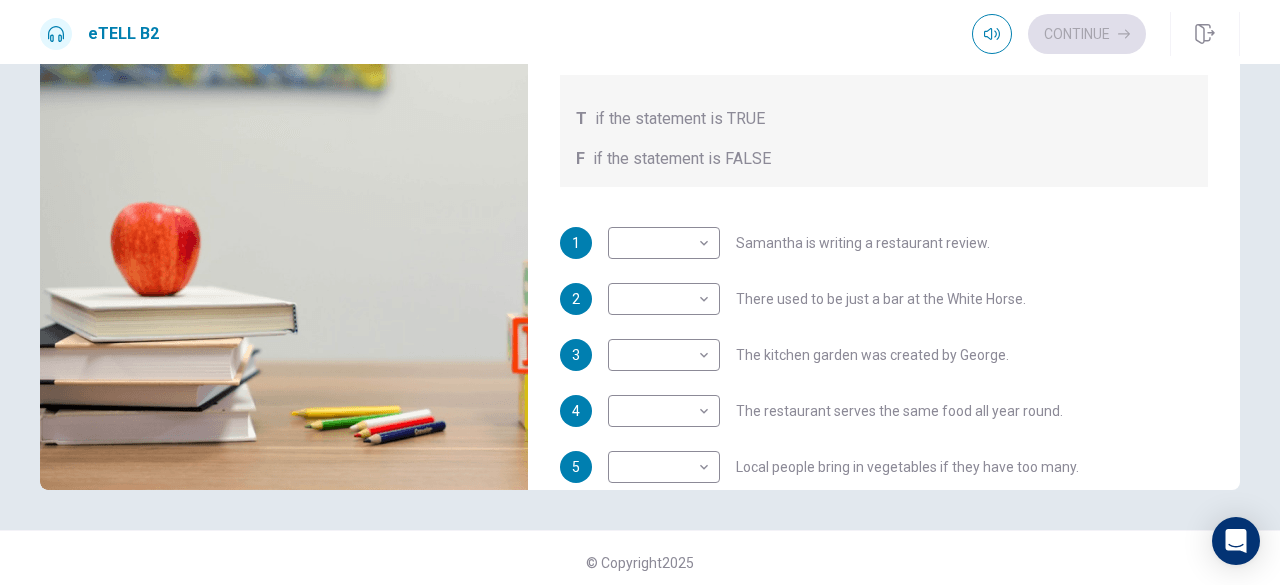 scroll, scrollTop: 318, scrollLeft: 0, axis: vertical 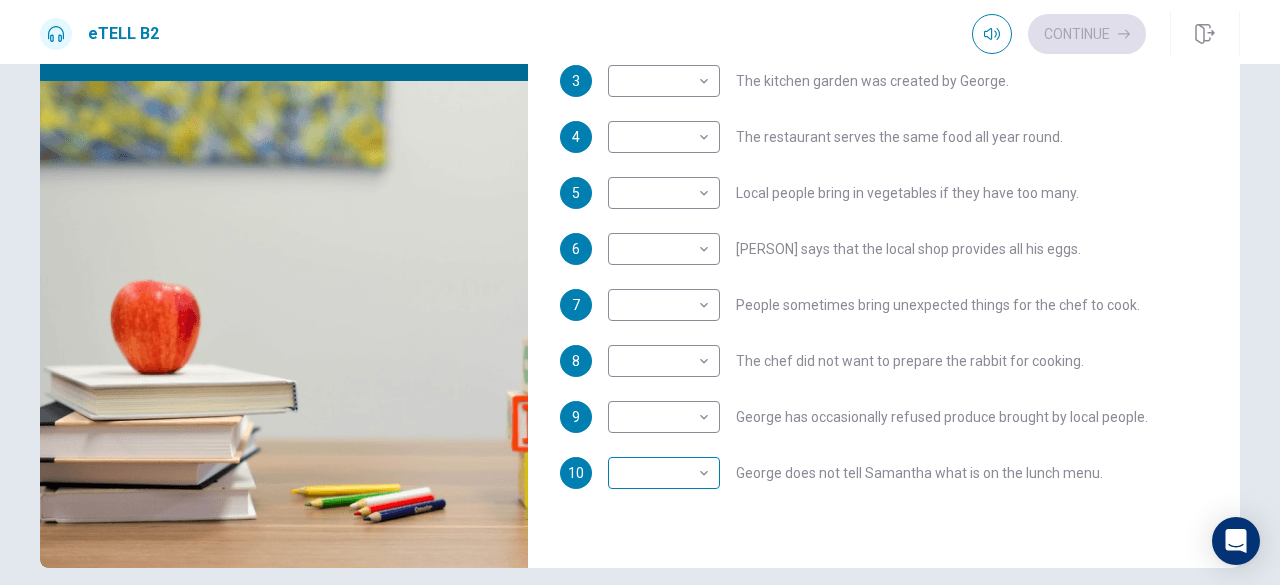 click on "This site uses cookies, as explained in our  Privacy Policy . If you agree to the use of cookies, please click the Accept button and continue to browse our site.   Privacy Policy Accept   eTELL B2 Continue Continue Question 1 For questions 1 – 10, mark each statement True (T) or False (F). You will hear Part One  TWICE.
You have one minute to read the questions for Part One.
Questions 1 - 10 T if the statement is TRUE F if the statement is FALSE 1 ​ ​ Samantha is writing a restaurant review. 2 ​ ​ There used to be just a bar at the White Horse. 3 ​ ​ The kitchen garden was created by George. 4 ​ ​ The restaurant serves the same food all year round. 5 ​ ​ Local people bring in vegetables if they have too many. 6 ​ ​ George says that the local shop provides all his eggs. 7 ​ ​ People sometimes bring unexpected things for the chef to cook. 8 ​ ​ The chef did not want to prepare the rabbit for cooking. 9 ​ ​ George has occasionally refused produce brought by local people." at bounding box center [640, 292] 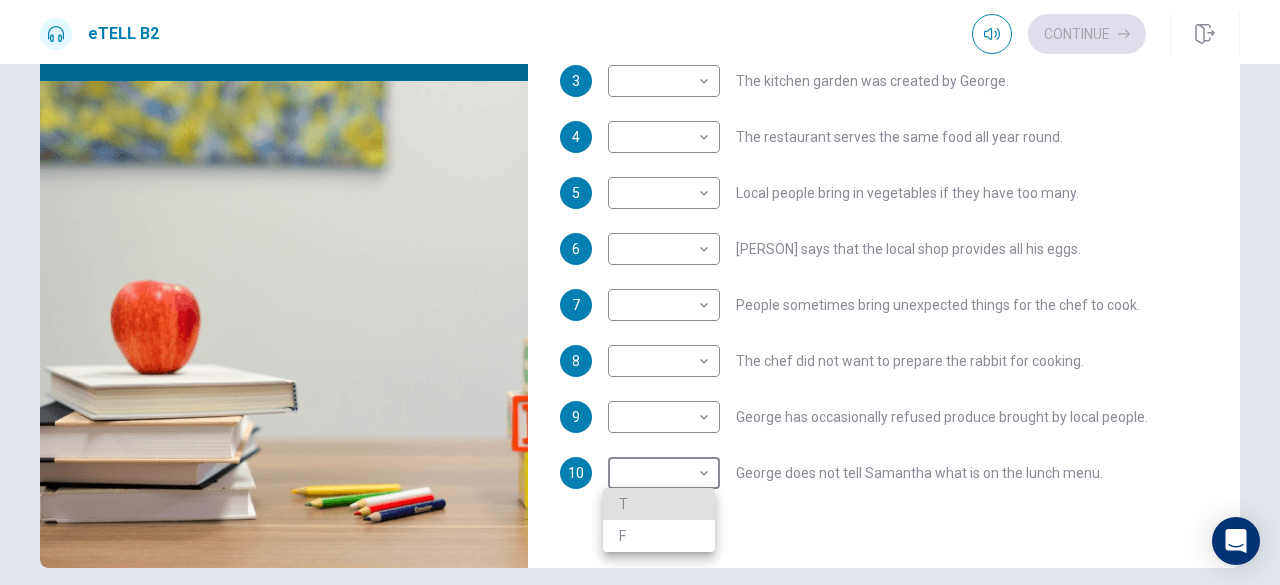 type on "**" 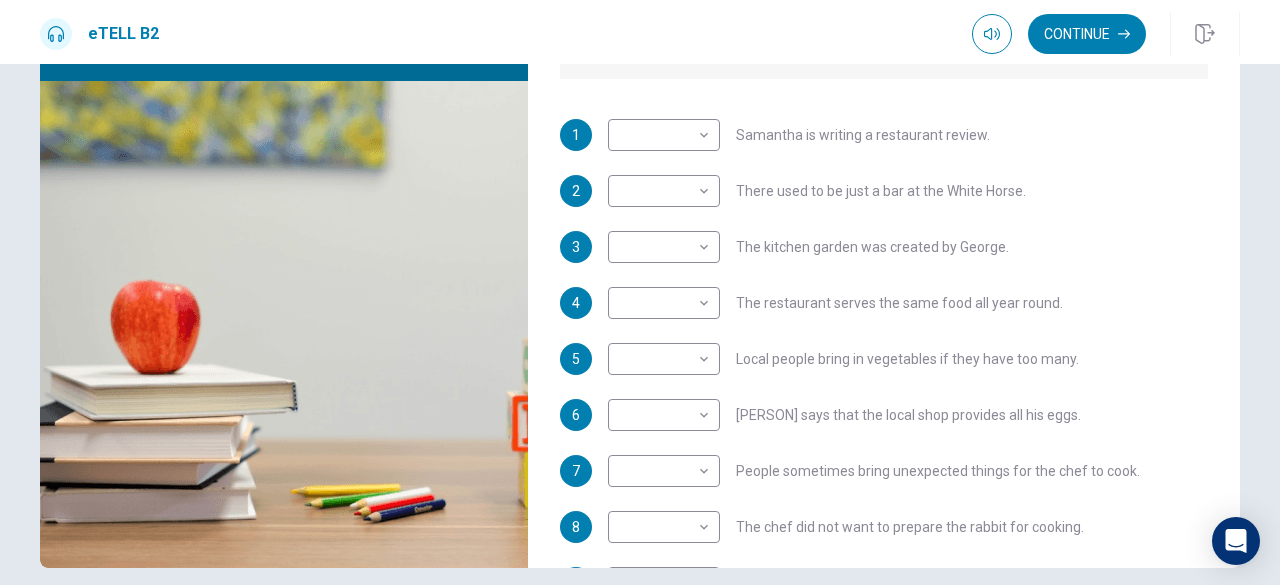 scroll, scrollTop: 188, scrollLeft: 0, axis: vertical 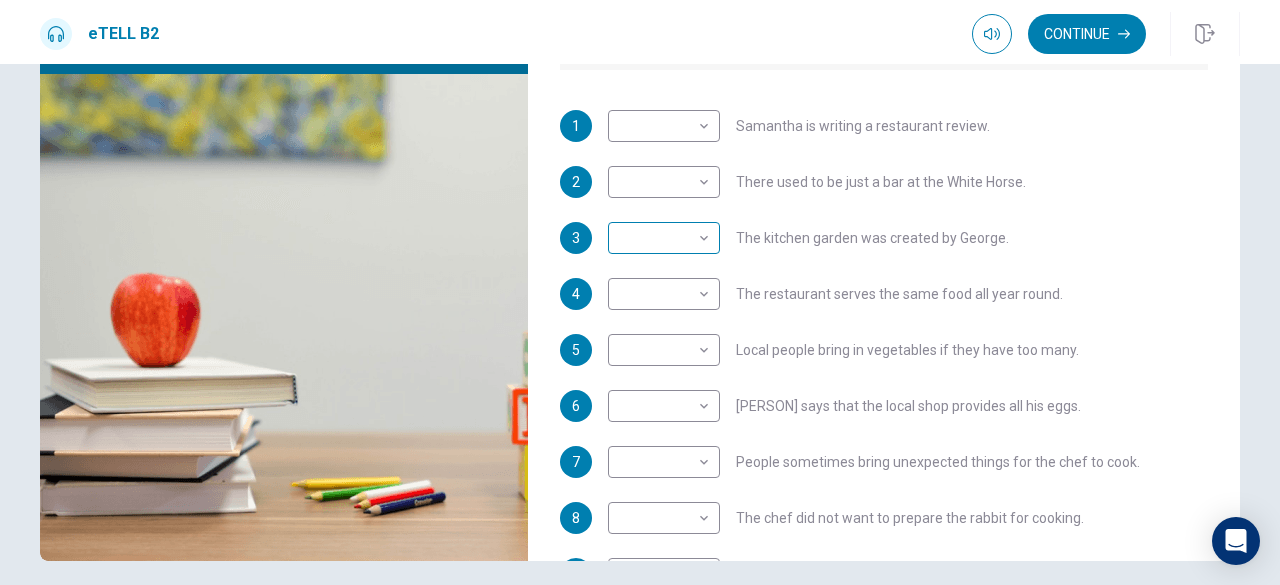 click on "This site uses cookies, as explained in our  Privacy Policy . If you agree to the use of cookies, please click the Accept button and continue to browse our site.   Privacy Policy Accept   eTELL B2 Continue Continue Question 1 For questions 1 – 10, mark each statement True (T) or False (F). You will hear Part One  TWICE.
You have one minute to read the questions for Part One.
Questions 1 - 10 T if the statement is TRUE F if the statement is FALSE 1 ​ ​ Samantha is writing a restaurant review. 2 ​ ​ There used to be just a bar at the White Horse. 3 ​ ​ The kitchen garden was created by George. 4 ​ ​ The restaurant serves the same food all year round. 5 ​ ​ Local people bring in vegetables if they have too many. 6 ​ ​ George says that the local shop provides all his eggs. 7 ​ ​ People sometimes bring unexpected things for the chef to cook. 8 ​ ​ The chef did not want to prepare the rabbit for cooking. 9 ​ ​ George has occasionally refused produce brought by local people." at bounding box center (640, 292) 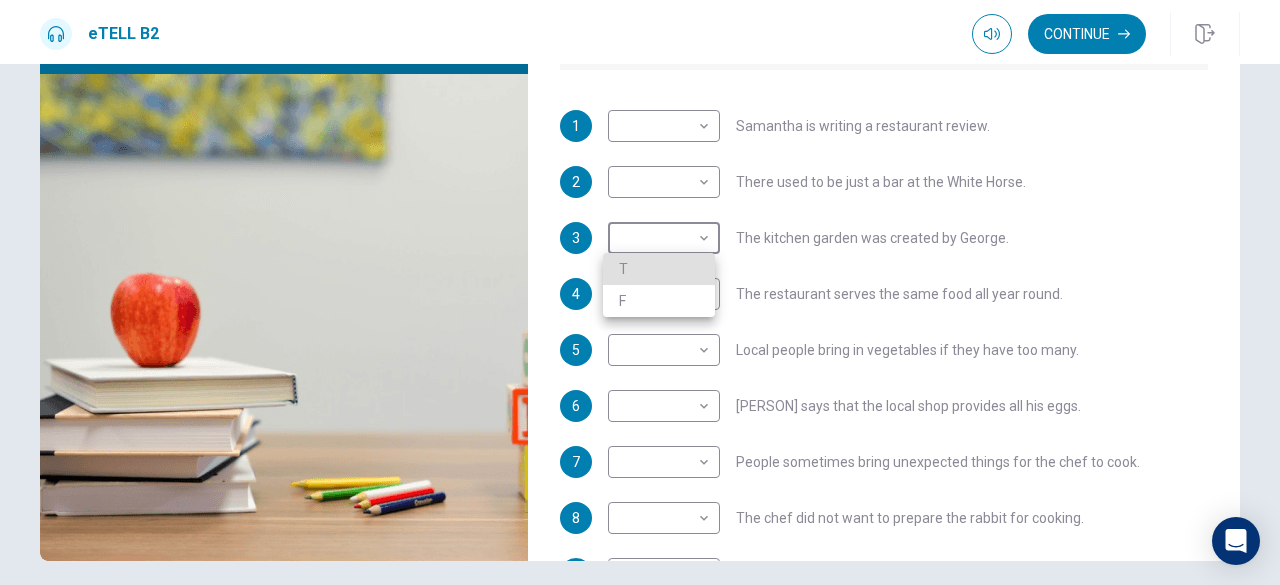click at bounding box center [640, 292] 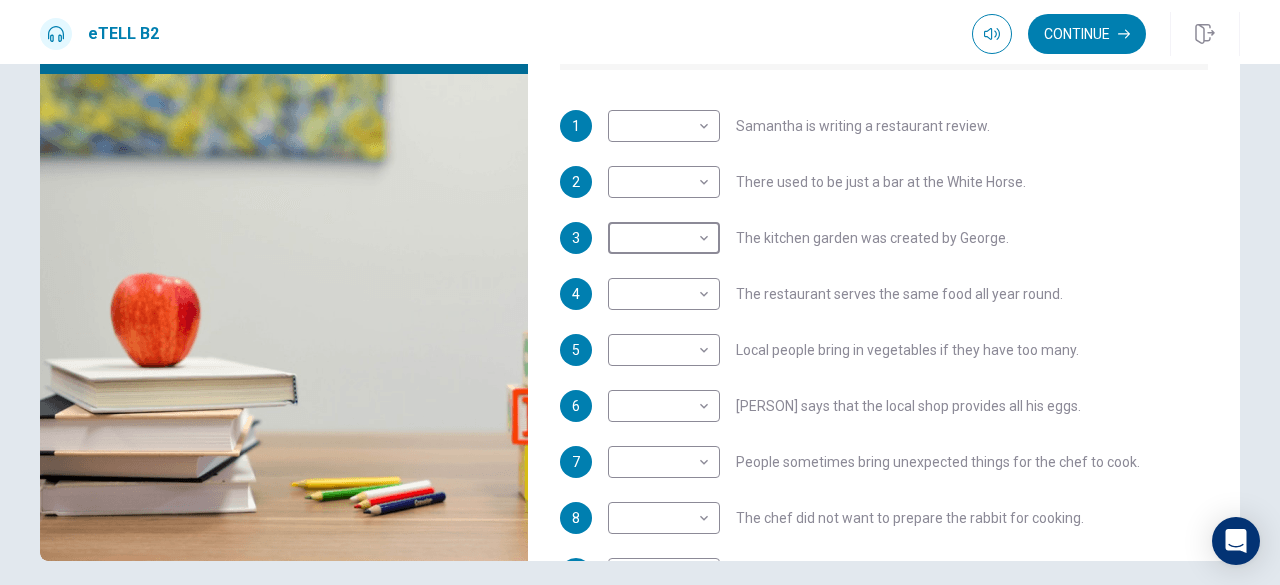 click on "This site uses cookies, as explained in our  Privacy Policy . If you agree to the use of cookies, please click the Accept button and continue to browse our site.   Privacy Policy Accept   eTELL B2 Continue Continue Question 1 For questions 1 – 10, mark each statement True (T) or False (F). You will hear Part One  TWICE.
You have one minute to read the questions for Part One.
Questions 1 - 10 T if the statement is TRUE F if the statement is FALSE 1 ​ ​ Samantha is writing a restaurant review. 2 ​ ​ There used to be just a bar at the White Horse. 3 ​ ​ The kitchen garden was created by George. 4 ​ ​ The restaurant serves the same food all year round. 5 ​ ​ Local people bring in vegetables if they have too many. 6 ​ ​ George says that the local shop provides all his eggs. 7 ​ ​ People sometimes bring unexpected things for the chef to cook. 8 ​ ​ The chef did not want to prepare the rabbit for cooking. 9 ​ ​ George has occasionally refused produce brought by local people." at bounding box center (640, 292) 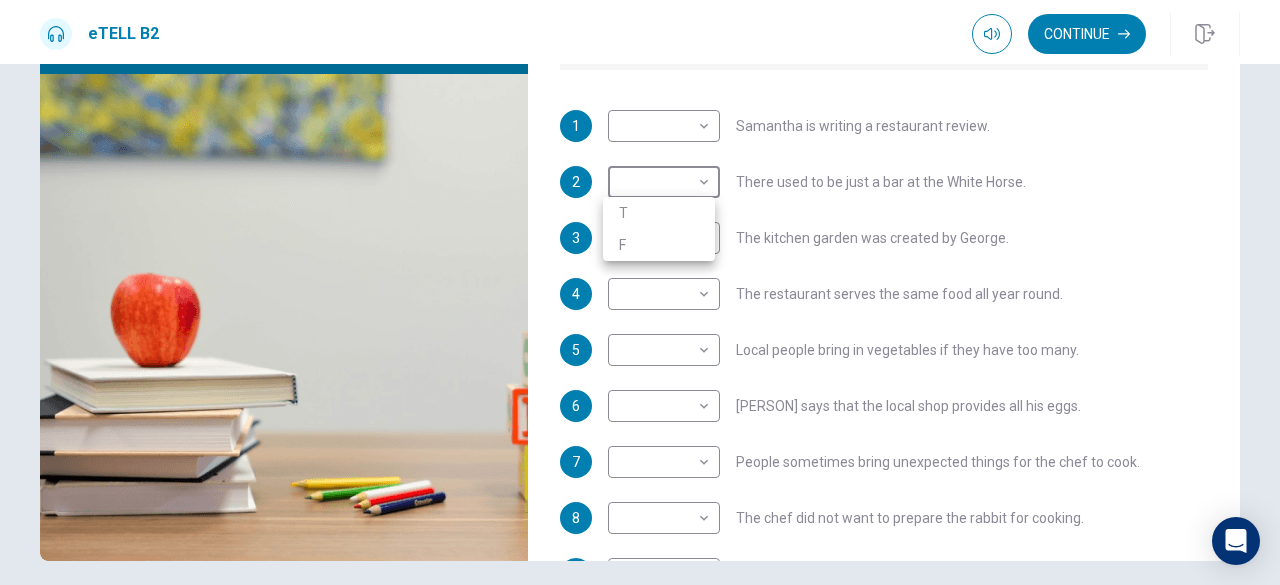 type on "**" 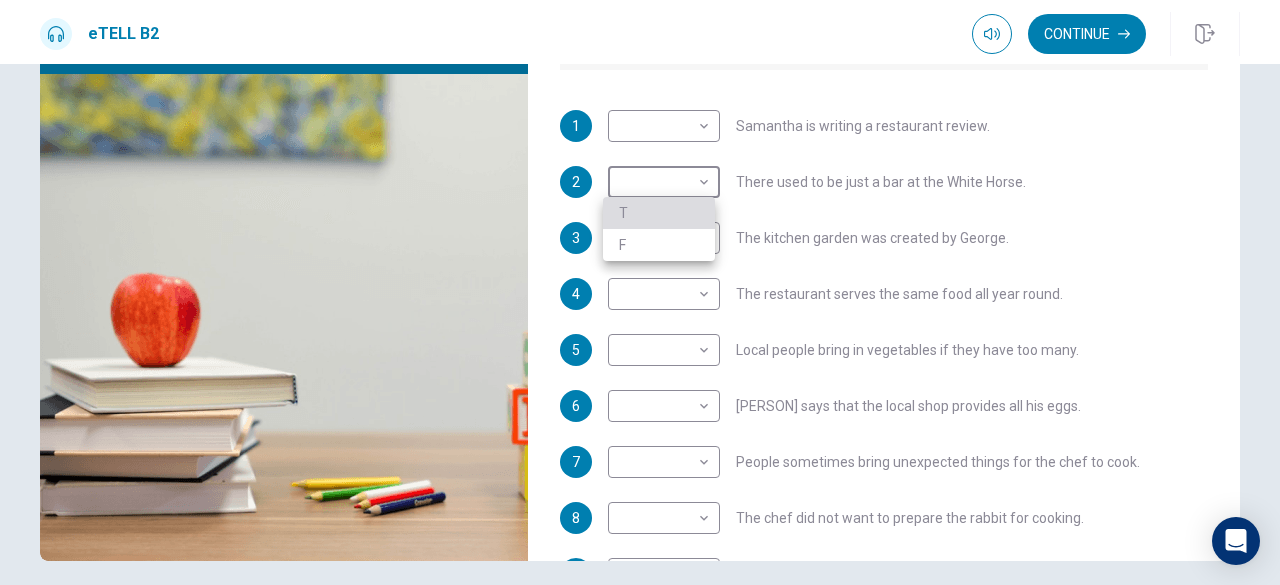 click on "T" at bounding box center (659, 213) 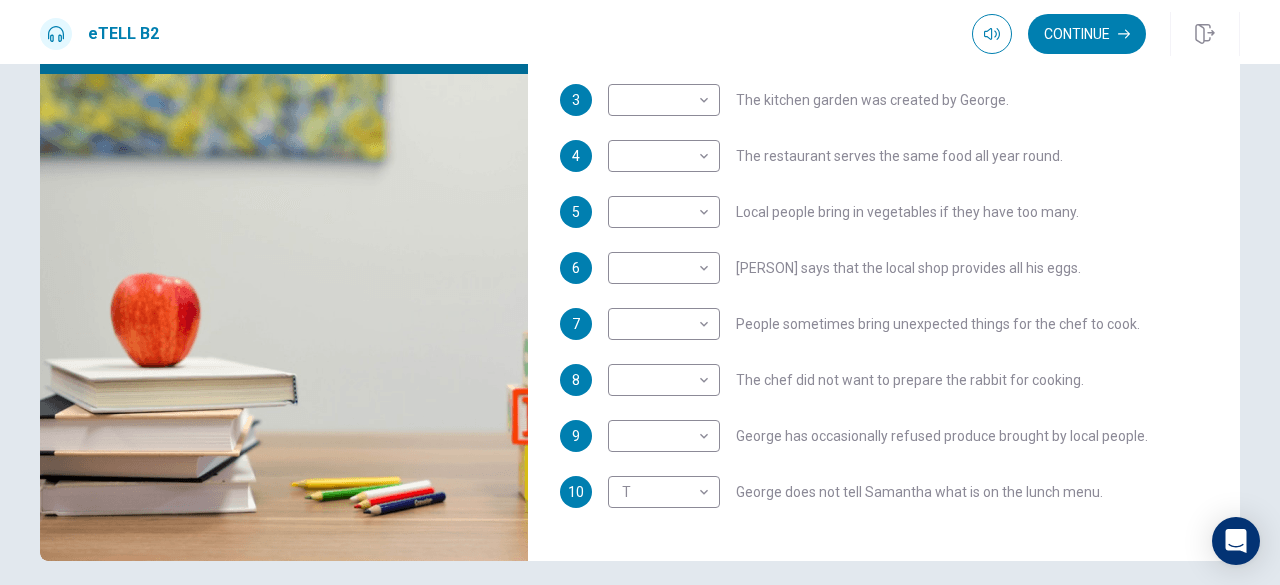 scroll, scrollTop: 352, scrollLeft: 0, axis: vertical 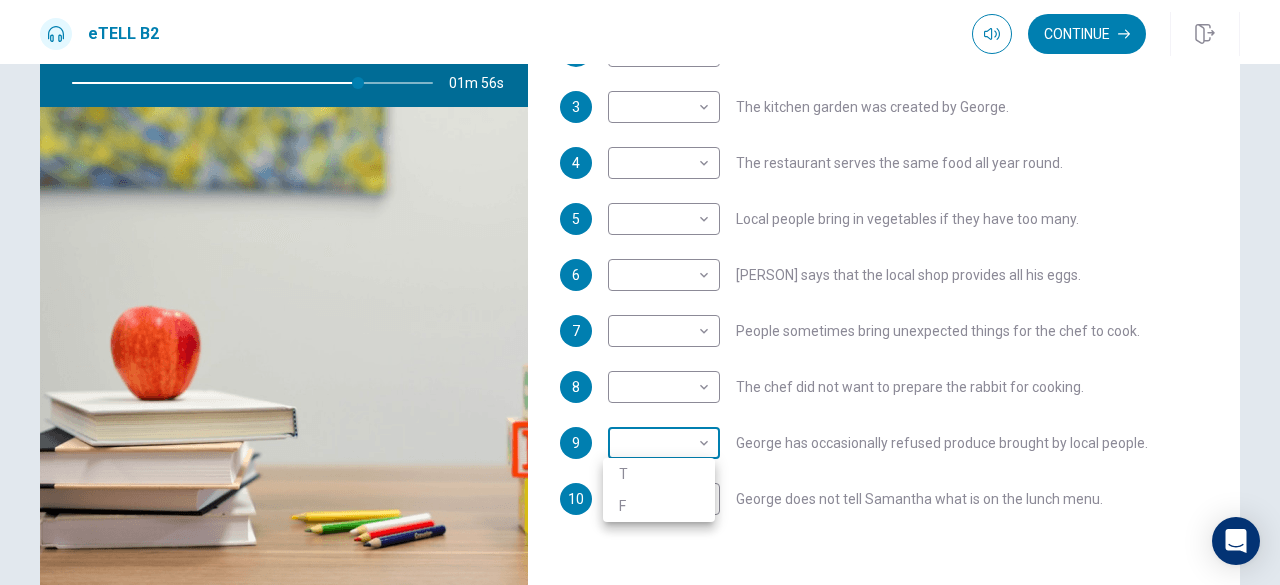 click on "Questions 1 - 10 T if the statement is TRUE F if the statement is FALSE 1 ​ ​ [PERSON] is writing a restaurant review. 2 T * ​ There used to be just a bar at the White Horse. 3 ​ ​ The kitchen garden was created by [PERSON]. 4 ​ ​ The restaurant serves the same food all year round. 5 ​ ​ Local people bring in vegetables if they have too many. 6 ​ ​ [PERSON] says that the local shop provides all his eggs. 7 ​ ​ People sometimes bring unexpected things for the chef to cook. 8 ​ ​ The chef did not want to prepare the rabbit for cooking. 9 ​ ​ [PERSON] has occasionally refused produce brought by local people." at bounding box center [640, 292] 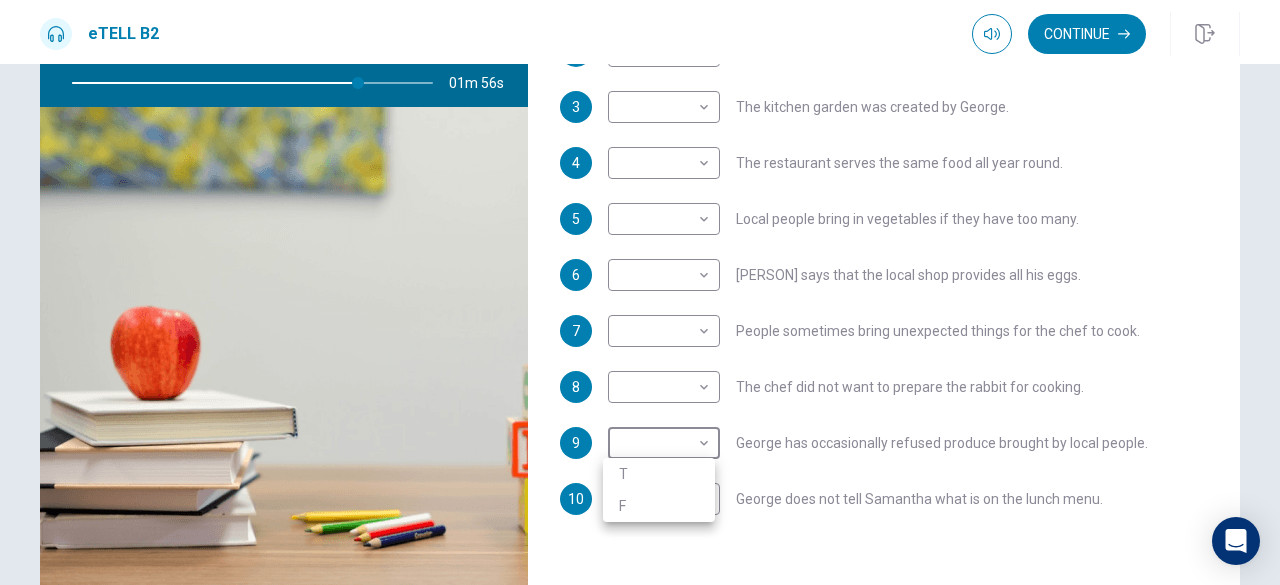 type on "**" 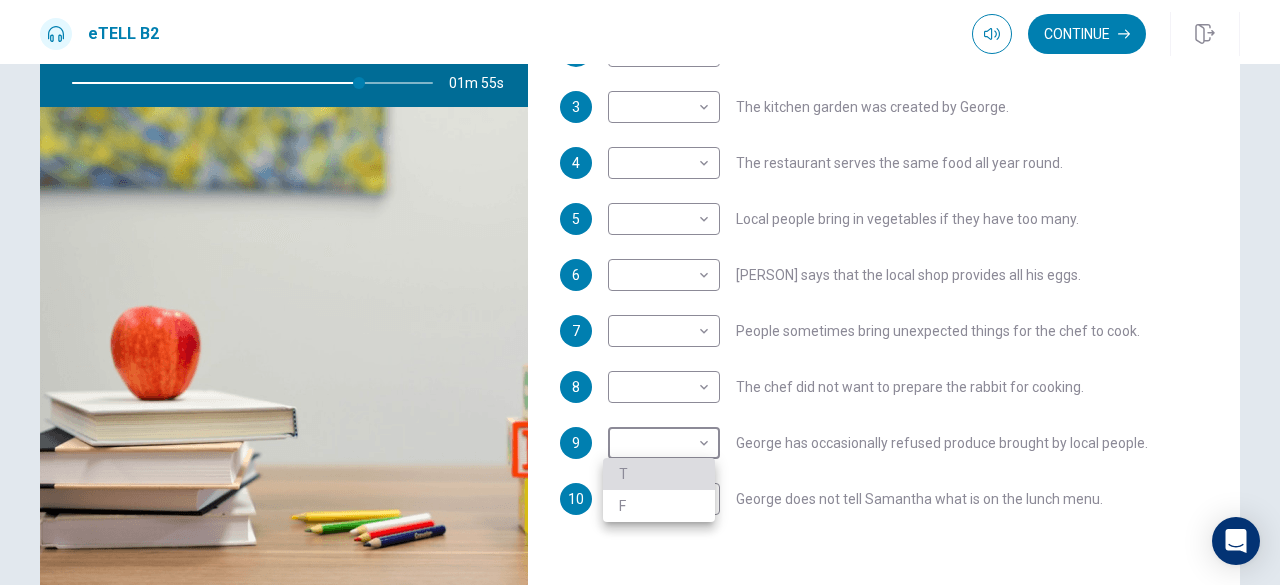 click on "T" at bounding box center [659, 474] 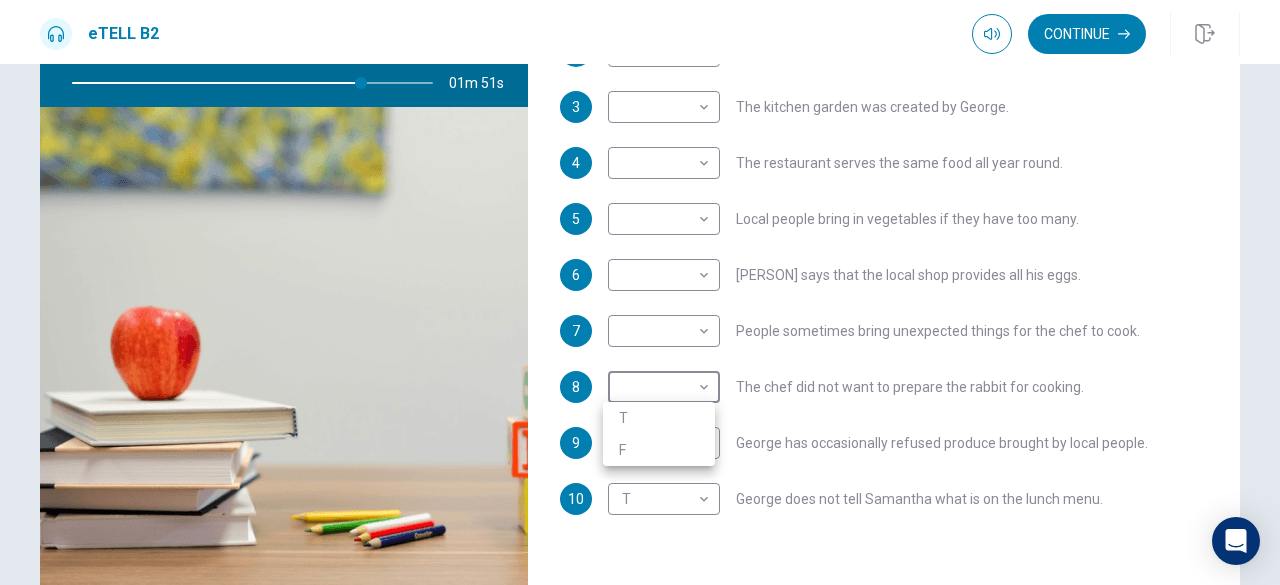 click on "Questions 1 - 10 T if the statement is TRUE F if the statement is FALSE 1 ​ ​ [PERSON] is writing a restaurant review. 2 T * ​ There used to be just a bar at the White Horse. 3 ​ ​ The kitchen garden was created by [PERSON]. 4 ​ ​ The restaurant serves the same food all year round. 5 ​ ​ Local people bring in vegetables if they have too many. 6 ​ ​ [PERSON] says that the local shop provides all his eggs. 7 ​ ​ People sometimes bring unexpected things for the chef to cook. 8 ​ ​ The chef did not want to prepare the rabbit for cooking. 9 T * ​ [PERSON] has occasionally refused produce brought by local people." at bounding box center (640, 292) 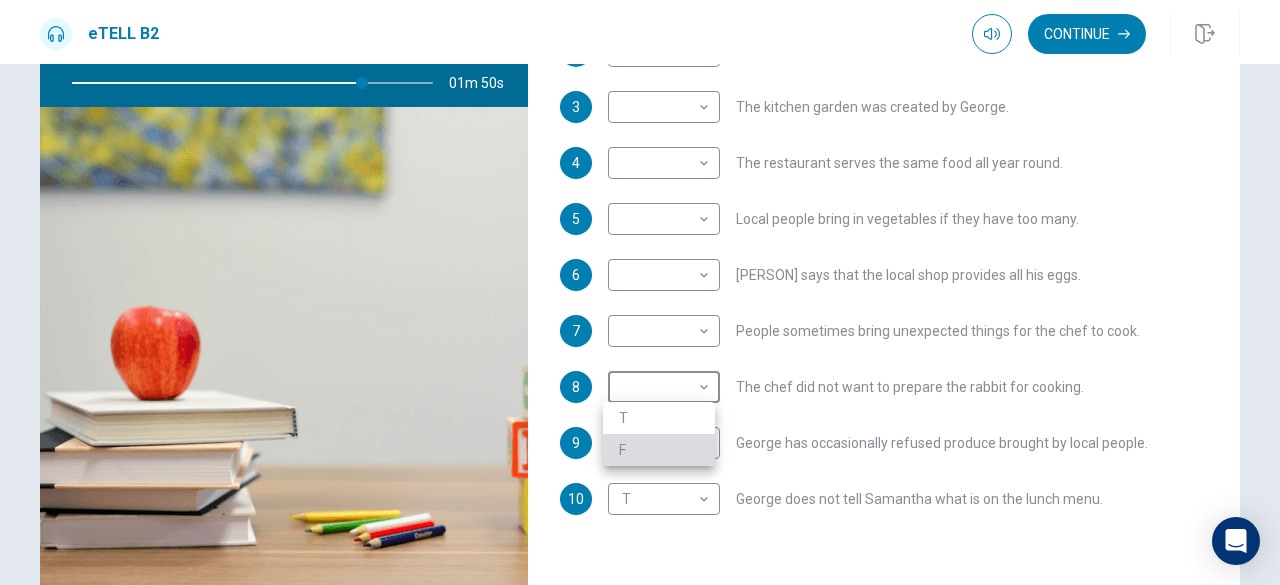 click on "F" at bounding box center (659, 450) 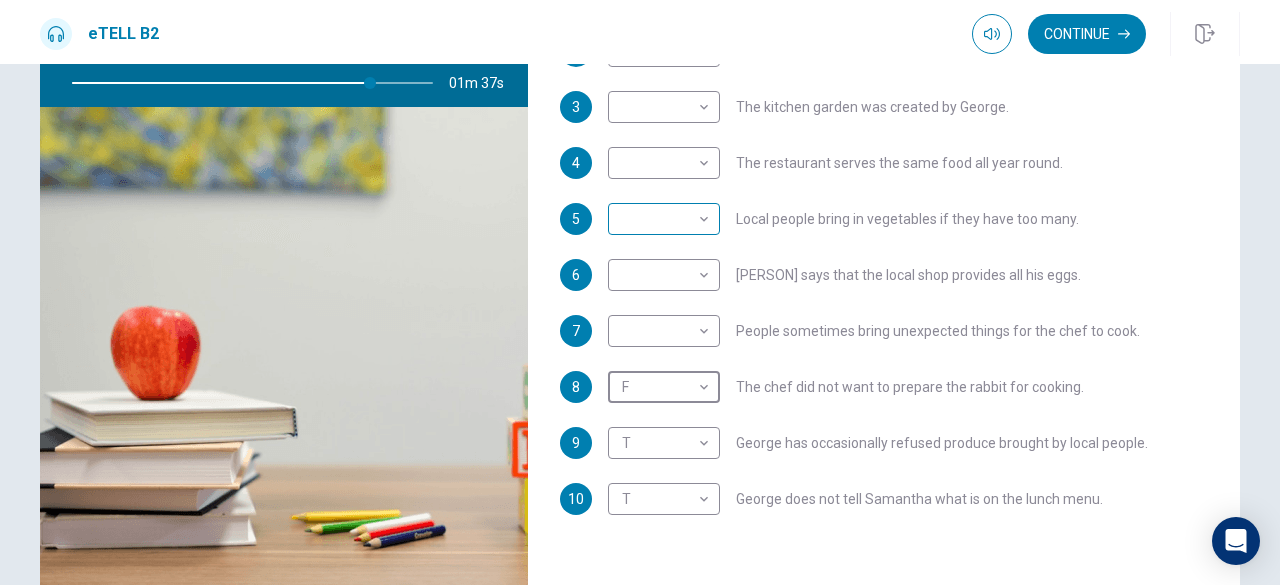 click on "Questions 1 - 10 T if the statement is TRUE F if the statement is FALSE 1 ​ ​ [PERSON] is writing a restaurant review. 2 T * ​ There used to be just a bar at the White Horse. 3 ​ ​ The kitchen garden was created by [PERSON]. 4 ​ ​ The restaurant serves the same food all year round. 5 ​ ​ Local people bring in vegetables if they have too many. 6 ​ ​ [PERSON] says that the local shop provides all his eggs. 7 ​ ​ People sometimes bring unexpected things for the chef to cook. 8 F * ​ The chef did not want to prepare the rabbit for cooking. 9 T * ​ [PERSON] has occasionally refused produce brought by local people." at bounding box center [640, 292] 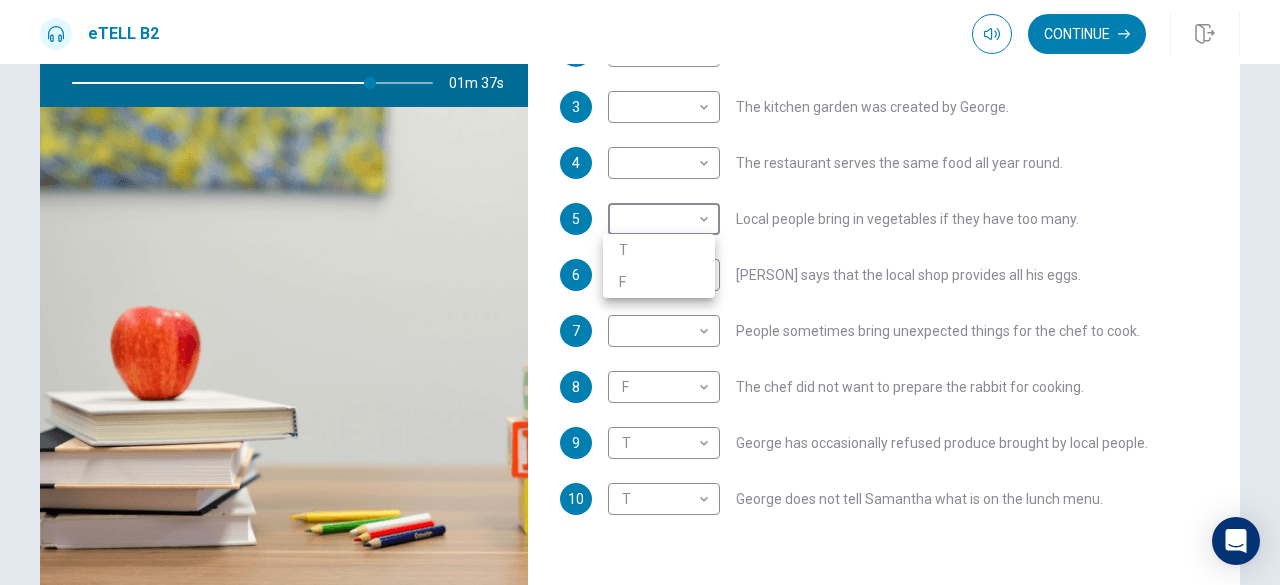 type on "**" 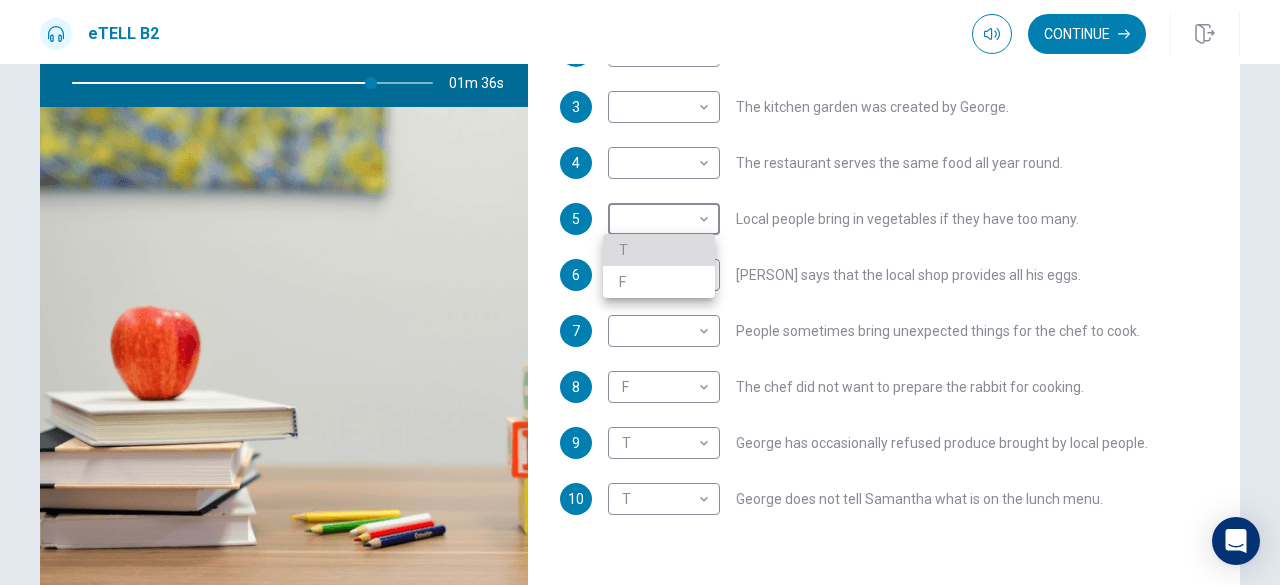click on "T" at bounding box center (659, 250) 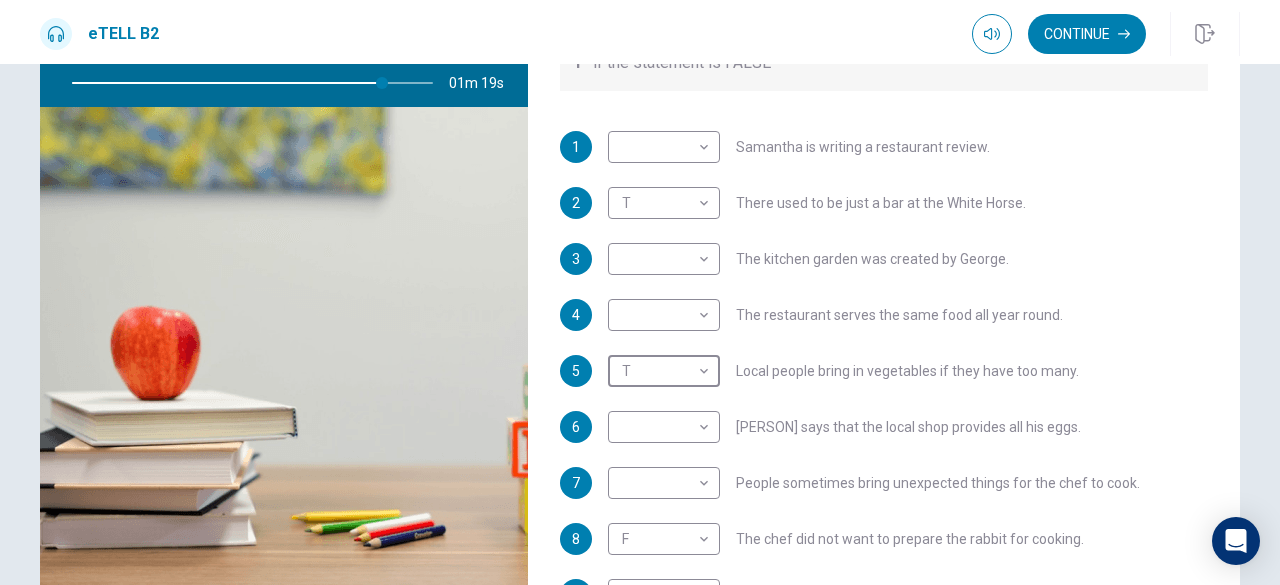 scroll, scrollTop: 209, scrollLeft: 0, axis: vertical 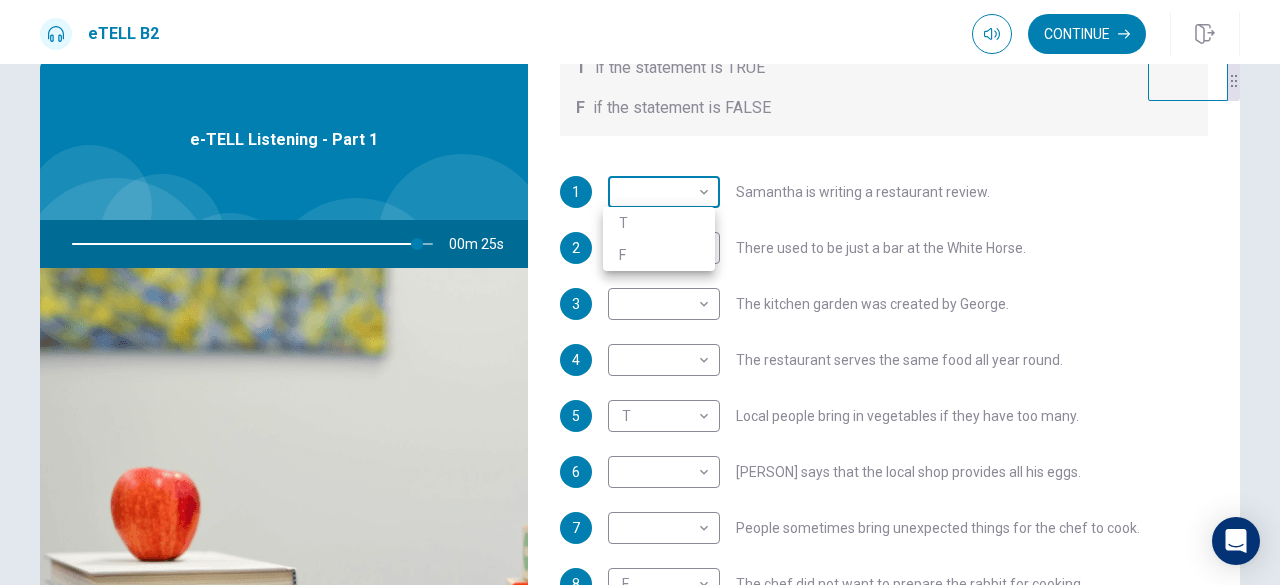 click on "Questions 1 - 10 T if the statement is TRUE F if the statement is FALSE 1 ​ ​ [PERSON] is writing a restaurant review. 2 T * ​ There used to be just a bar at the White Horse. 3 ​ ​ The kitchen garden was created by [PERSON]. 4 ​ ​ The restaurant serves the same food all year round. 5 T * ​ Local people bring in vegetables if they have too many. 6 ​ ​ [PERSON] says that the local shop provides all his eggs. 7 ​ ​ People sometimes bring unexpected things for the chef to cook. 8 F * ​ The chef did not want to prepare the rabbit for cooking. 9 T * ​ [PERSON] has occasionally refused produce brought by local people." at bounding box center [640, 292] 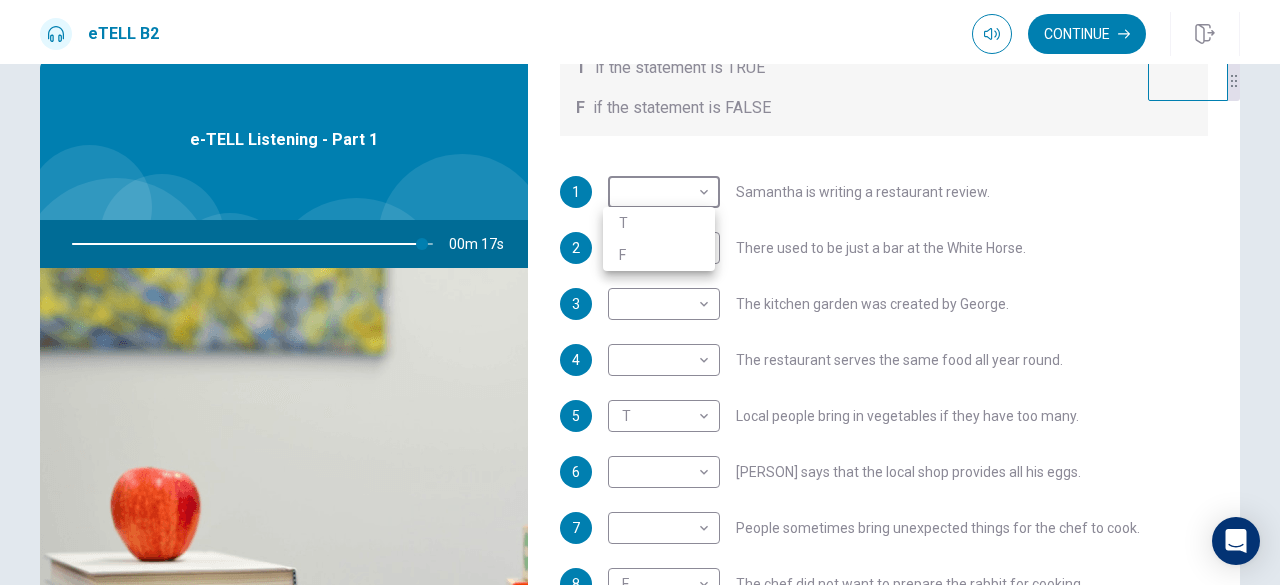 type on "**" 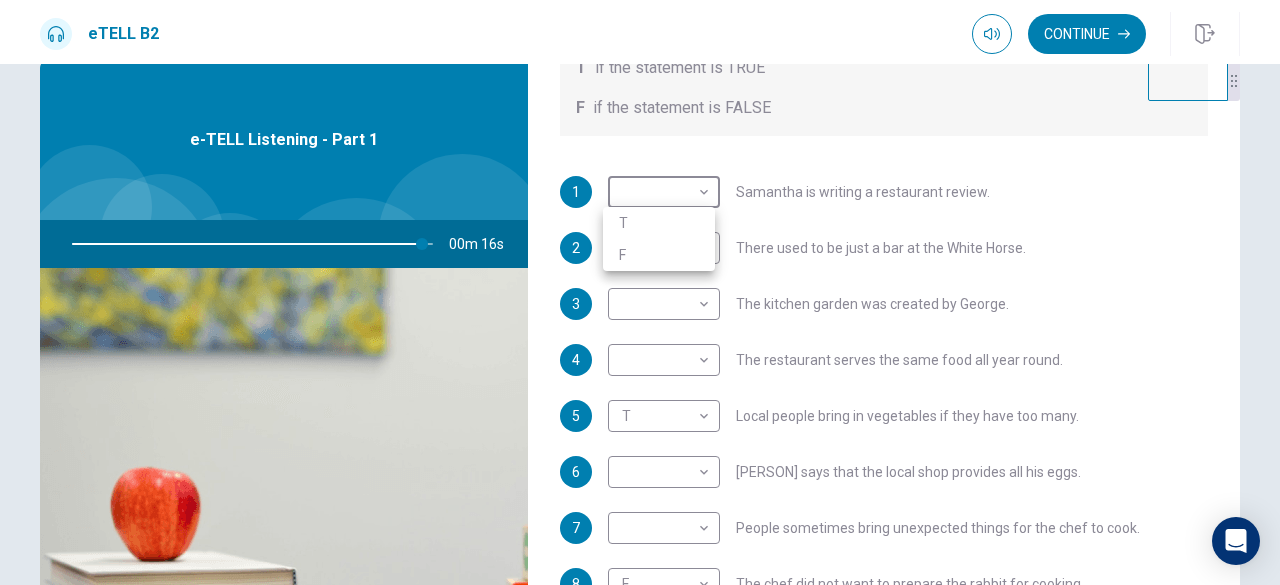 click on "T" at bounding box center [659, 223] 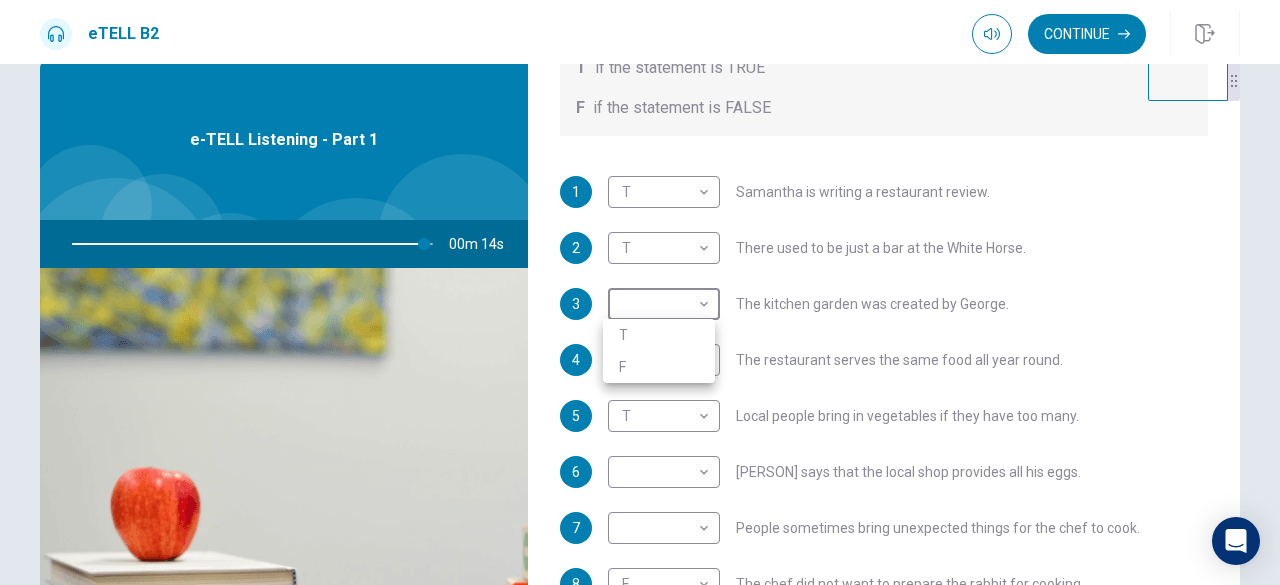 click on "Questions 1 - 10 T if the statement is TRUE F if the statement is FALSE 1 T * ​ [PERSON] is writing a restaurant review. 2 T * ​ There used to be just a bar at the White Horse. 3 ​ ​ The kitchen garden was created by [PERSON]. 4 ​ ​ The restaurant serves the same food all year round. 5 T * ​ Local people bring in vegetables if they have too many. 6 ​ ​ [PERSON] says that the local shop provides all his eggs. 7 ​ ​ People sometimes bring unexpected things for the chef to cook. 8 F * ​ The chef did not want to prepare the rabbit for cooking. 9 T * ​ [PERSON] has occasionally refused produce brought by local people." at bounding box center [640, 292] 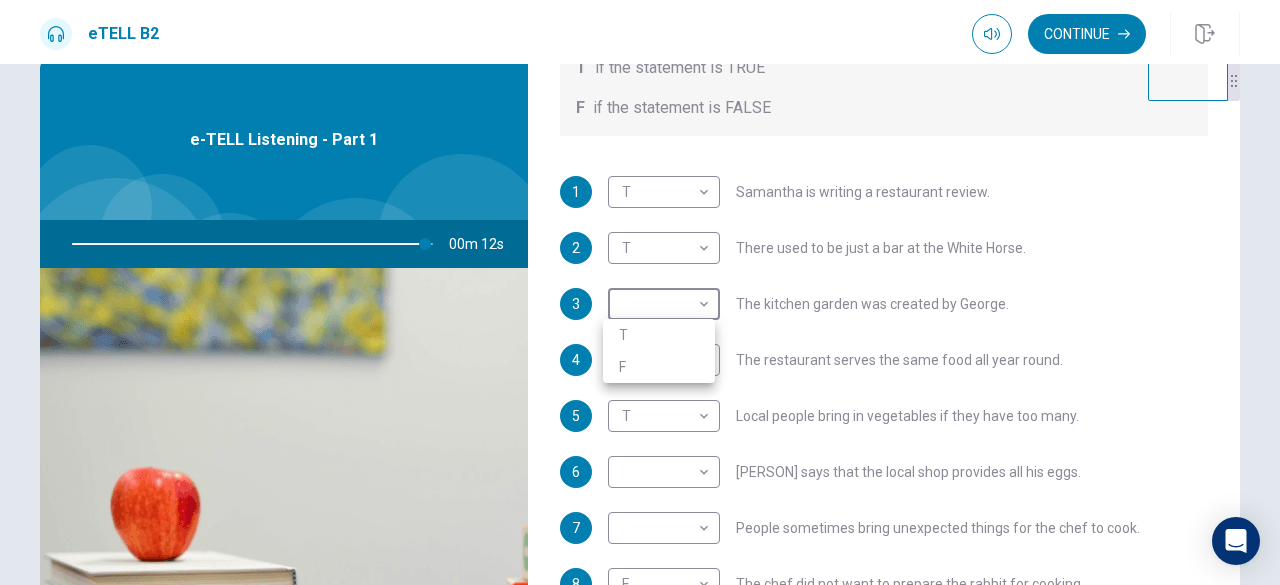 type on "**" 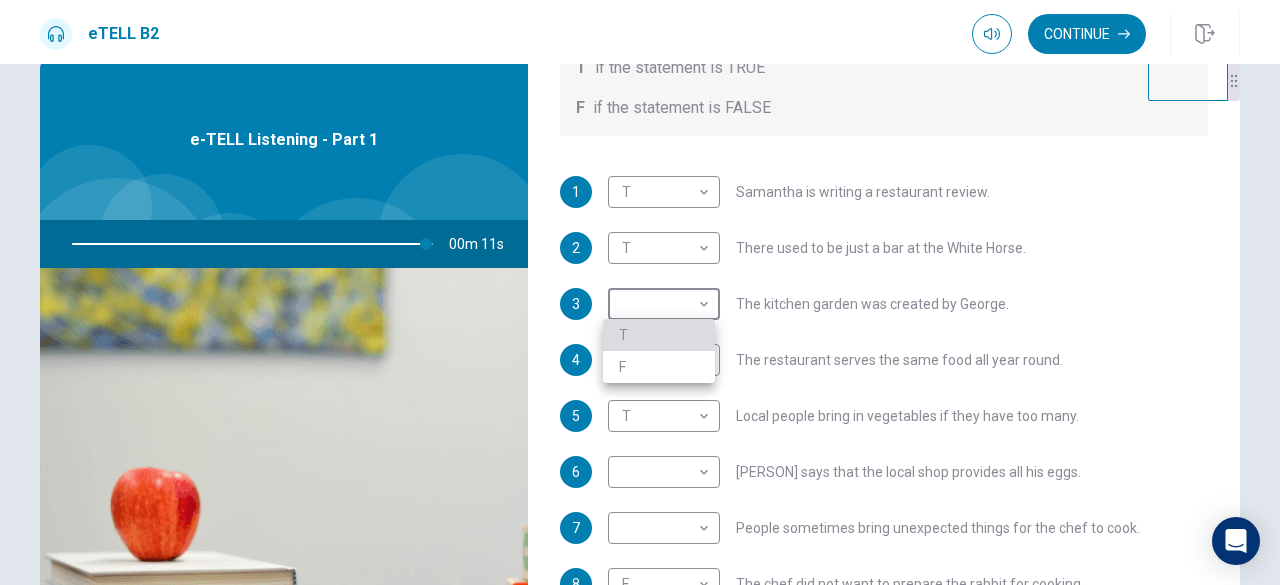 click on "T" at bounding box center [659, 335] 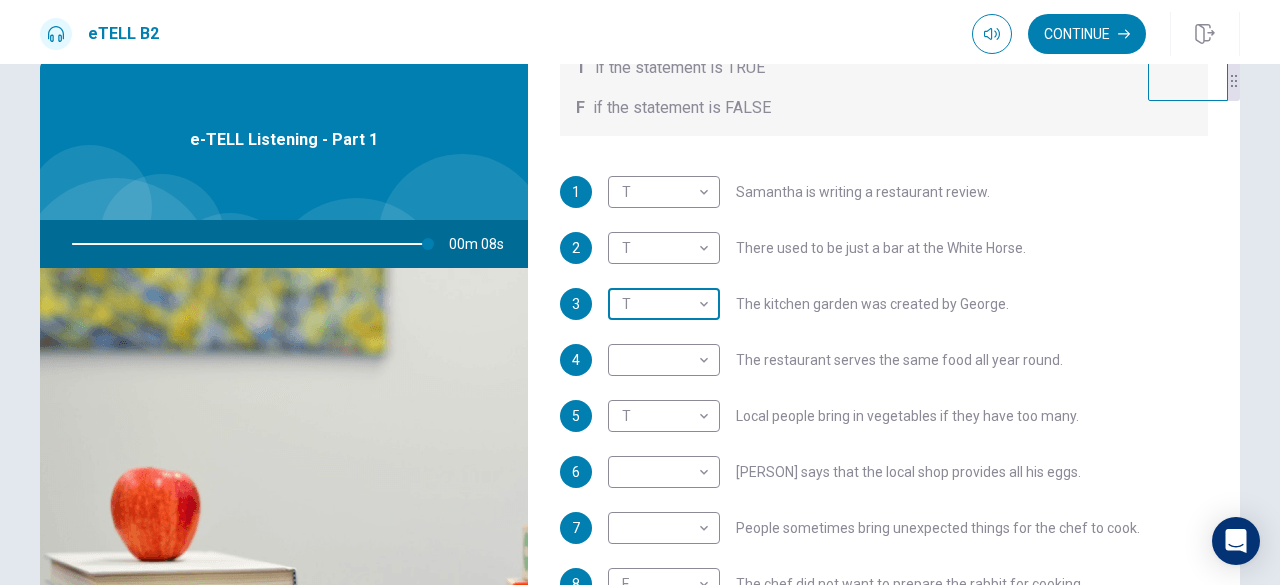 click on "Questions 1 - 10 T if the statement is TRUE F if the statement is FALSE 1 T * ​ [PERSON] is writing a restaurant review. 2 T * ​ There used to be just a bar at the White Horse. 3 T * ​ The kitchen garden was created by [PERSON]. 4 ​ ​ The restaurant serves the same food all year round. 5 T * ​ Local people bring in vegetables if they have too many. 6 ​ ​ [PERSON] says that the local shop provides all his eggs. 7 ​ ​ People sometimes bring unexpected things for the chef to cook. 8 F * ​ The chef did not want to prepare the rabbit for cooking. 9 T * ​ [PERSON] has occasionally refused produce brought by local people." at bounding box center [640, 292] 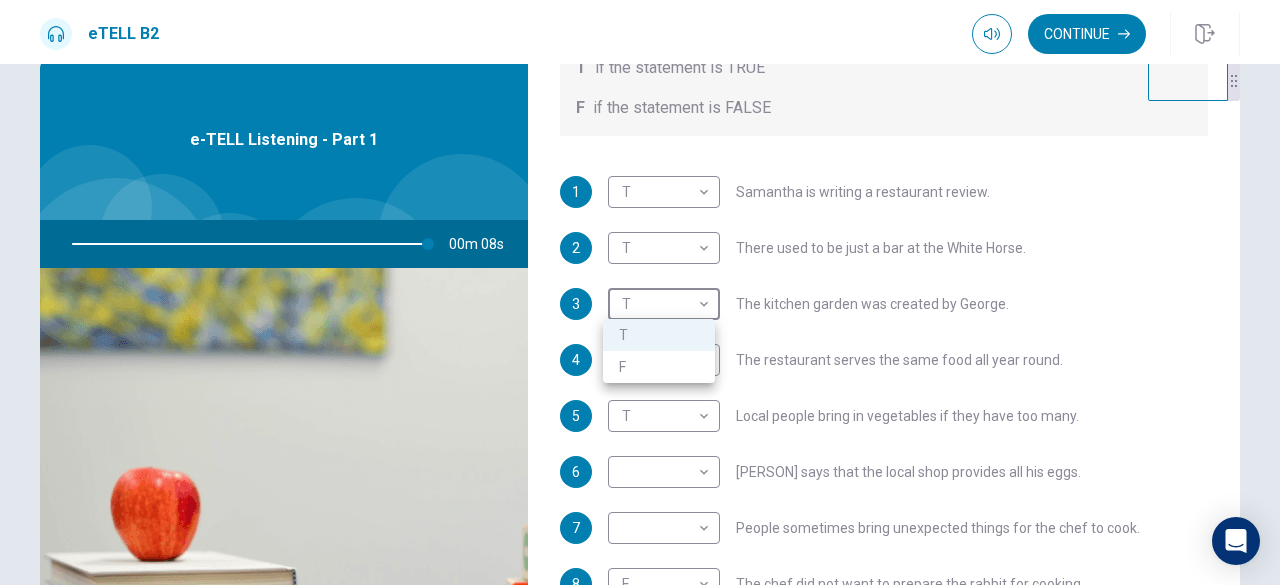 type on "**" 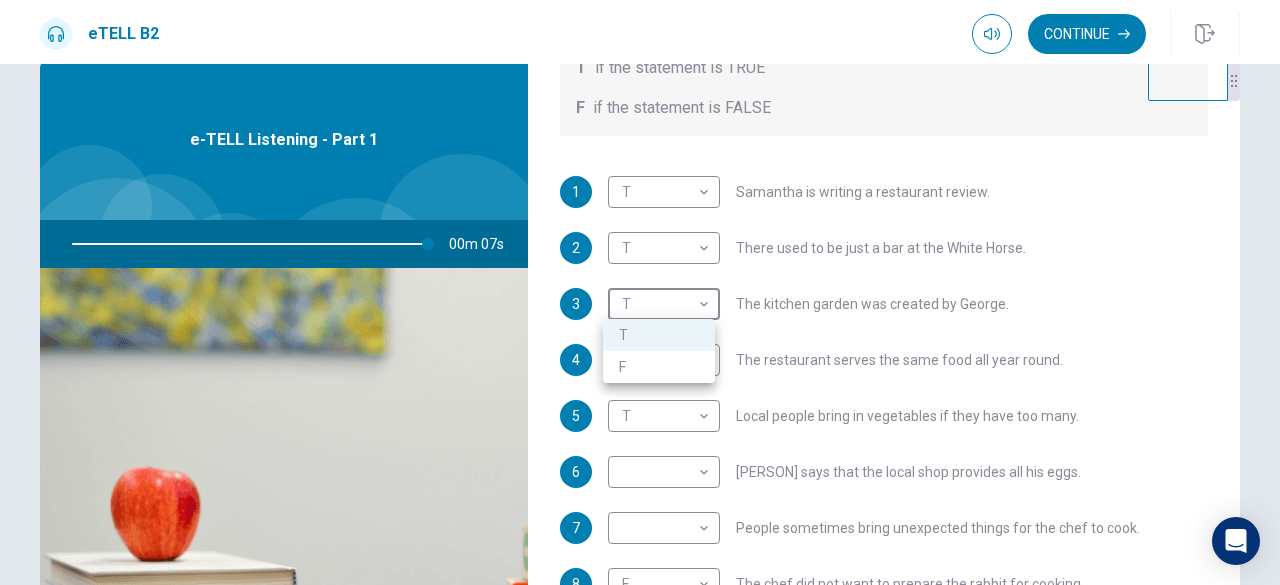 click on "F" at bounding box center [659, 367] 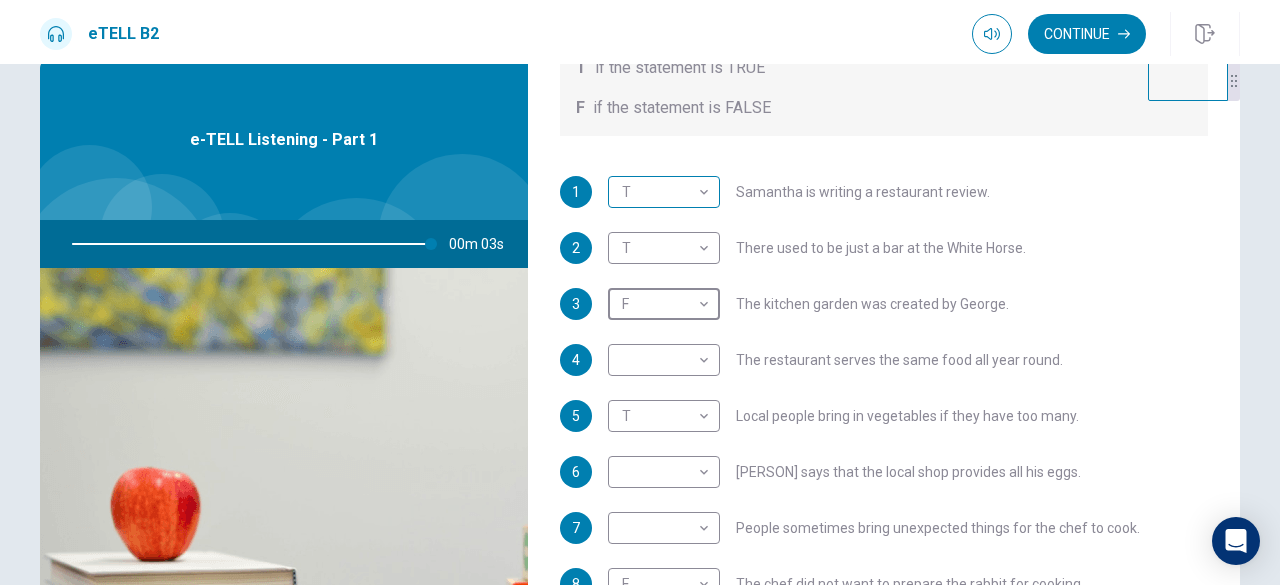click on "Questions 1 - 10 T if the statement is TRUE F if the statement is FALSE 1 T * ​ [PERSON] is writing a restaurant review. 2 T * ​ There used to be just a bar at the White Horse. 3 F * ​ The kitchen garden was created by [PERSON]. 4 ​ ​ The restaurant serves the same food all year round. 5 T * ​ Local people bring in vegetables if they have too many. 6 ​ ​ [PERSON] says that the local shop provides all his eggs. 7 ​ ​ People sometimes bring unexpected things for the chef to cook. 8 F * ​ The chef did not want to prepare the rabbit for cooking. 9 T * ​ [PERSON] has occasionally refused produce brought by local people." at bounding box center [640, 292] 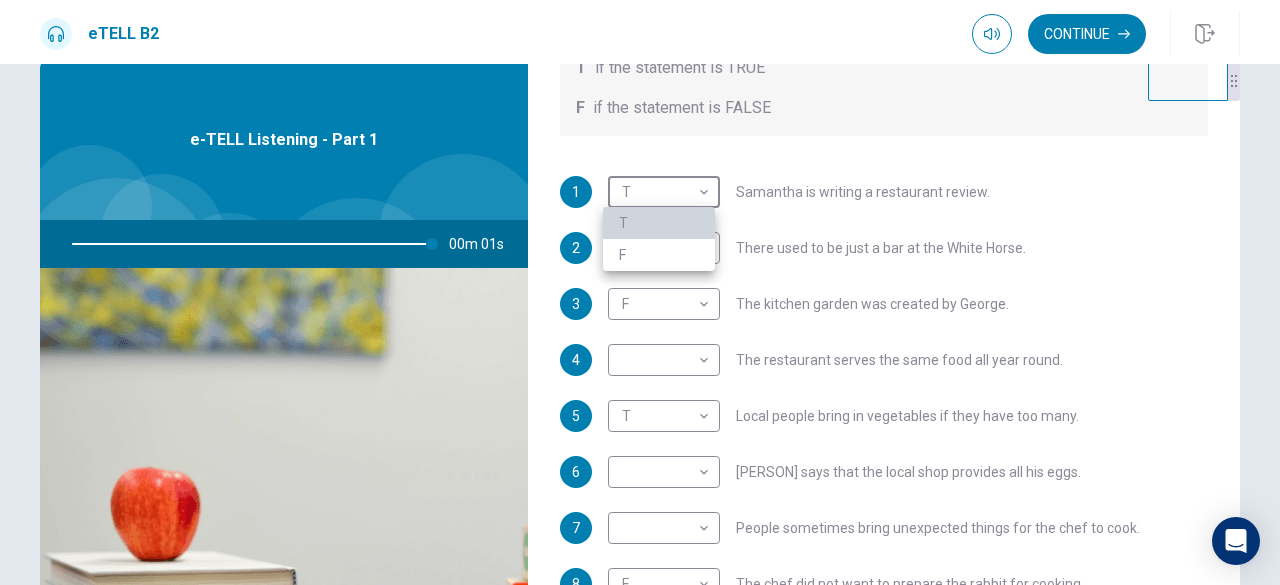 click on "T" at bounding box center [659, 223] 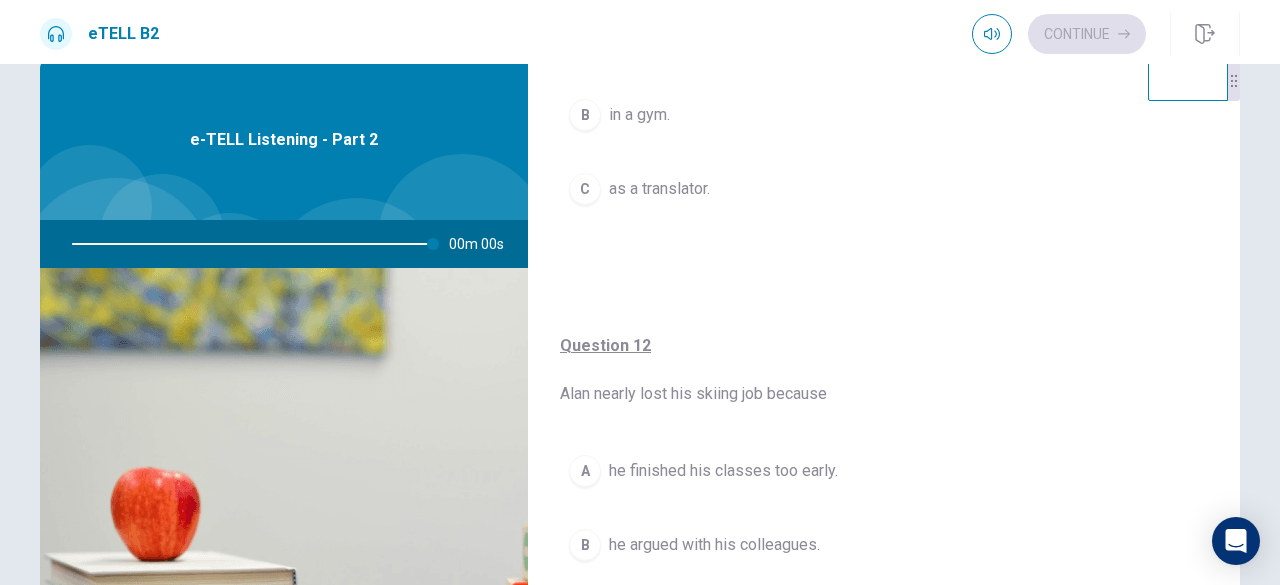click on "Question 12 [PERSON] nearly lost his skiing job because" at bounding box center (884, 370) 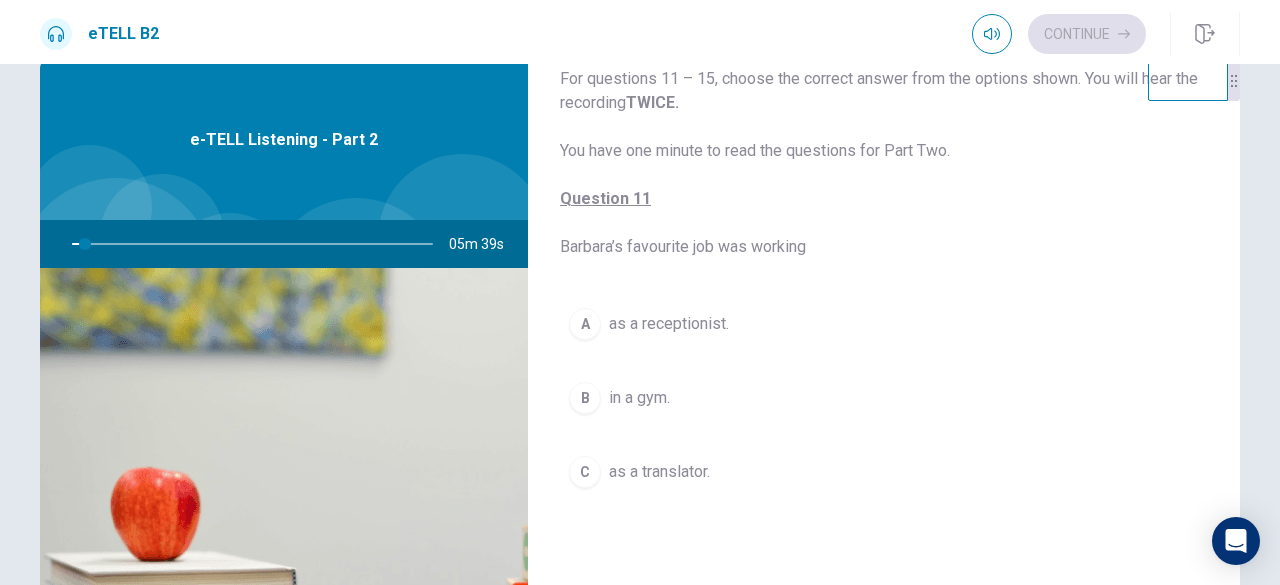 scroll, scrollTop: 0, scrollLeft: 0, axis: both 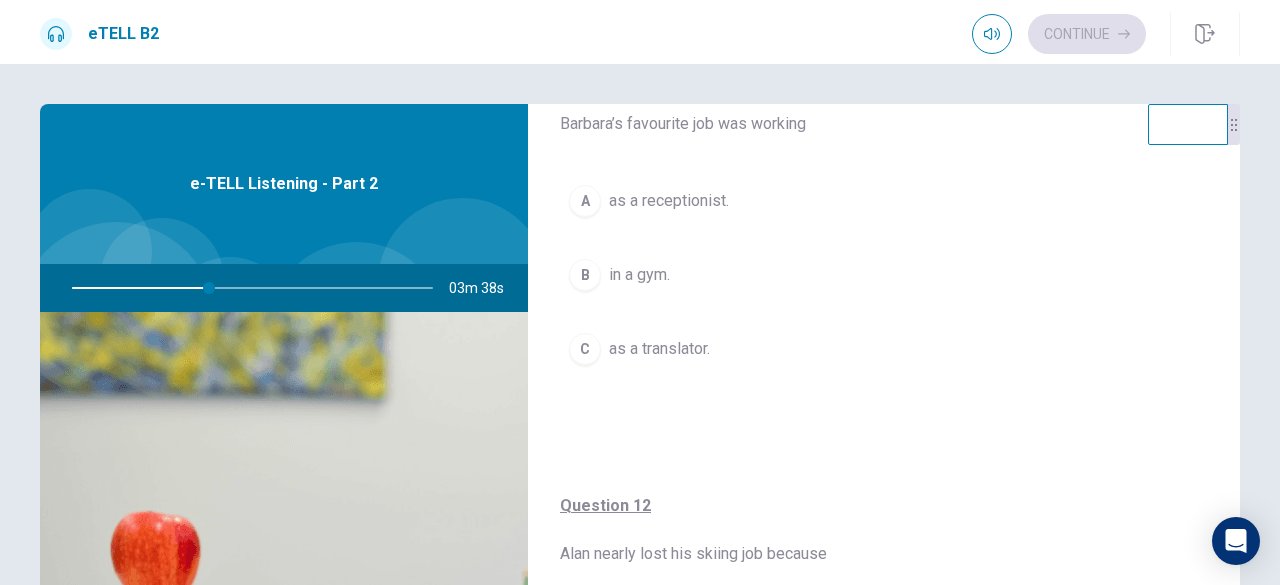 click on "A" at bounding box center (585, 201) 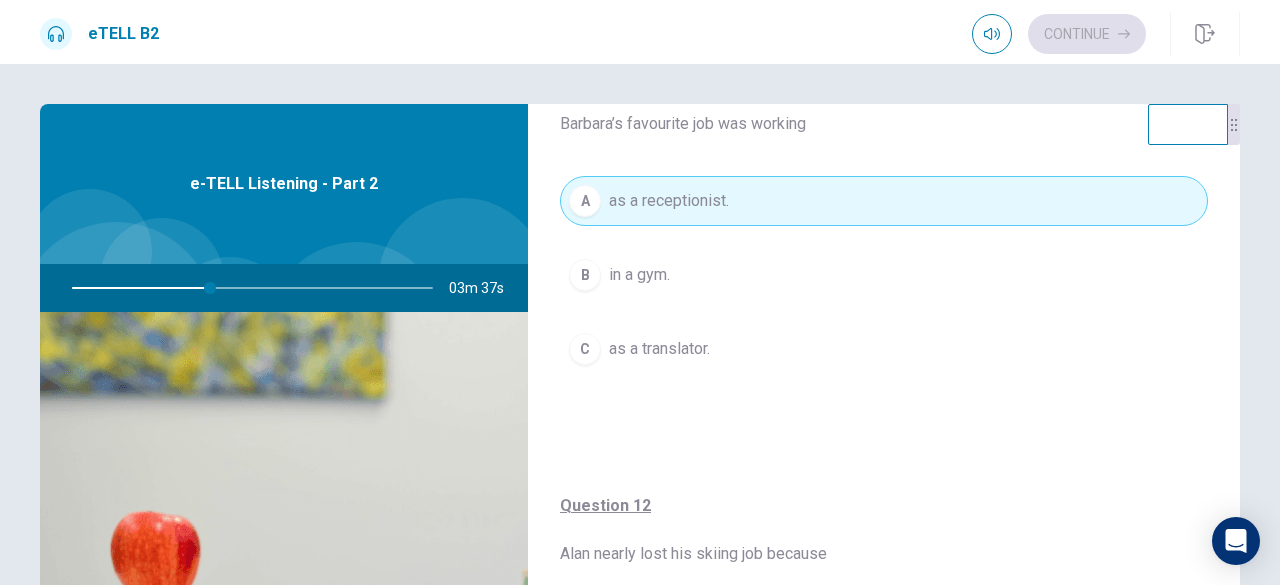 type on "**" 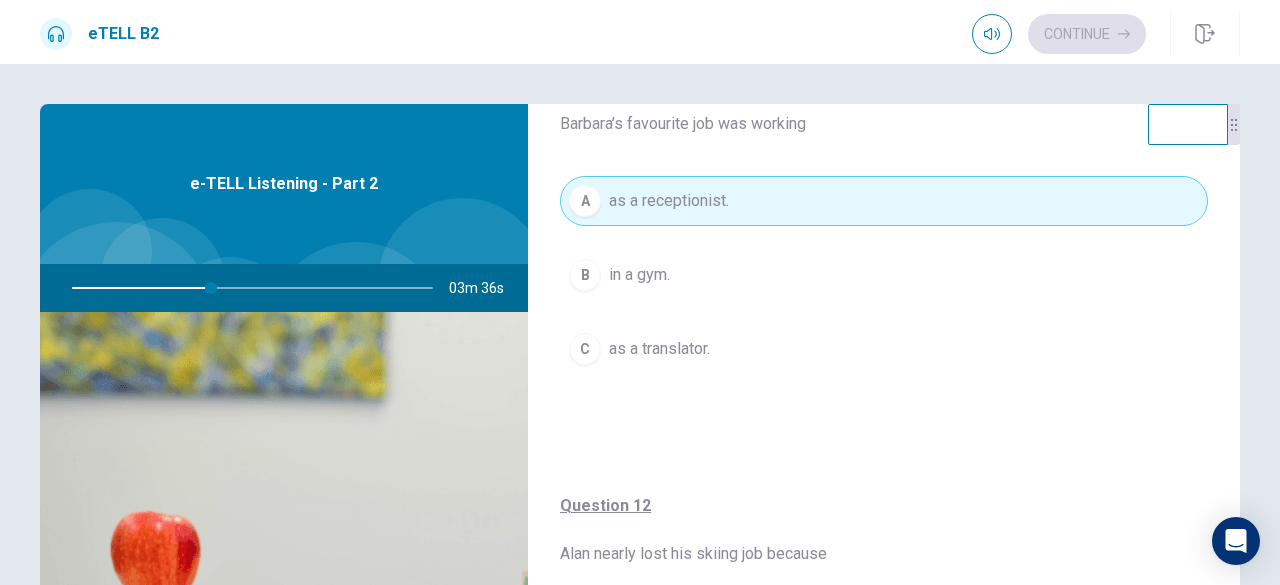 type 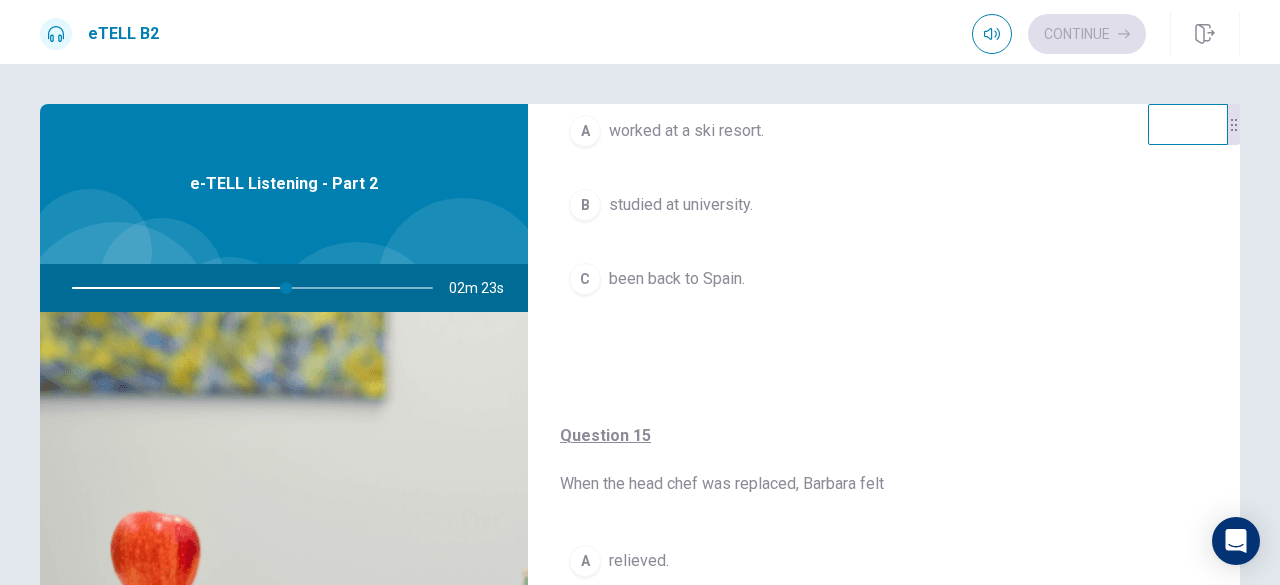 scroll, scrollTop: 1564, scrollLeft: 0, axis: vertical 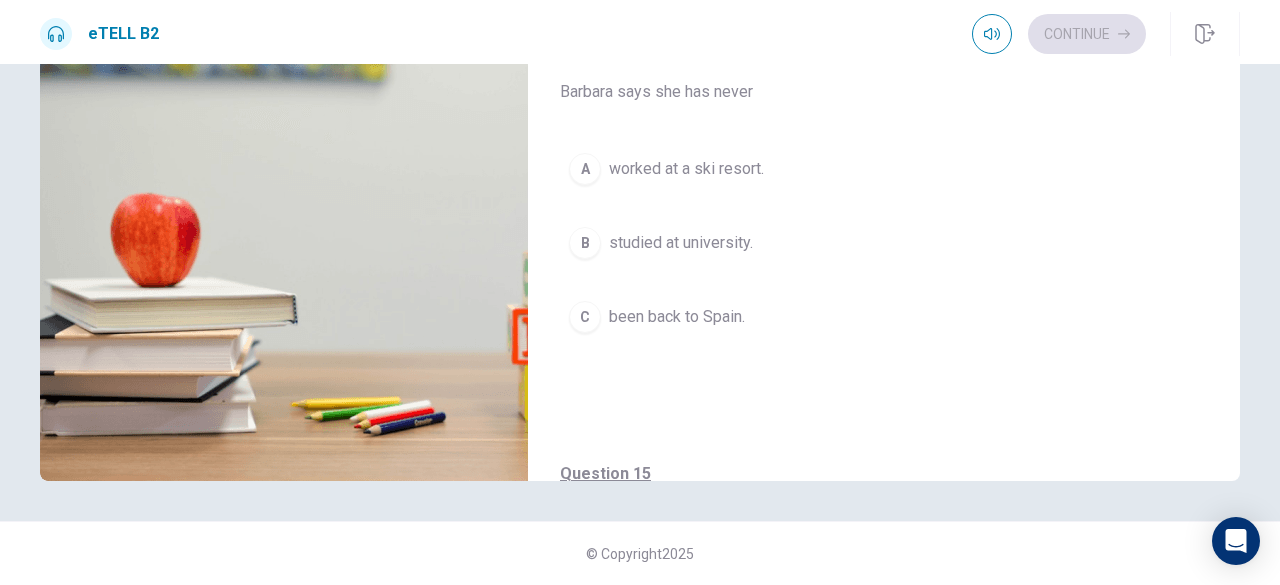 click on "studied at university." at bounding box center [681, 243] 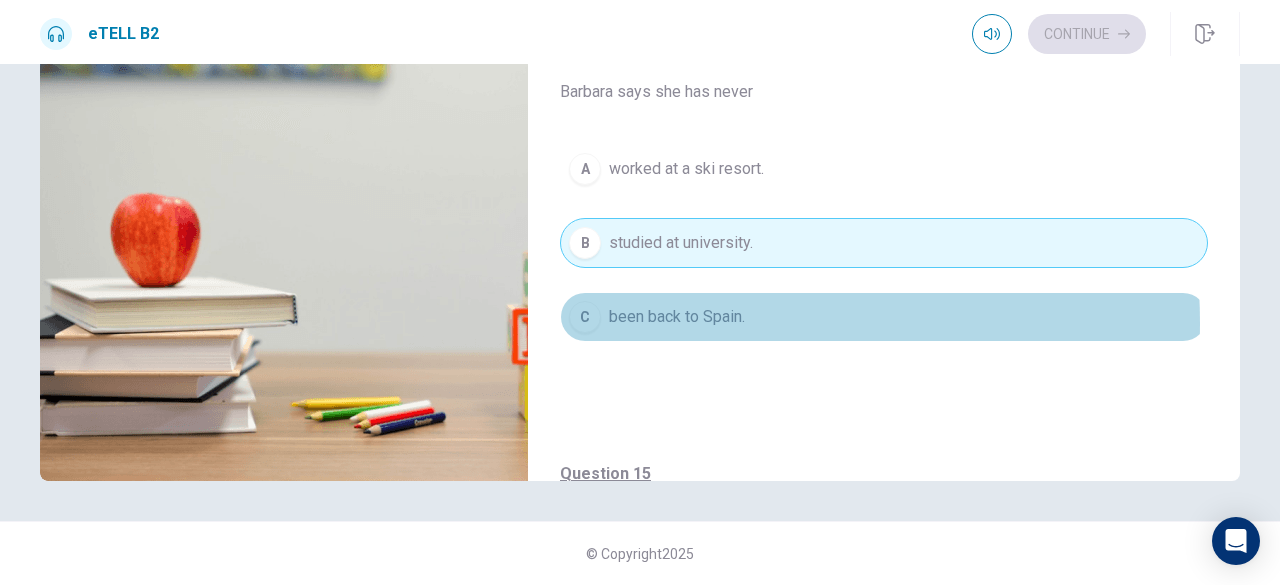 click on "been back to Spain." at bounding box center [677, 317] 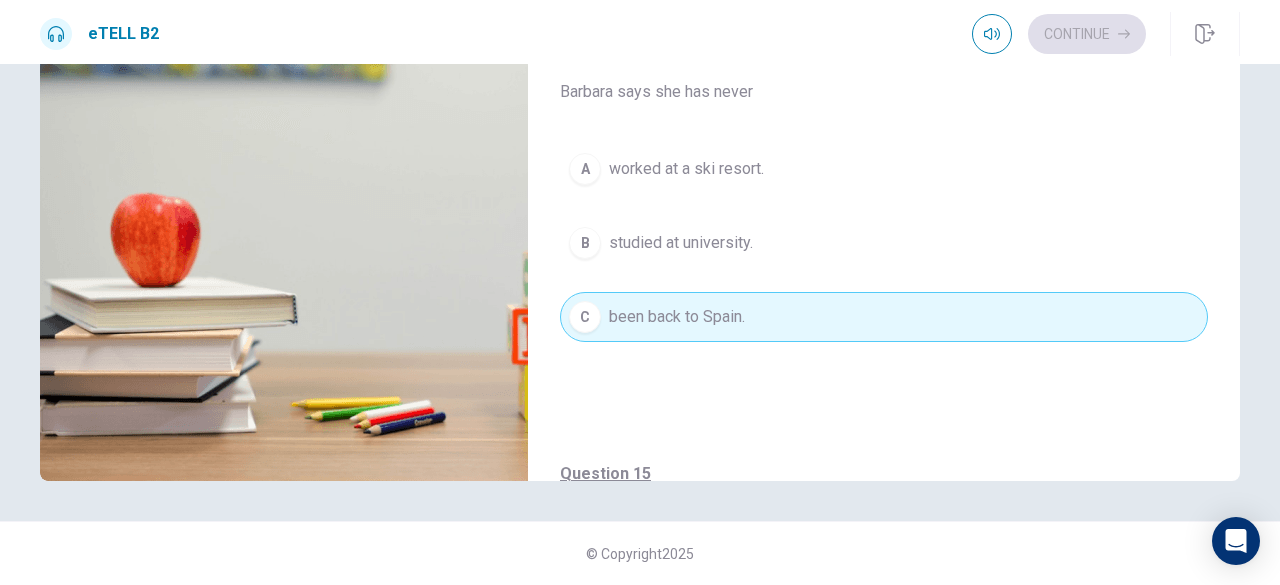 type on "**" 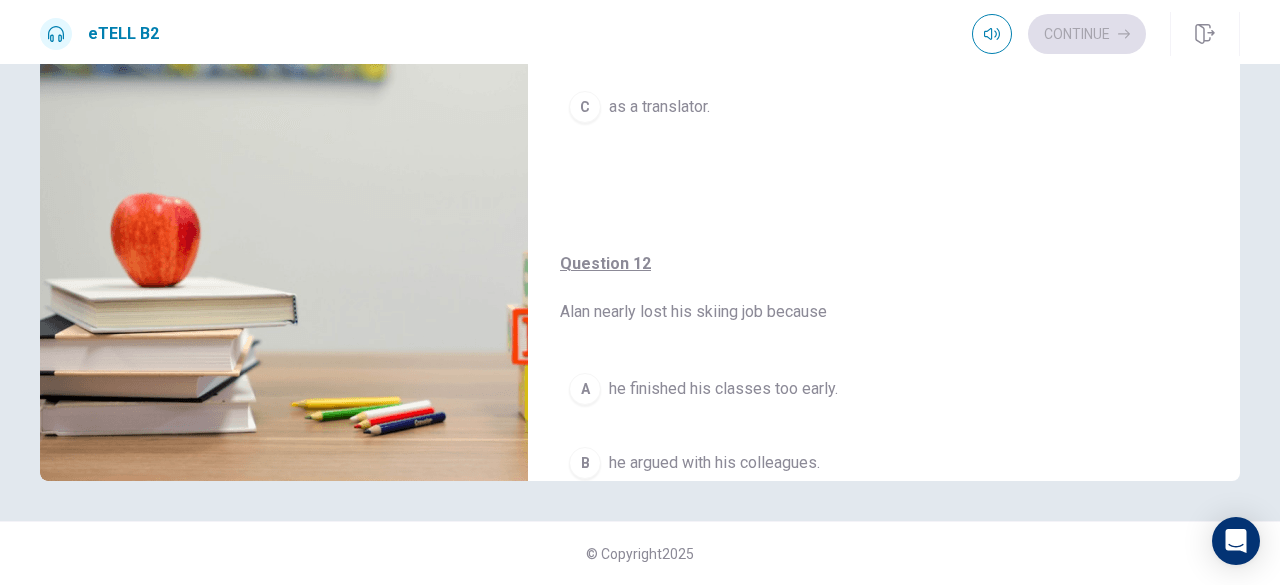 scroll, scrollTop: 0, scrollLeft: 0, axis: both 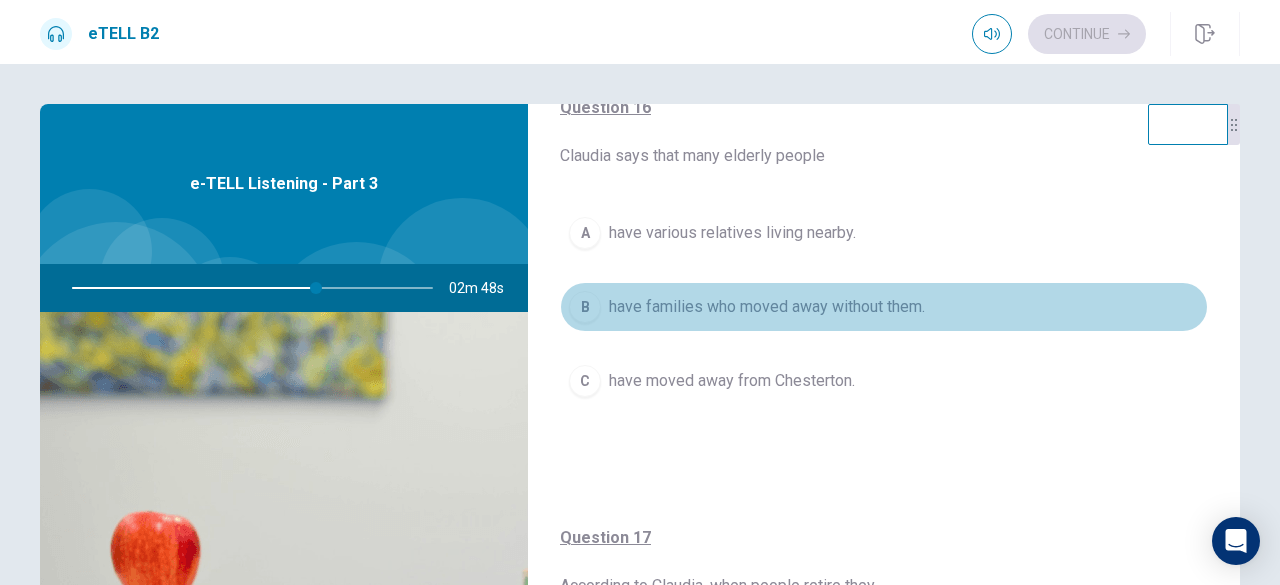 click on "have families who moved away without them." at bounding box center [767, 307] 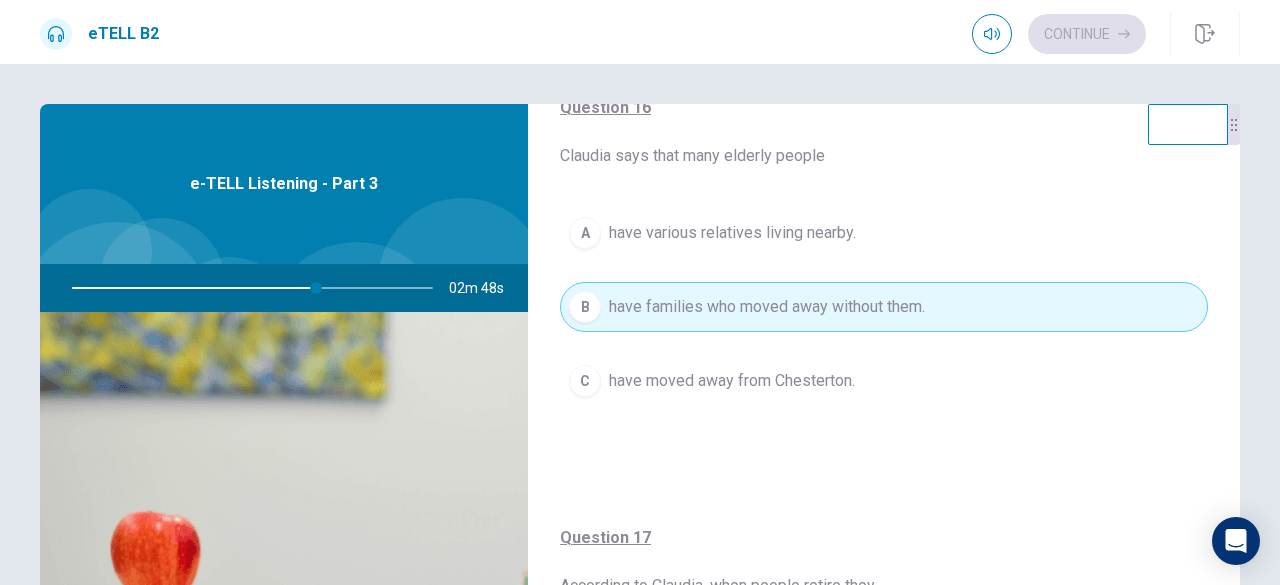 type on "**" 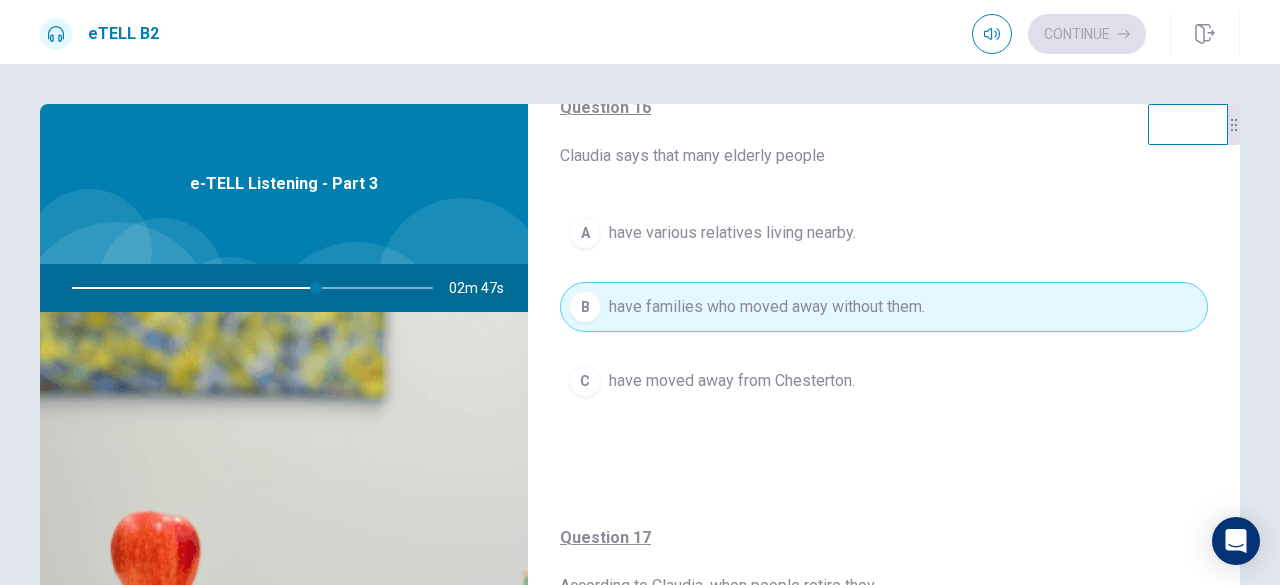 type 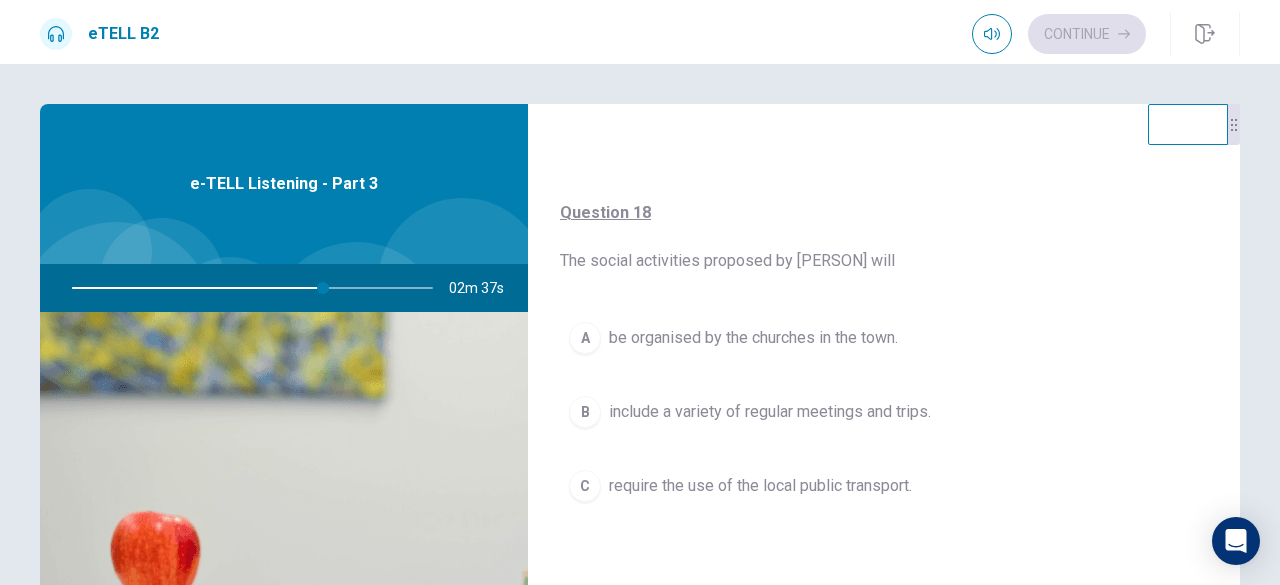 scroll, scrollTop: 960, scrollLeft: 0, axis: vertical 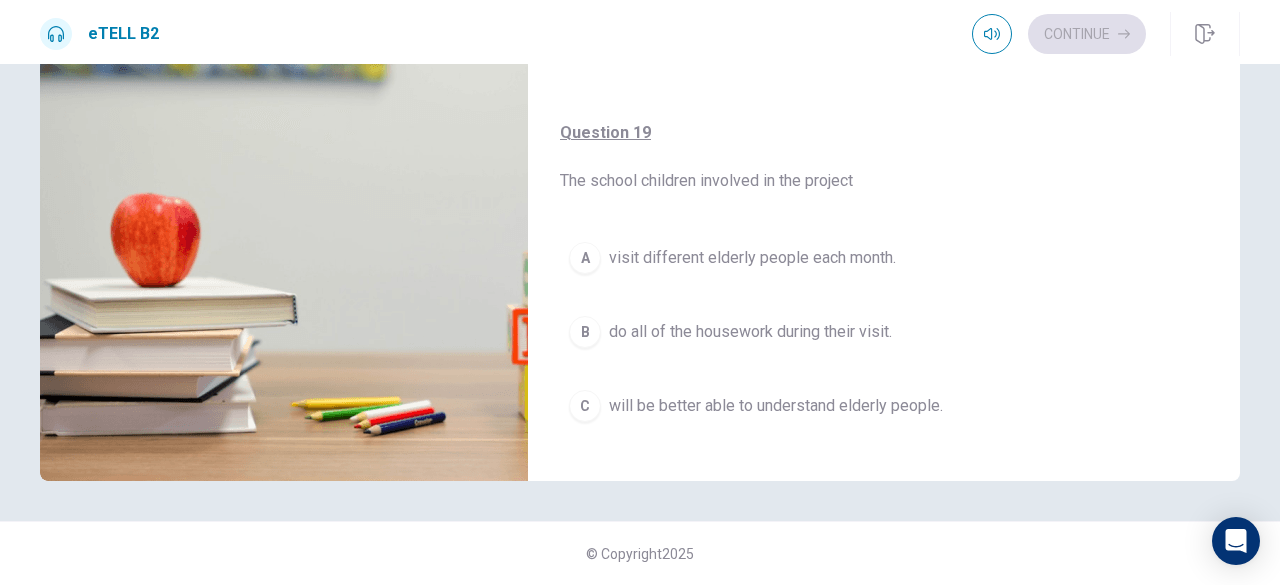 click on "do all of the housework during their visit." at bounding box center [750, 332] 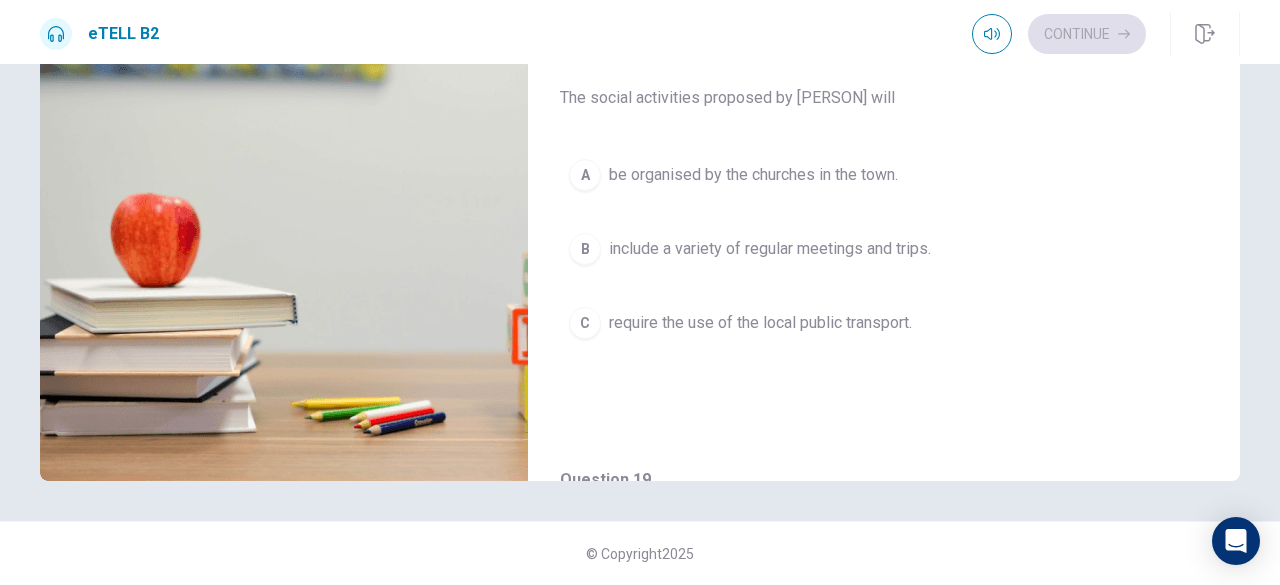 scroll, scrollTop: 681, scrollLeft: 0, axis: vertical 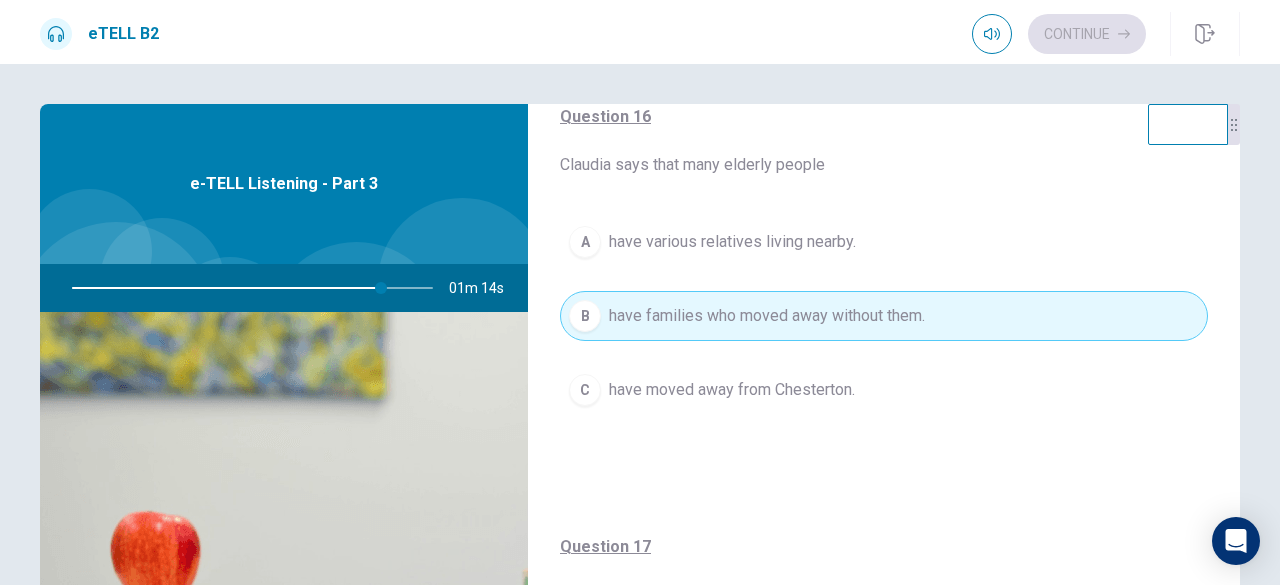 type on "**" 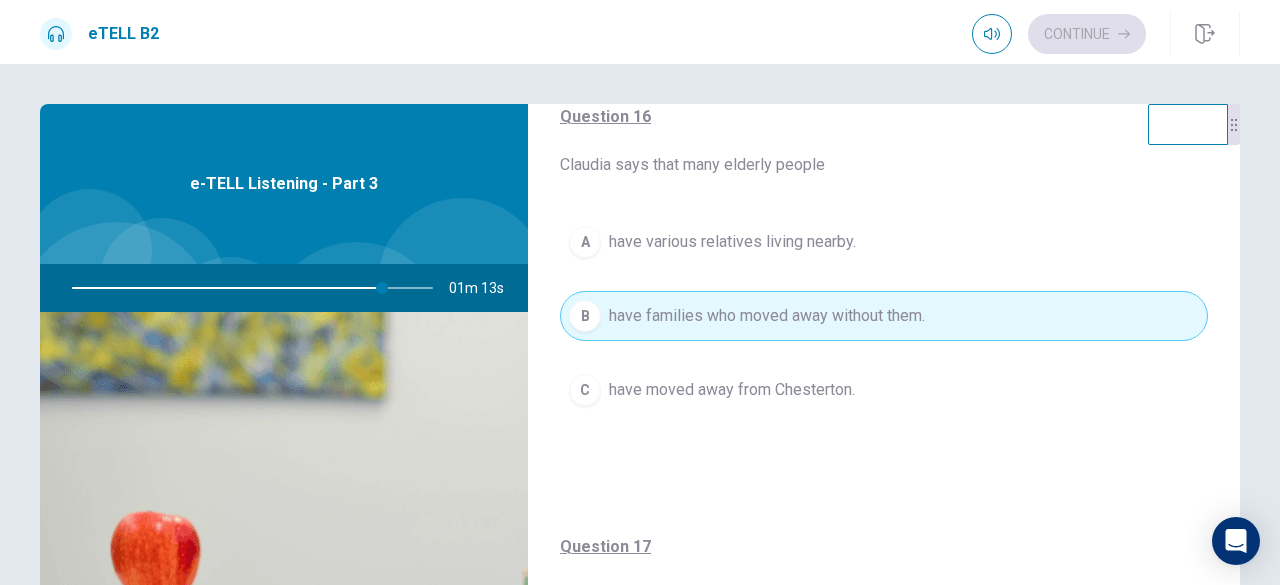 type 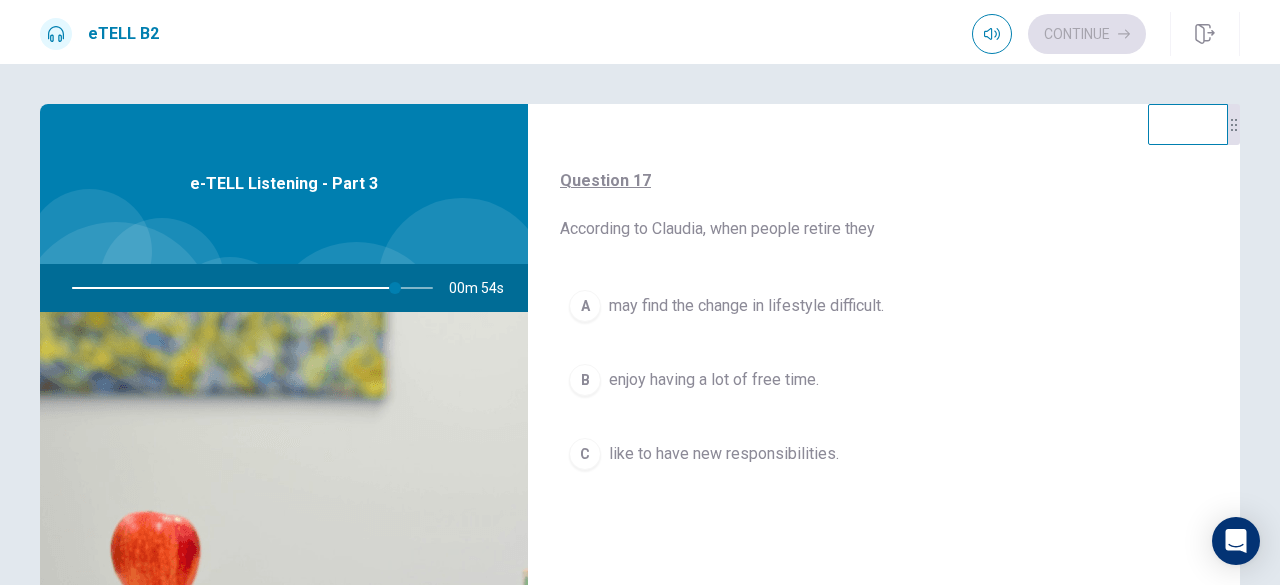scroll, scrollTop: 480, scrollLeft: 0, axis: vertical 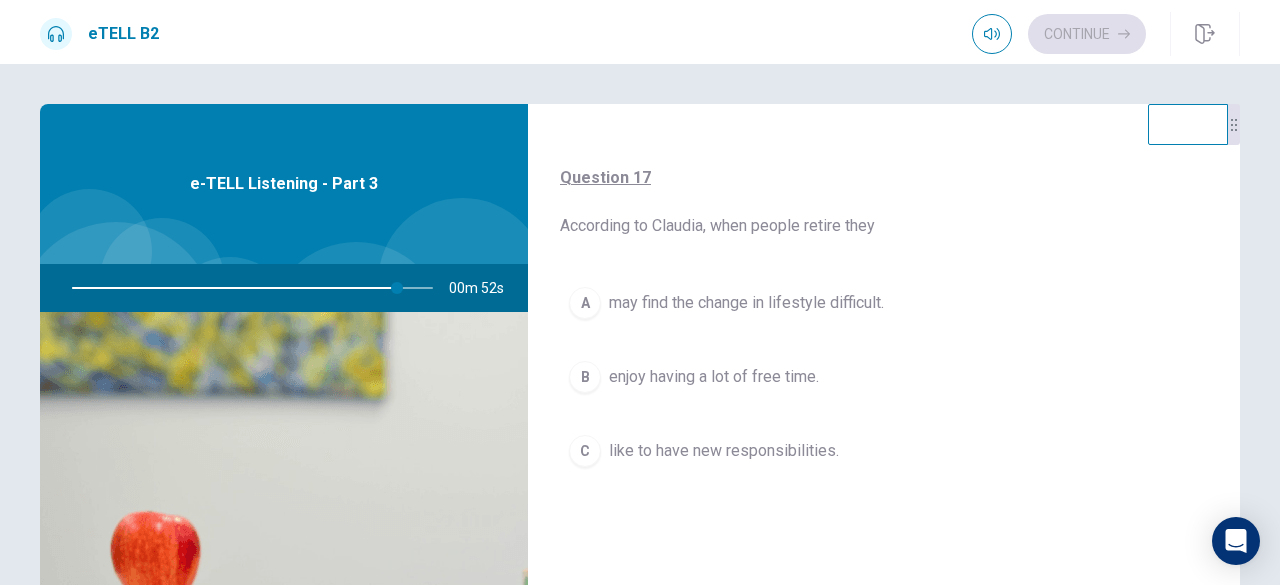 click on "may find the change in lifestyle difficult." at bounding box center (746, 303) 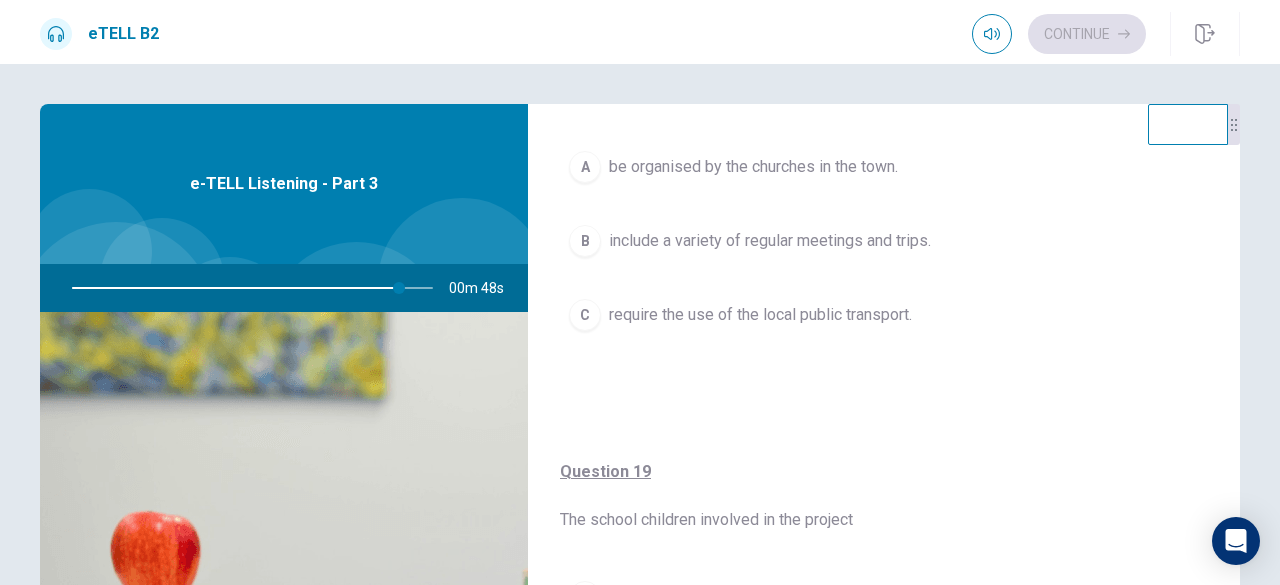 scroll, scrollTop: 980, scrollLeft: 0, axis: vertical 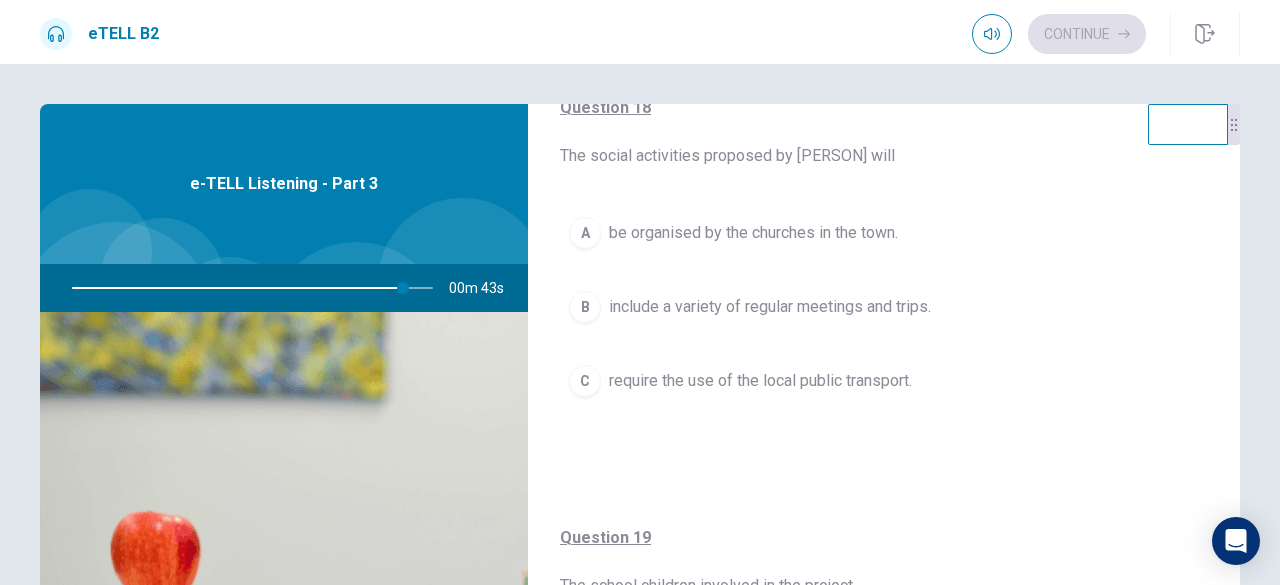 type on "**" 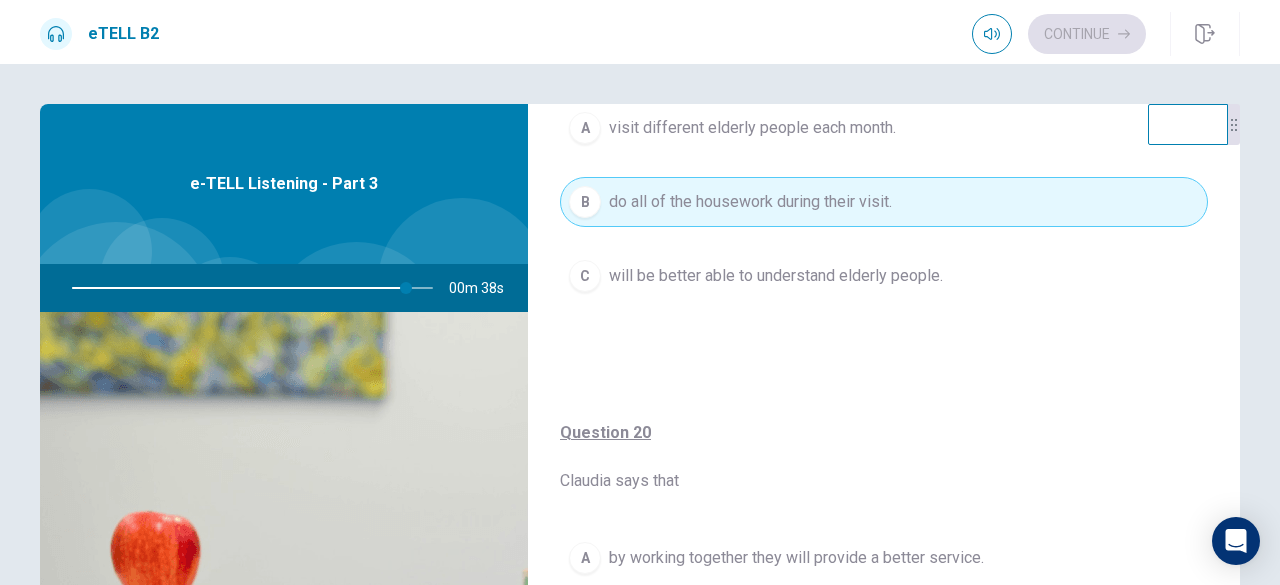 scroll, scrollTop: 1516, scrollLeft: 0, axis: vertical 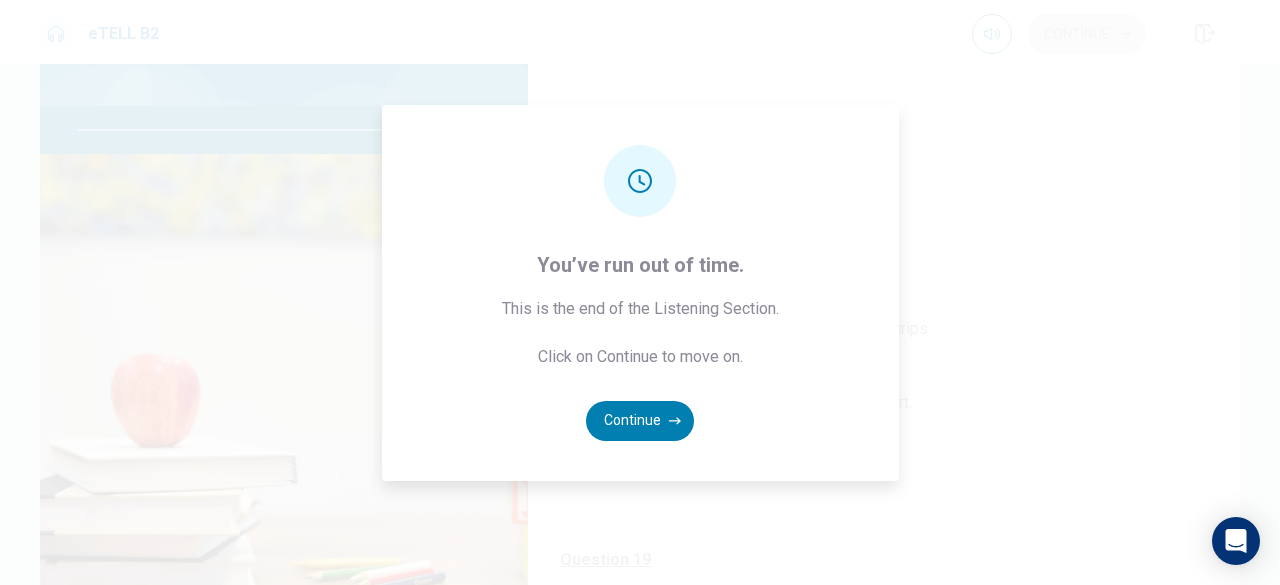 type on "*" 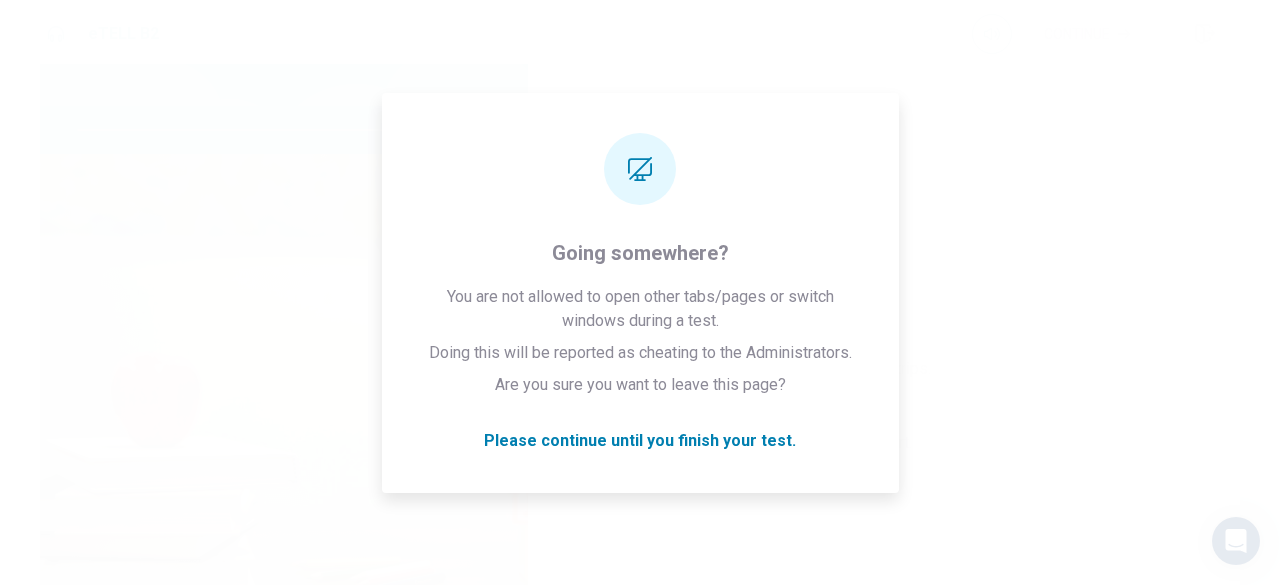 click on "You’ve run out of time. This is the end of the Listening Section. Click on Continue to move on. Continue" at bounding box center [640, 292] 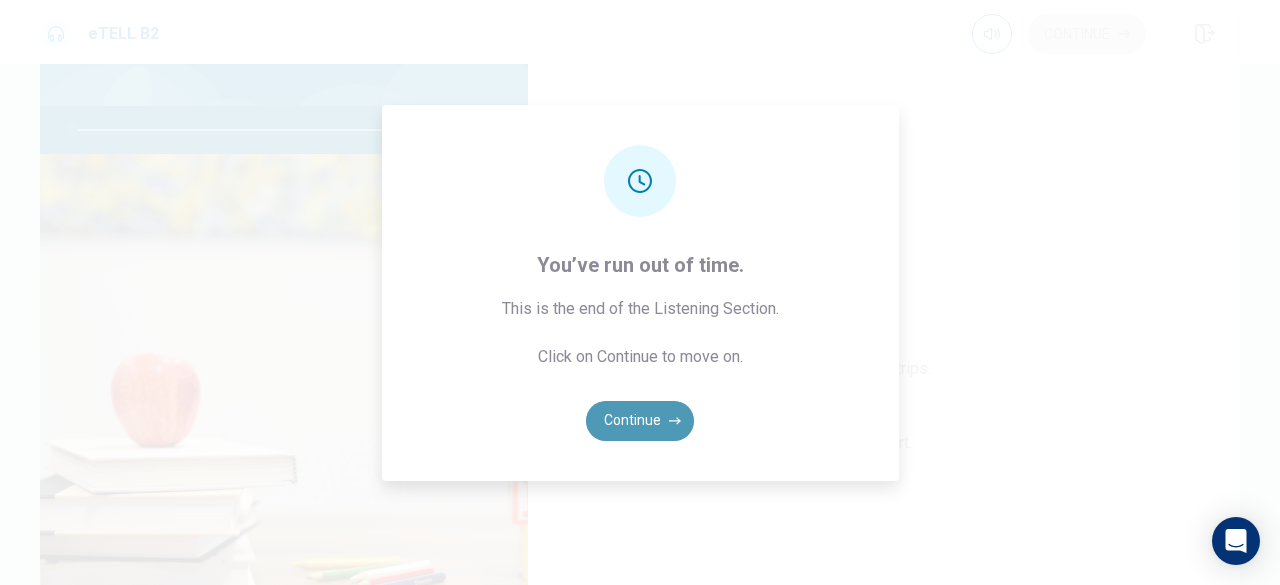 click on "Continue" at bounding box center (640, 421) 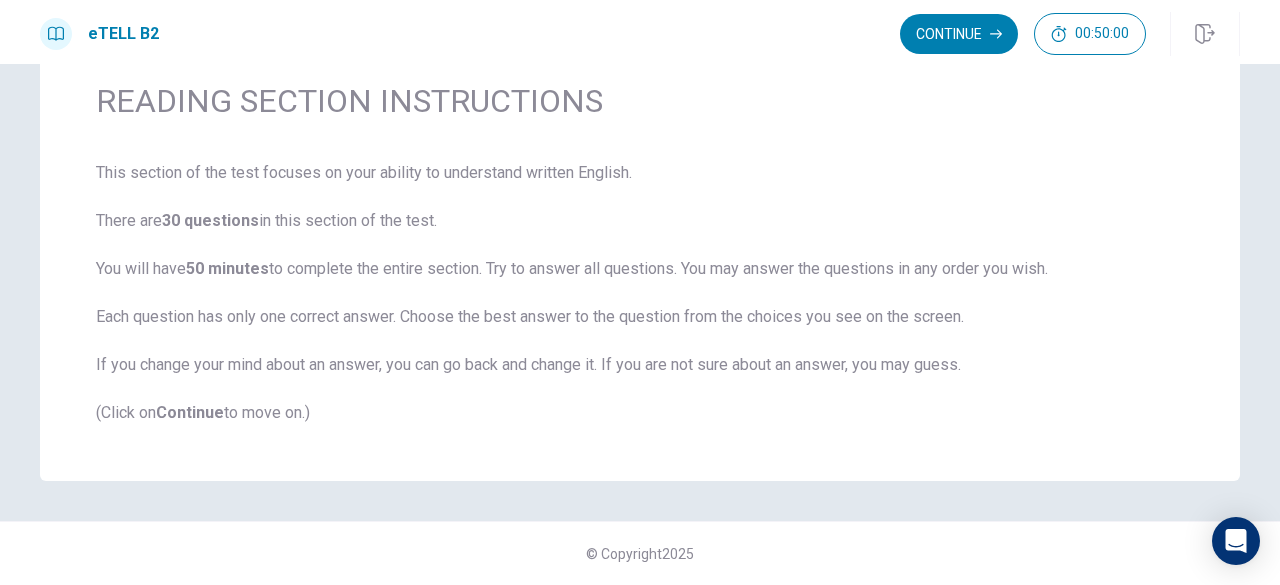 scroll, scrollTop: 78, scrollLeft: 0, axis: vertical 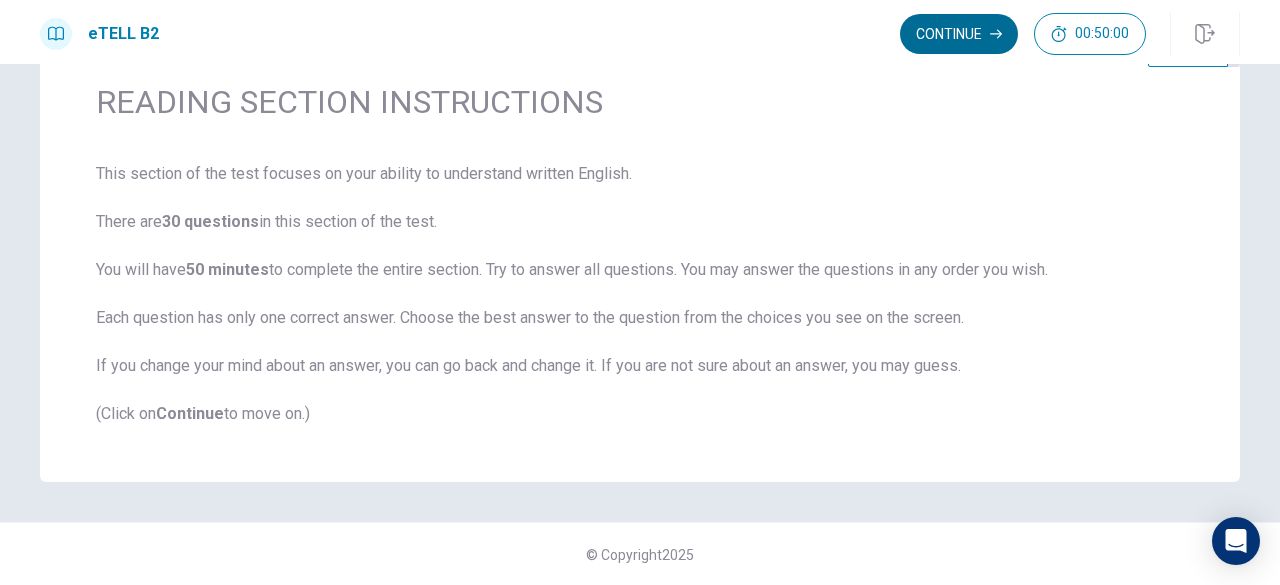 click on "Continue" at bounding box center (959, 34) 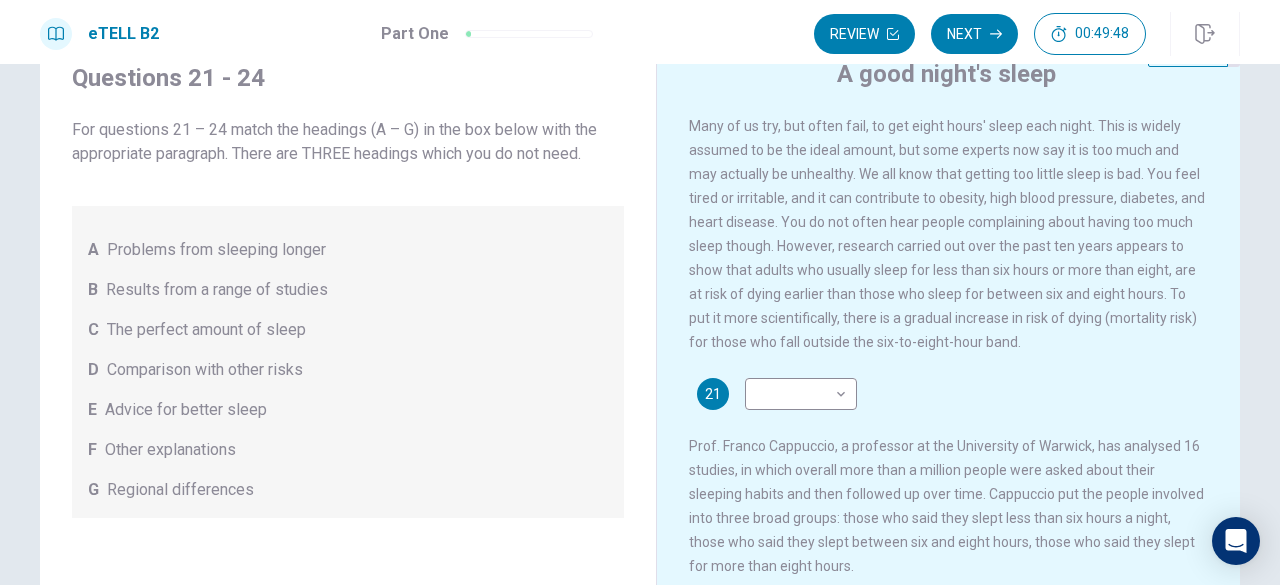scroll, scrollTop: 0, scrollLeft: 0, axis: both 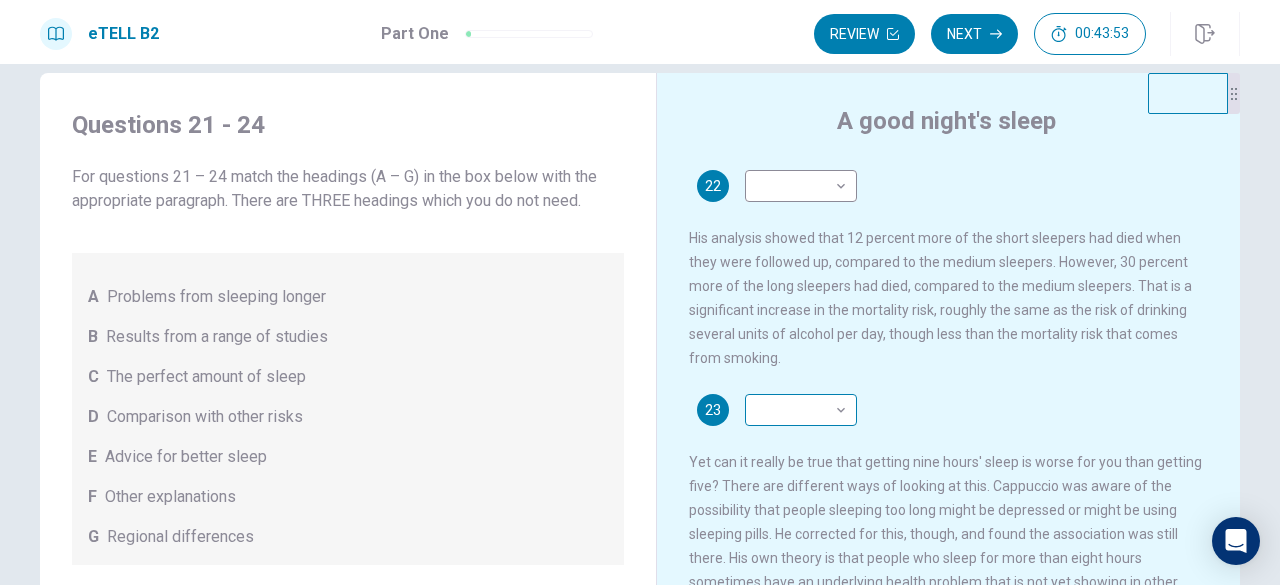 click on "Questions 21 - 24 For questions 21 – 24 match the headings (A – G) in the box below with the appropriate paragraph. There are THREE headings which you do not need. A Problems from sleeping longer B Results from a range of studies C The perfect amount of sleep D Comparison with other risks E Advice for better sleep F Other explanations G Regional differences A good night's sleep 21 ​ ​ 22 ​ ​ 23 ​ ​ 24 ​ ​ © Copyright  2025 Going somewhere? You are not allowed to open other tabs/pages or switch windows during a test. Doing this will be reported as cheating to the Administrators. Are you sure you want to leave this page? Please continue until you finish your test. It looks like there is a problem with your internet connection." at bounding box center [640, 292] 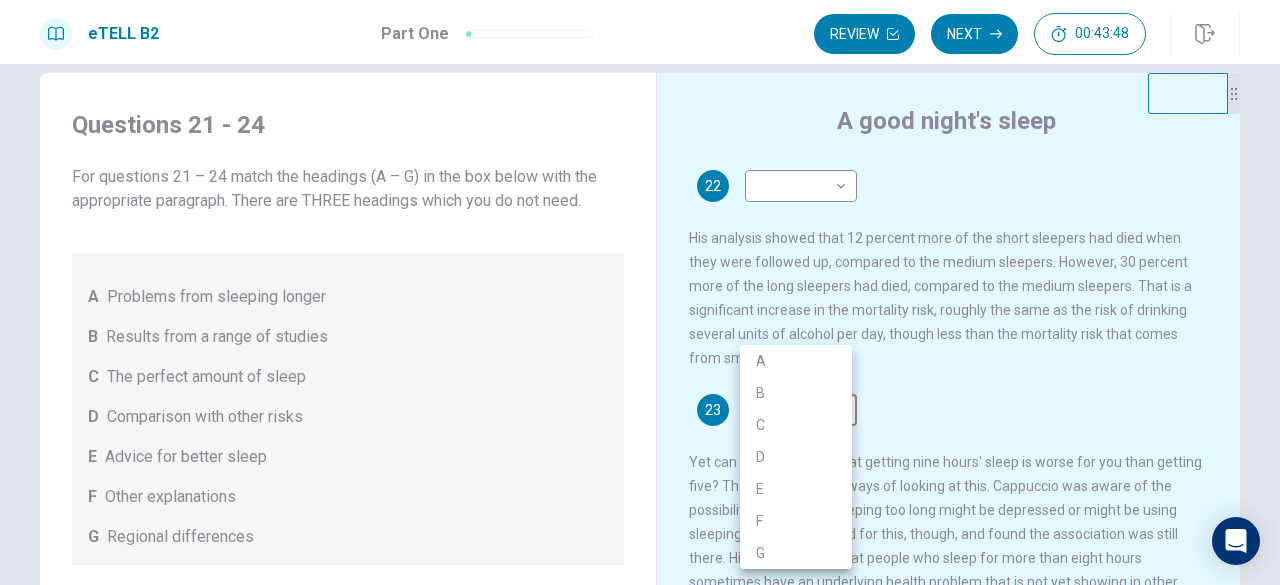 click at bounding box center [640, 292] 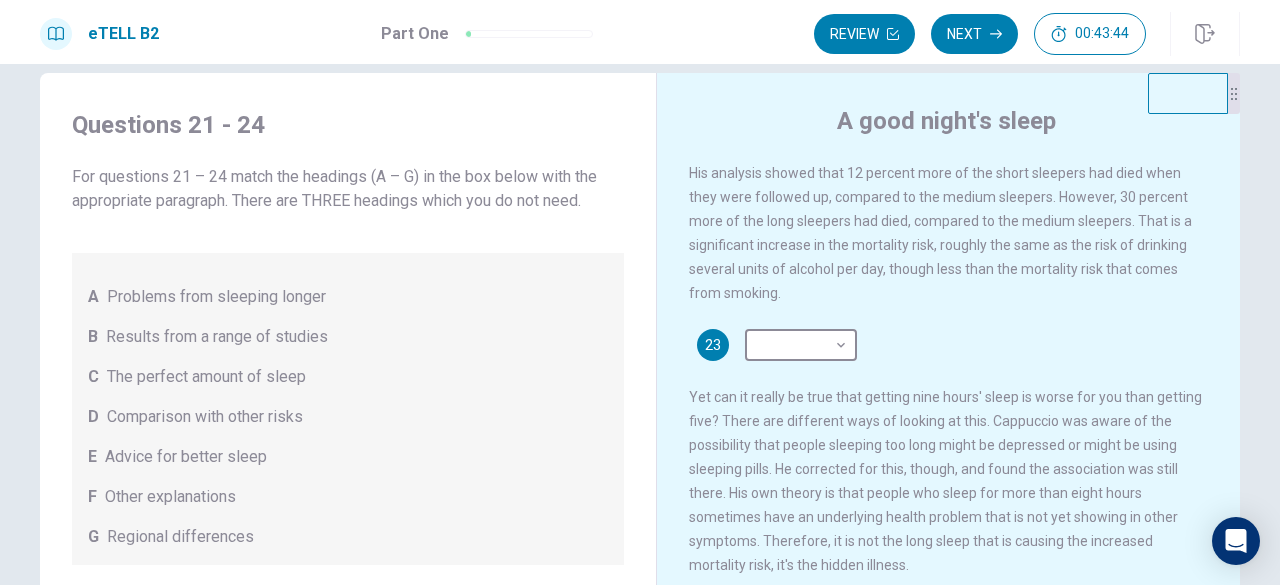 scroll, scrollTop: 701, scrollLeft: 0, axis: vertical 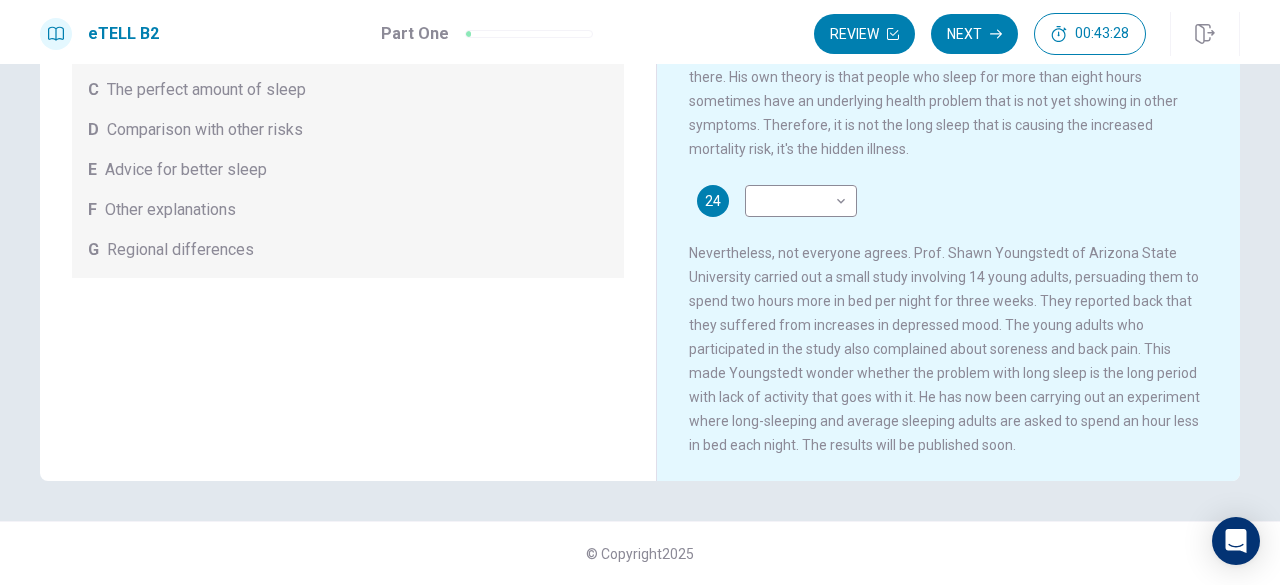 click on "Many of us try, but often fail, to get eight hours' sleep each night. This is widely assumed  to be the ideal amount, but some experts now say it is too much and may actually be  unhealthy. We all know that getting too little sleep is bad. You feel tired or irritable, and  it can contribute to obesity, high blood pressure, diabetes, and heart disease. You do  not often hear people complaining about having too much sleep though. However,  research carried out over the past ten years appears to show that adults who usually  sleep for less than six hours or more than eight, are at risk of dying earlier than those who sleep for between six and eight hours. To put it more scientifically, there is a gradual  increase in risk of dying (mortality risk) for those who fall outside the six-to-eight-hour  band.   21 ​ ​ 22 ​ ​ 23 ​ ​ 24 ​ ​" at bounding box center [962, 177] 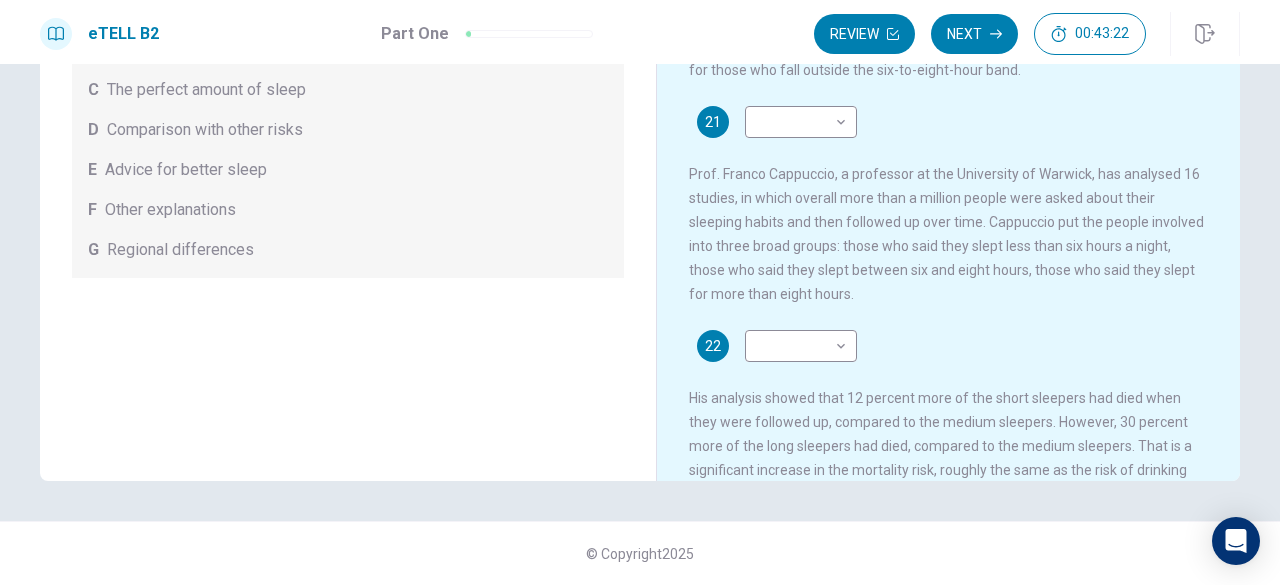 scroll, scrollTop: 0, scrollLeft: 0, axis: both 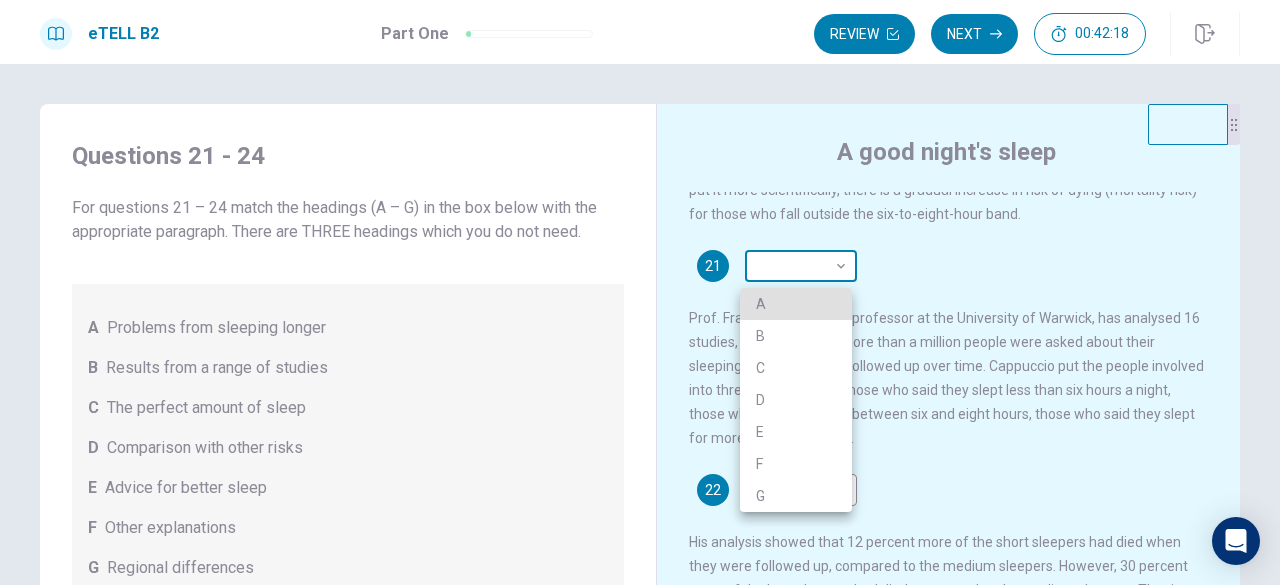 click on "Questions 21 - 24 For questions 21 – 24 match the headings (A – G) in the box below with the appropriate paragraph. There are THREE headings which you do not need. A Problems from sleeping longer B Results from a range of studies C The perfect amount of sleep D Comparison with other risks E Advice for better sleep F Other explanations G Regional differences A good night's sleep 21 ​ ​ 22 ​ ​ 23 ​ ​ 24 ​ ​ © Copyright  2025 Going somewhere? You are not allowed to open other tabs/pages or switch windows during a test. Doing this will be reported as cheating to the Administrators. Are you sure you want to leave this page? Please continue until you finish your test. It looks like there is a problem with your internet connection." at bounding box center (640, 292) 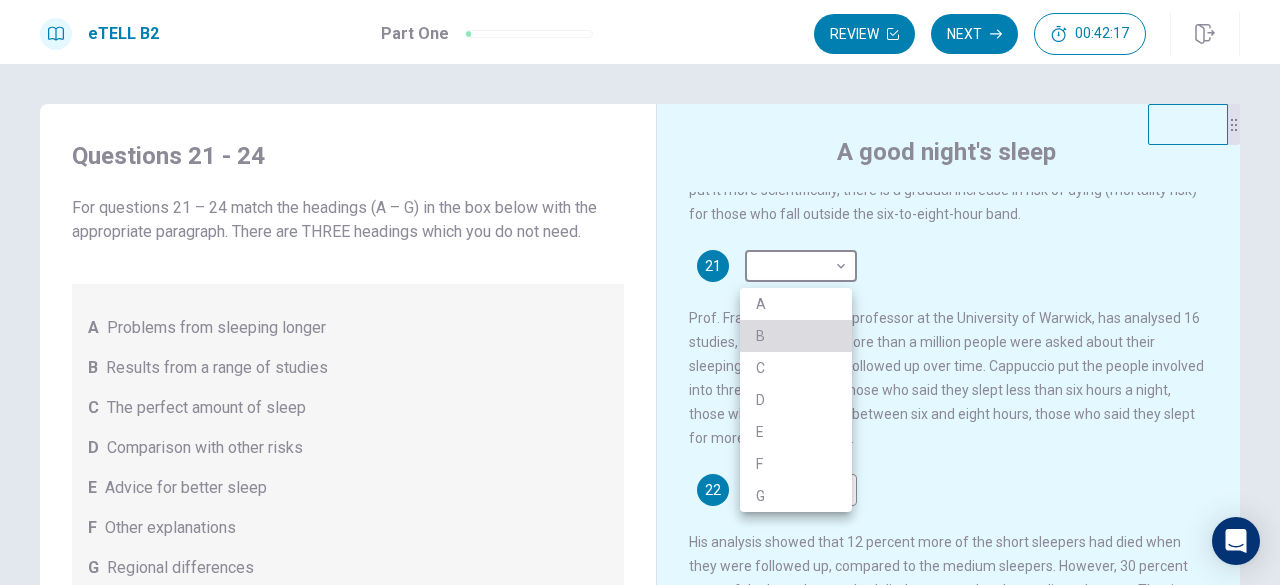 click on "B" at bounding box center [796, 336] 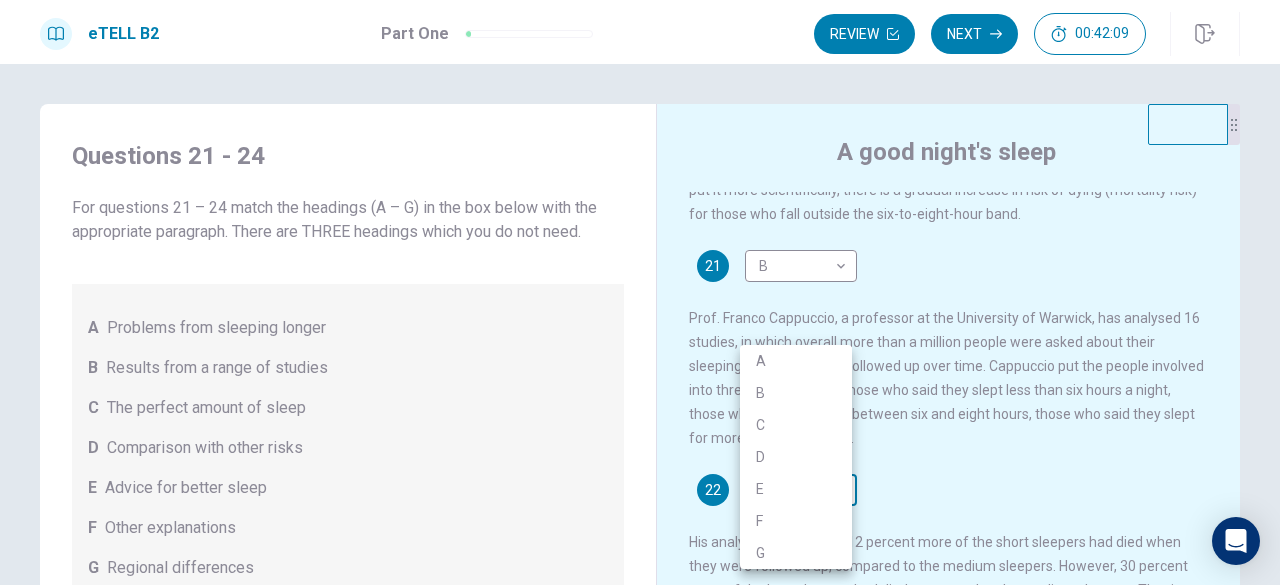 click on "Questions 21 - 24 For questions 21 – 24 match the headings (A – G) in the box below with the appropriate paragraph. There are THREE headings which you do not need. A Problems from sleeping longer B Results from a range of studies C The perfect amount of sleep D Comparison with other risks E Advice for better sleep F Other explanations G Regional differences A good night's sleep 21 B * ​ 22 ​ ​ 23 ​ ​ 24 ​ ​ © Copyright  2025 Going somewhere? You are not allowed to open other tabs/pages or switch windows during a test. Doing this will be reported as cheating to the Administrators. Are you sure you want to leave this page? Please continue until you finish your test. It looks like there is a problem with your internet connection." at bounding box center (640, 292) 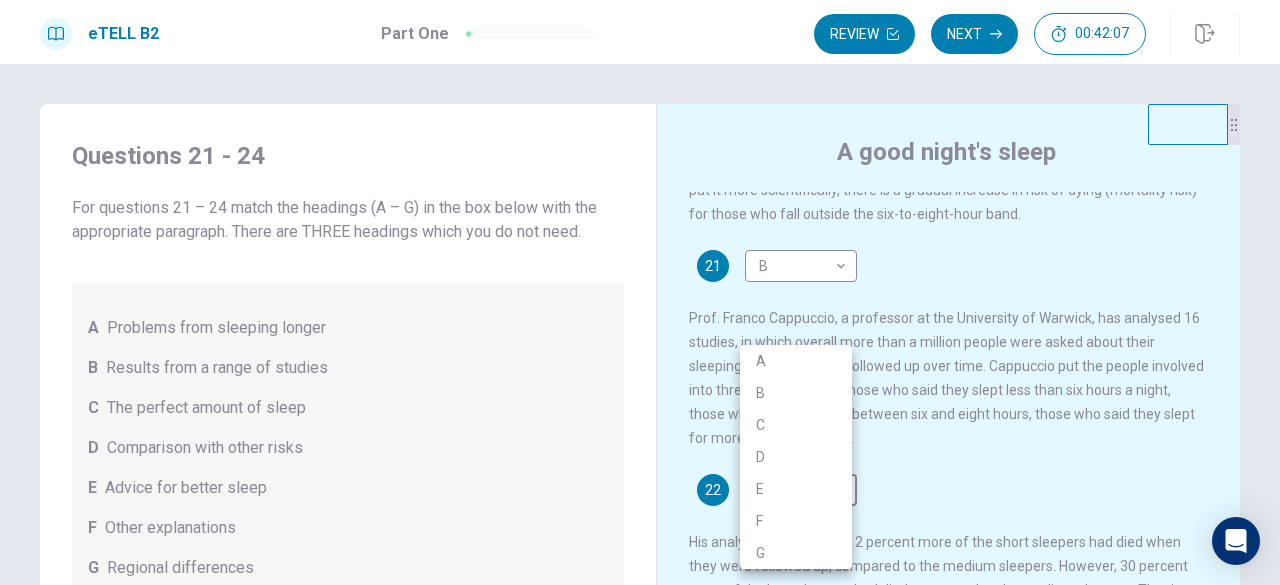 click on "D" at bounding box center [796, 457] 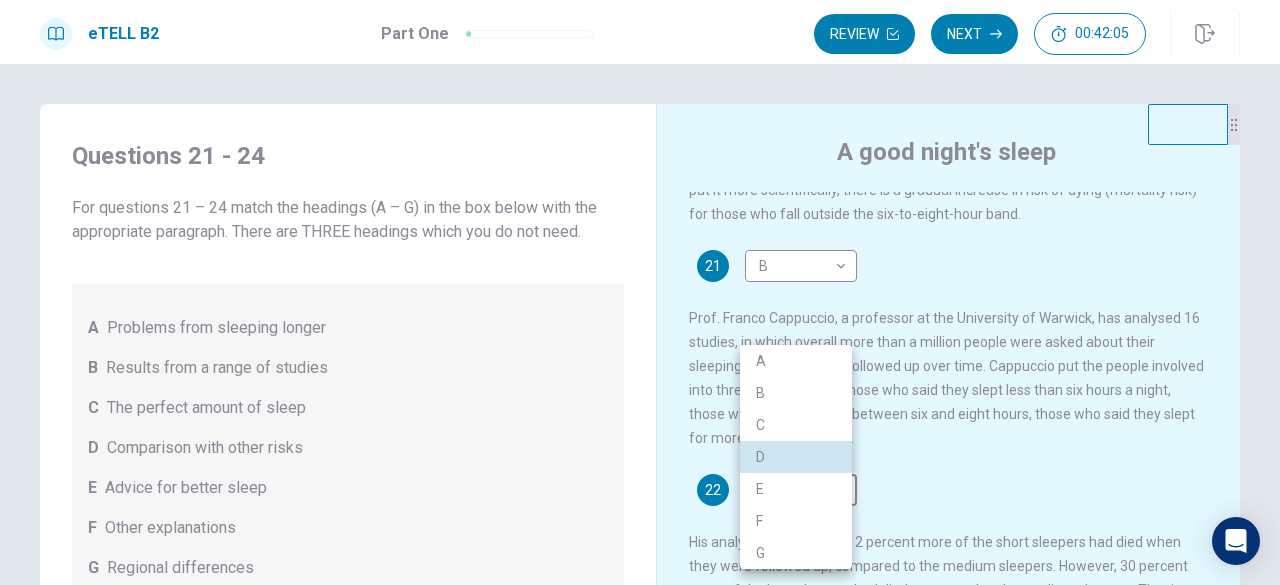 type 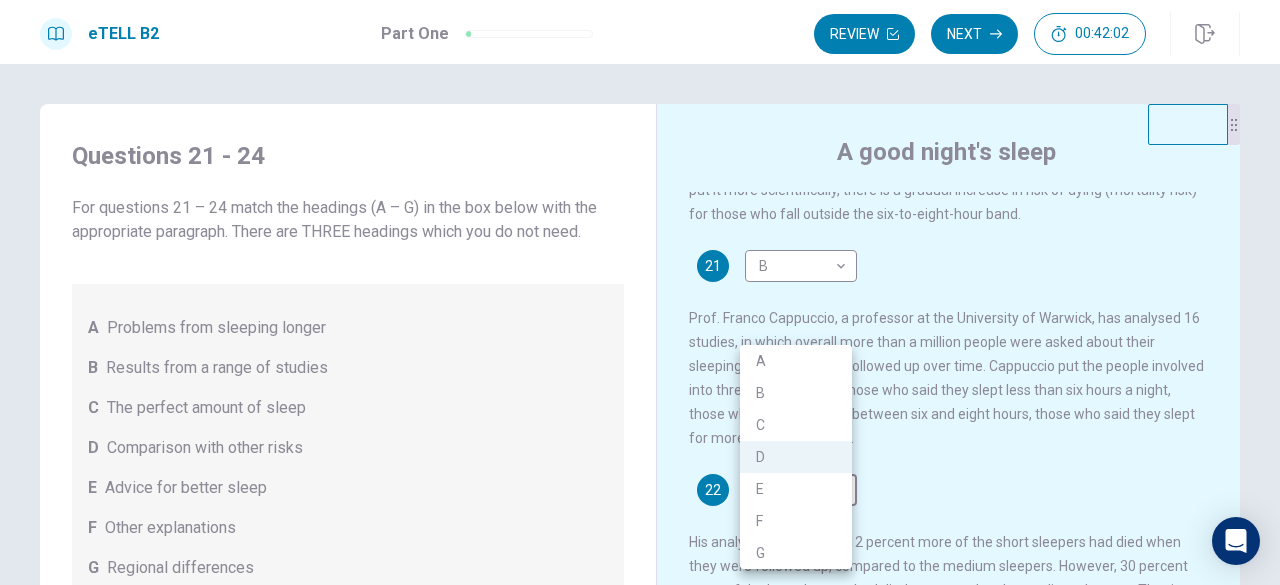 click on "D" at bounding box center (796, 457) 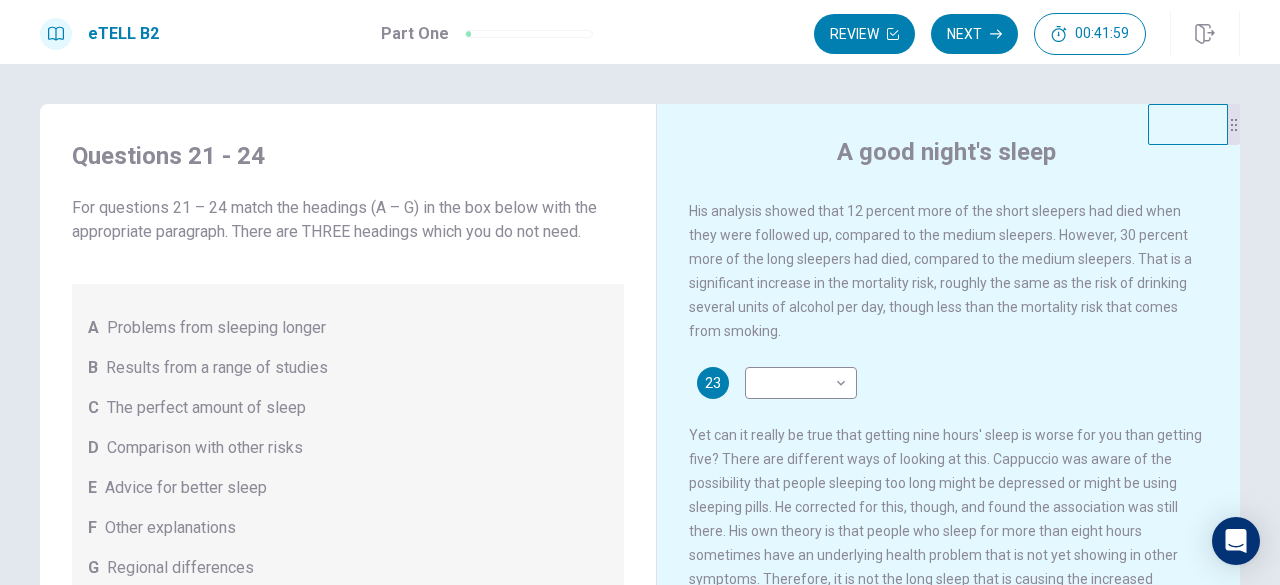 scroll, scrollTop: 540, scrollLeft: 0, axis: vertical 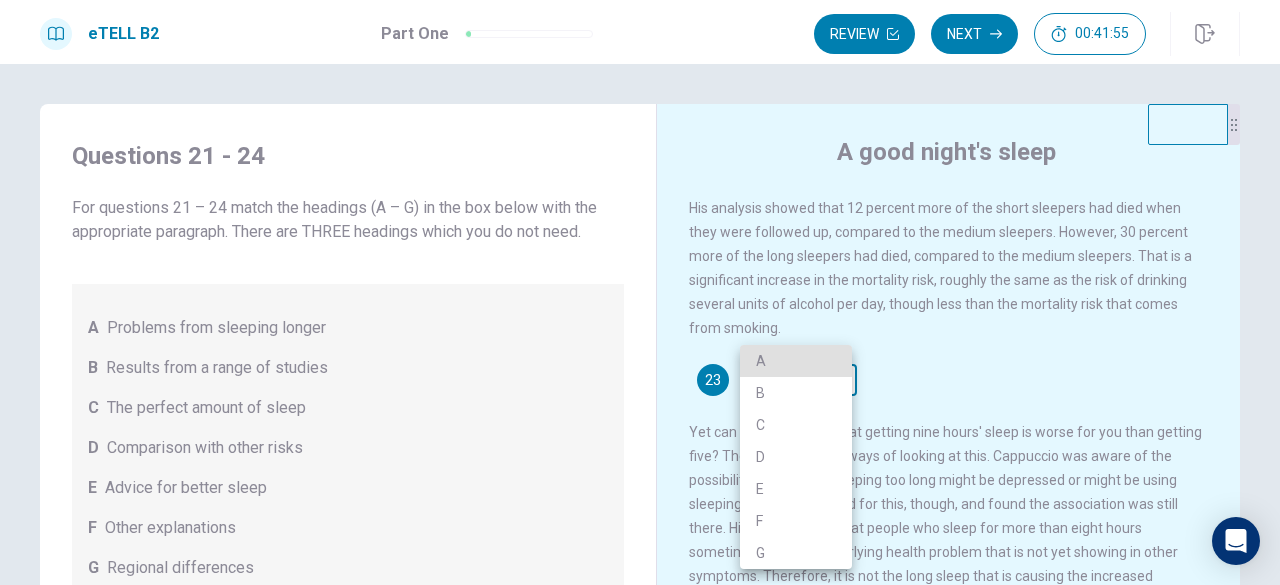 click on "Questions 21 - 24 For questions 21 – 24 match the headings (A – G) in the box below with the appropriate paragraph. There are THREE headings which you do not need. A Problems from sleeping longer B Results from a range of studies C The perfect amount of sleep D Comparison with other risks E Advice for better sleep F Other explanations G Regional differences A good night's sleep 21 B * ​ 22 D * ​ 23 ​ ​ 24 ​ ​ © Copyright  2025 Going somewhere? You are not allowed to open other tabs/pages or switch windows during a test. Doing this will be reported as cheating to the Administrators. Are you sure you want to leave this page? Please continue until you finish your test. It looks like there is a problem with your internet connection." at bounding box center (640, 292) 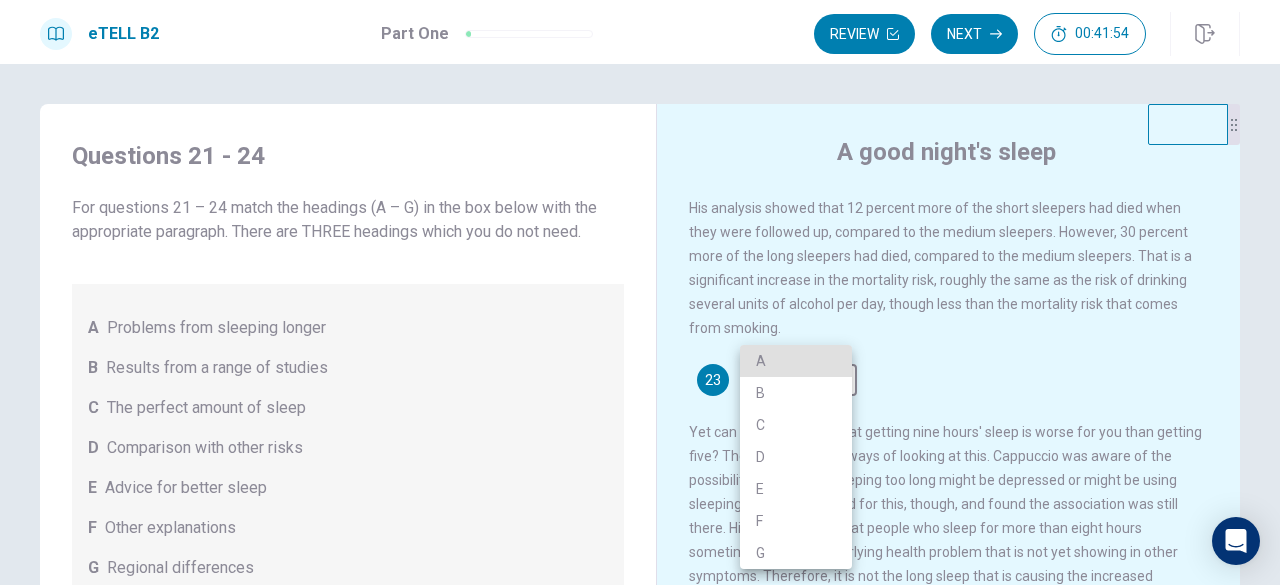 click on "A" at bounding box center (796, 361) 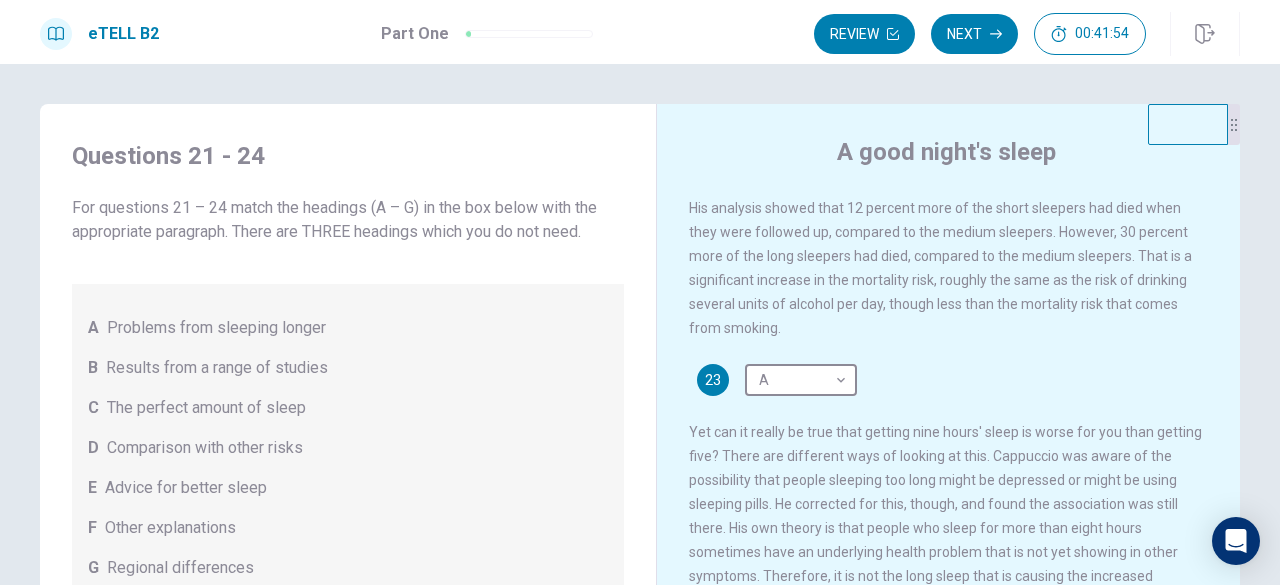 type on "*" 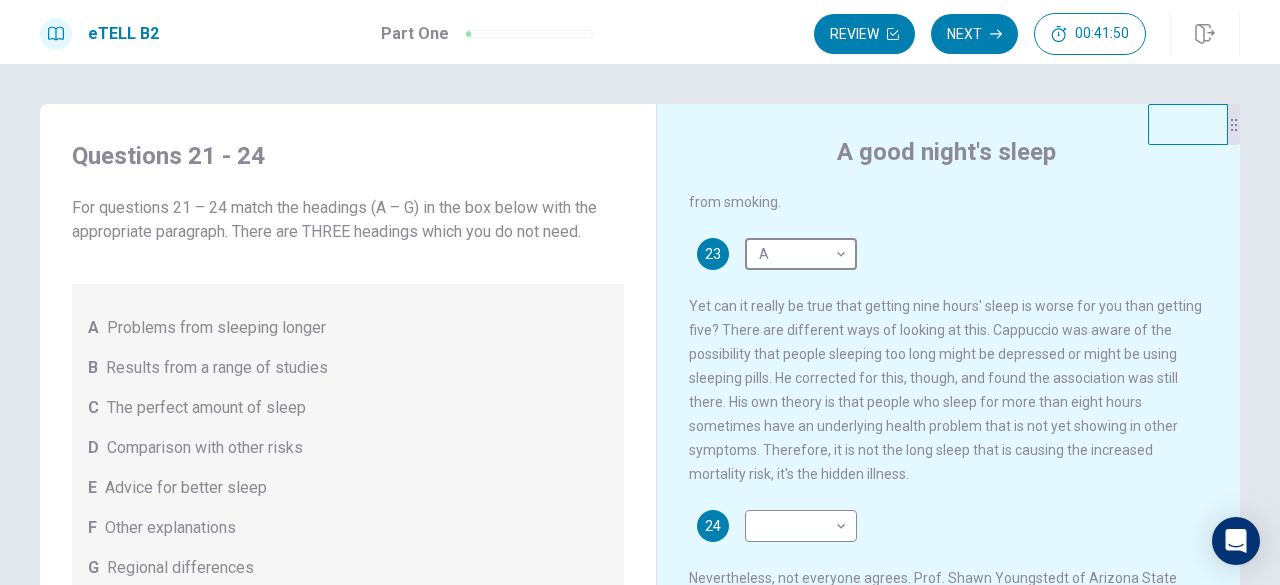 scroll, scrollTop: 701, scrollLeft: 0, axis: vertical 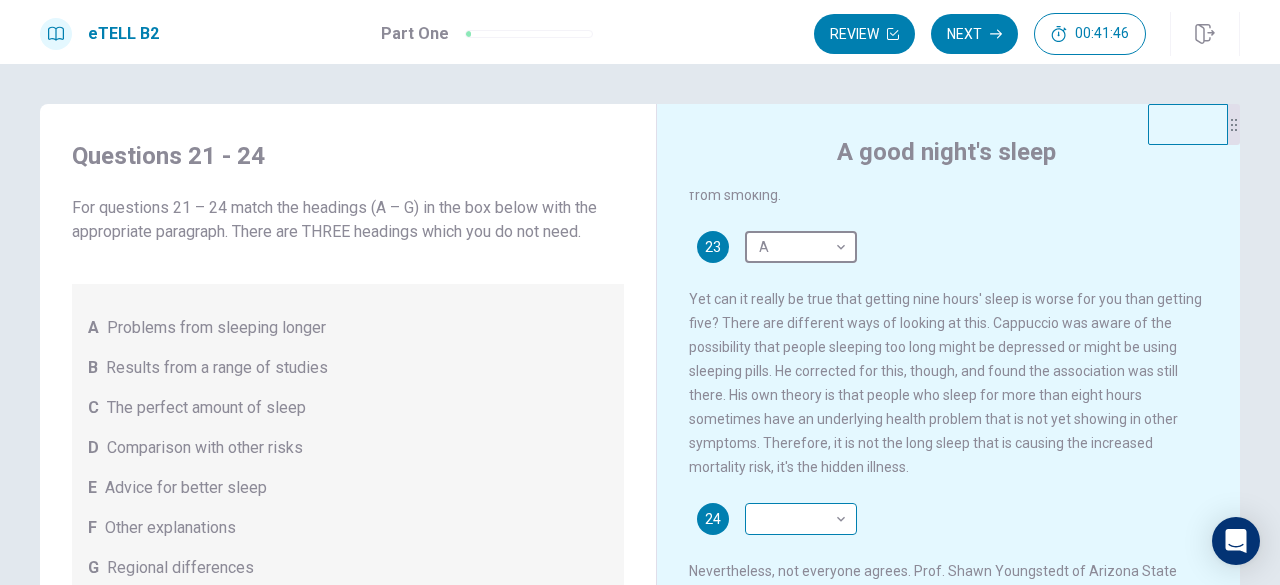 click on "Questions 21 - 24 For questions 21 – 24 match the headings (A – G) in the box below with the appropriate paragraph. There are THREE headings which you do not need. A Problems from sleeping longer B Results from a range of studies C The perfect amount of sleep D Comparison with other risks E Advice for better sleep F Other explanations G Regional differences A good night's sleep 21 B * ​ 22 D * ​ 23 A * ​ 24 ​ ​ © Copyright  2025 Going somewhere? You are not allowed to open other tabs/pages or switch windows during a test. Doing this will be reported as cheating to the Administrators. Are you sure you want to leave this page? Please continue until you finish your test. It looks like there is a problem with your internet connection." at bounding box center [640, 292] 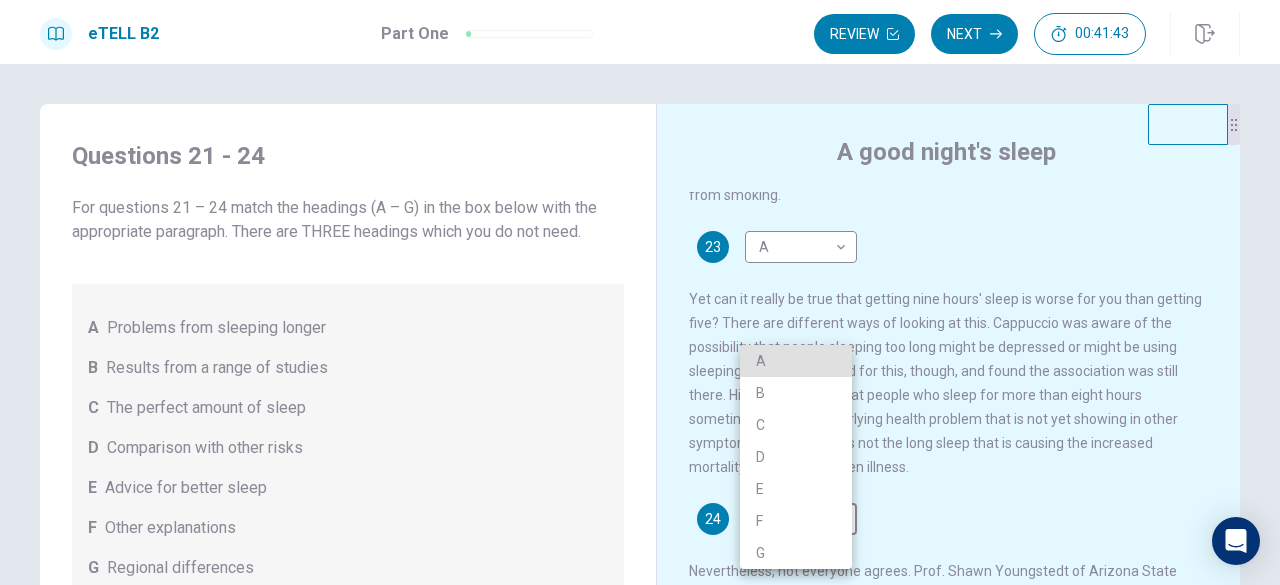 click on "F" at bounding box center [796, 521] 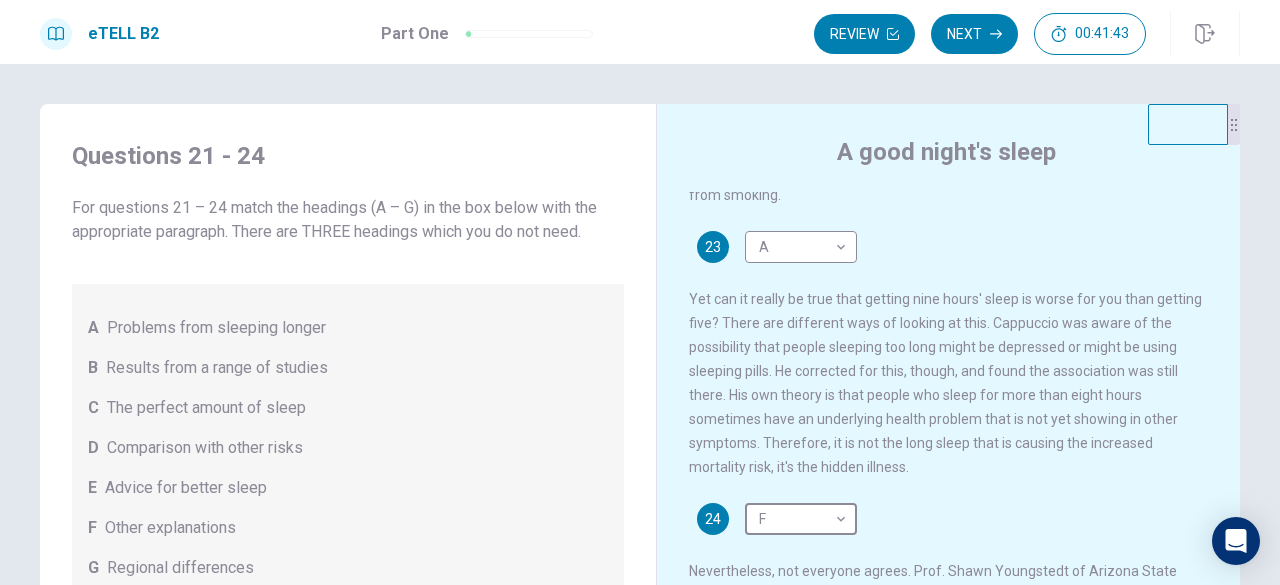 type on "*" 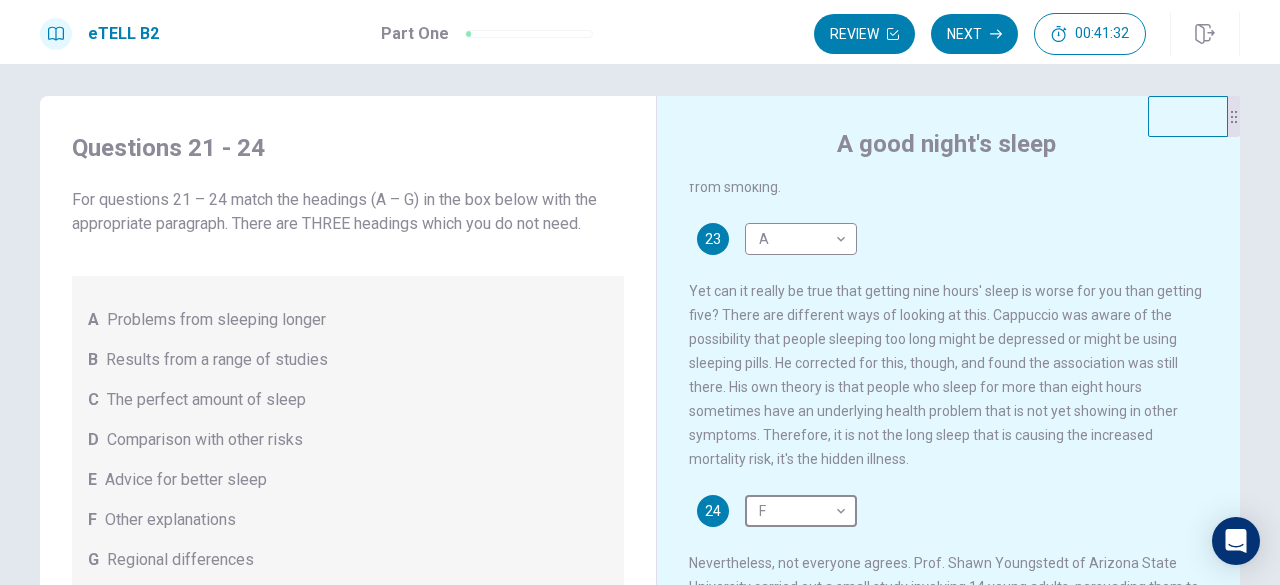 scroll, scrollTop: 0, scrollLeft: 0, axis: both 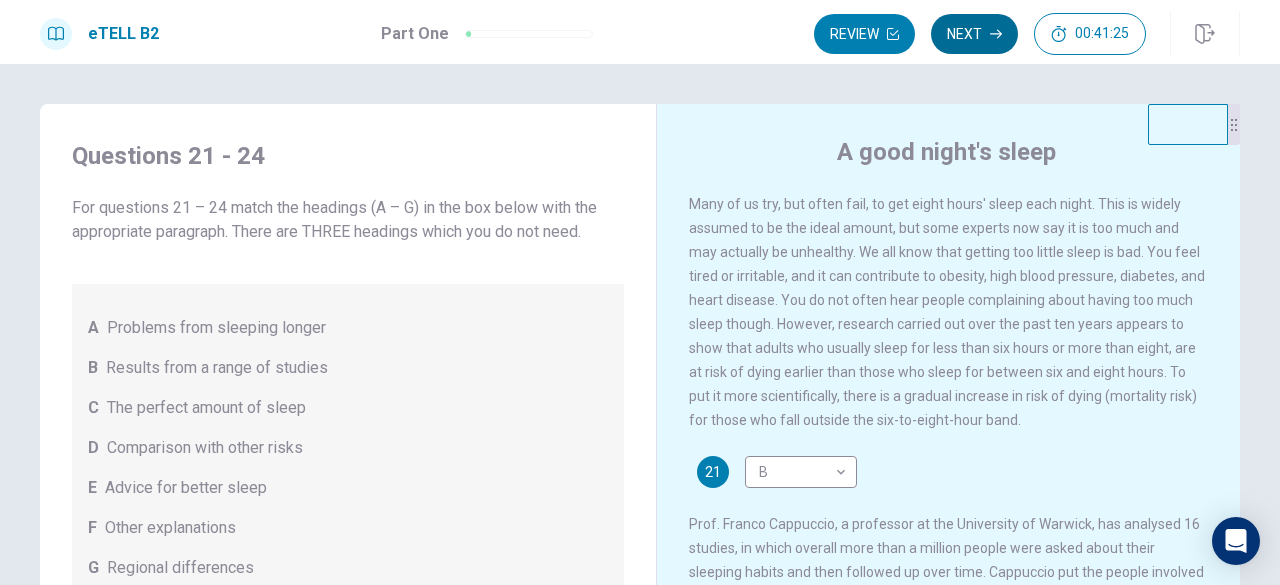 click on "Next" at bounding box center (974, 34) 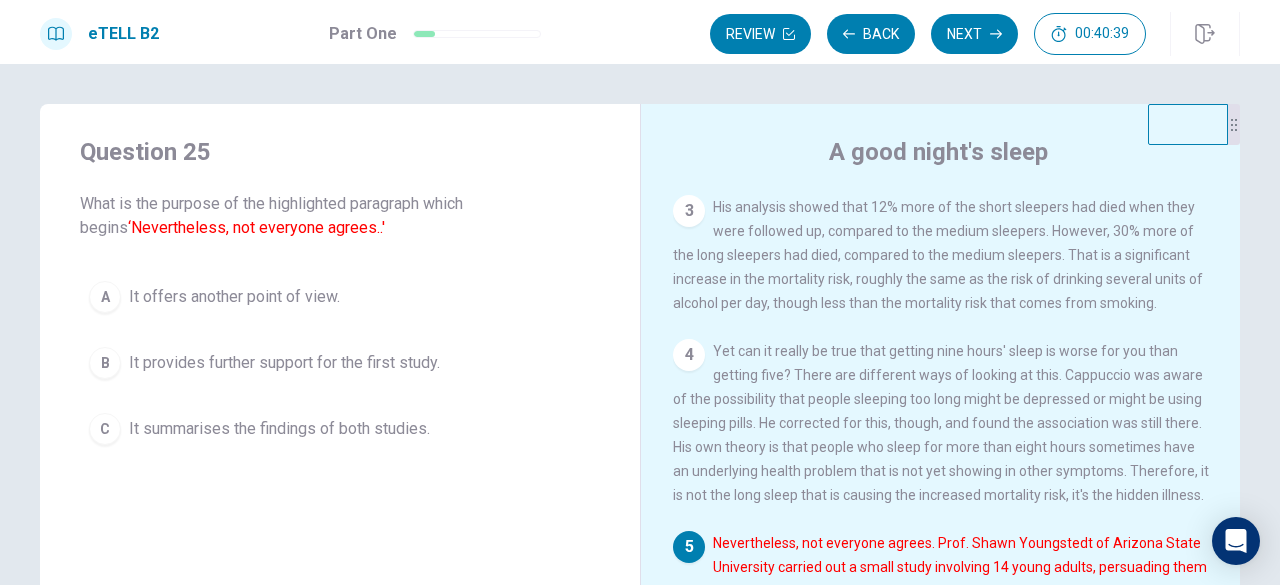 scroll, scrollTop: 482, scrollLeft: 0, axis: vertical 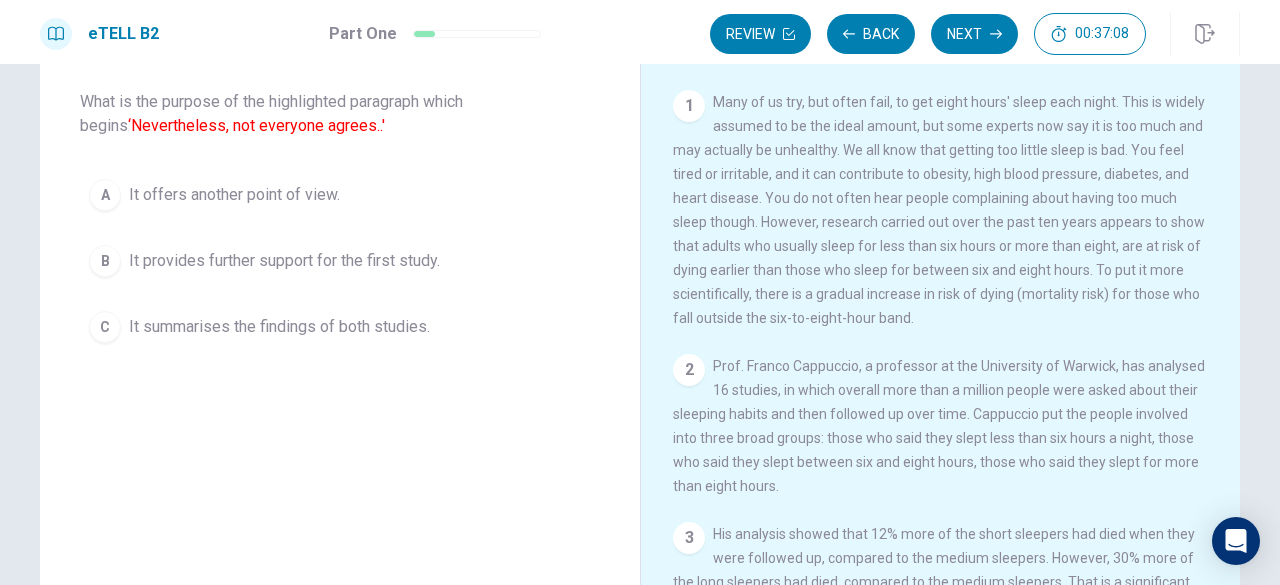 drag, startPoint x: 155, startPoint y: 250, endPoint x: 752, endPoint y: 271, distance: 597.36926 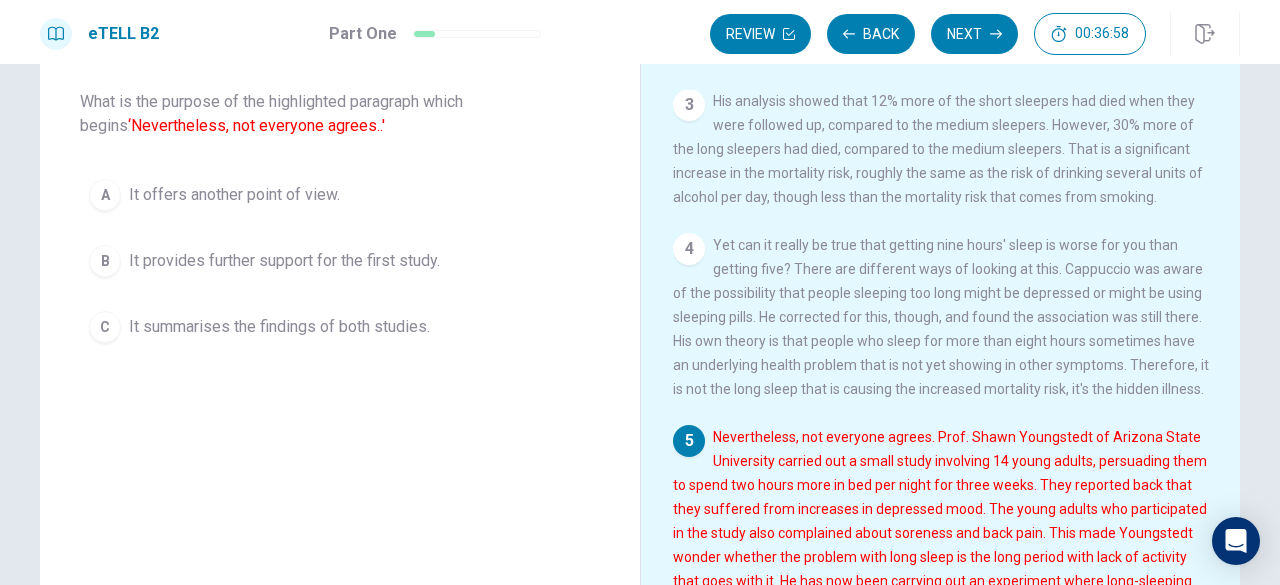 scroll, scrollTop: 482, scrollLeft: 0, axis: vertical 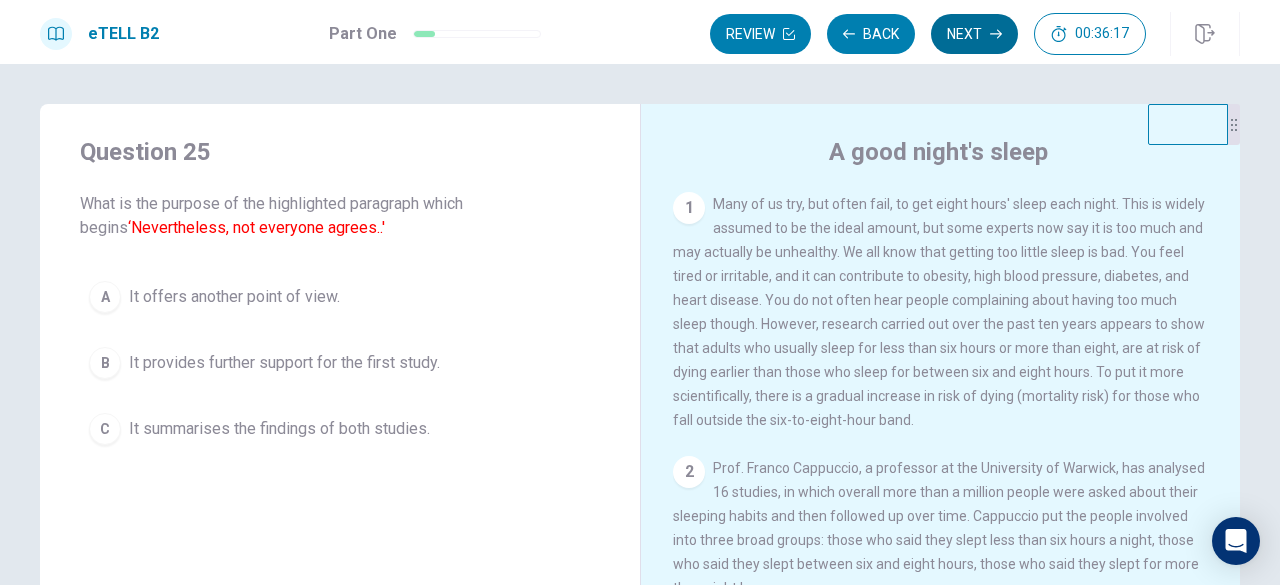 click on "Next" at bounding box center (974, 34) 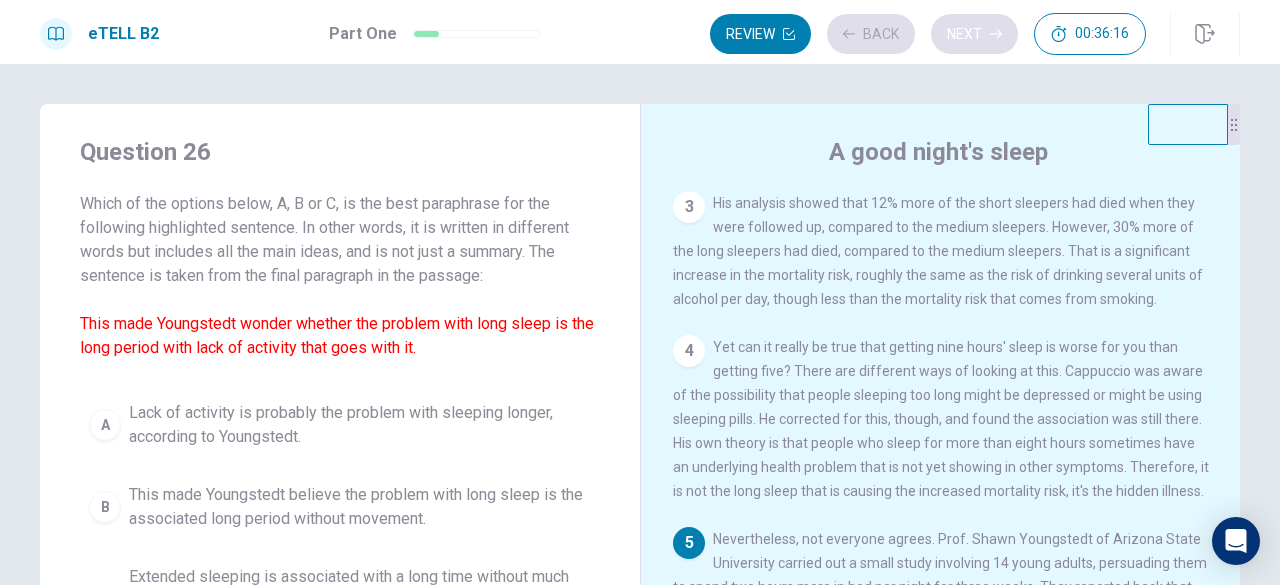 scroll, scrollTop: 482, scrollLeft: 0, axis: vertical 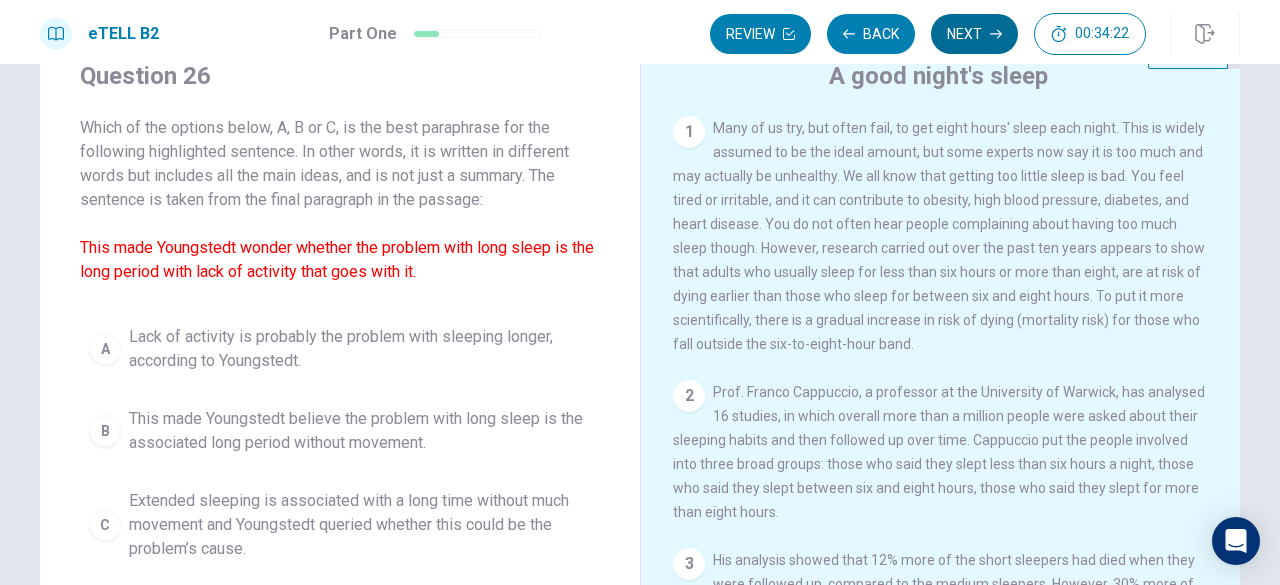 click on "Next" at bounding box center (974, 34) 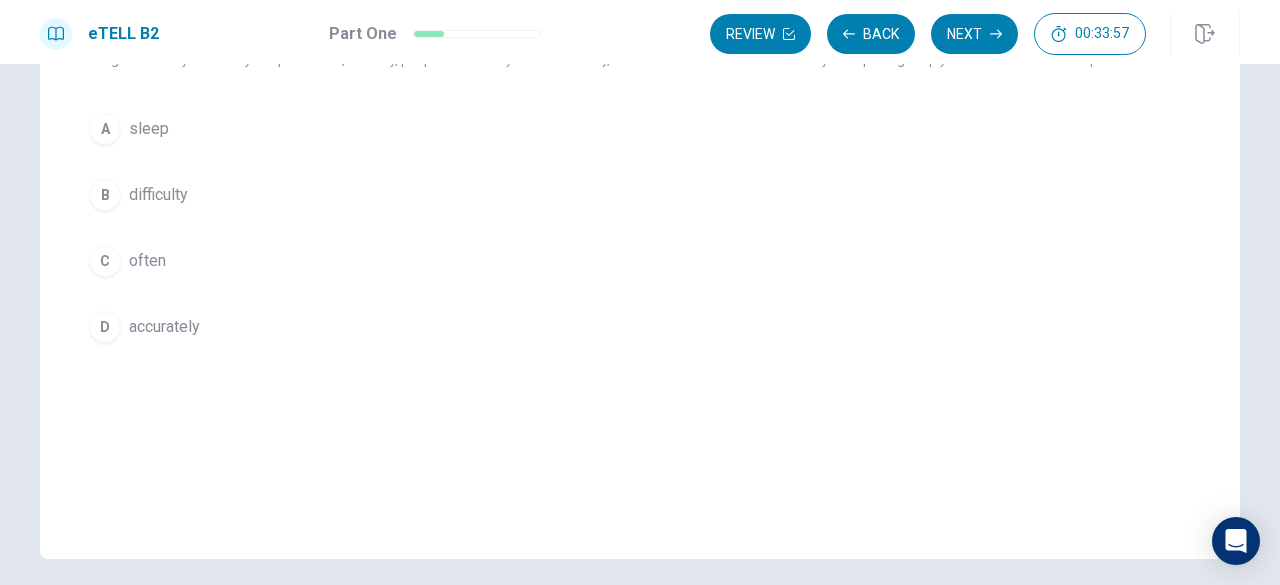 scroll, scrollTop: 0, scrollLeft: 0, axis: both 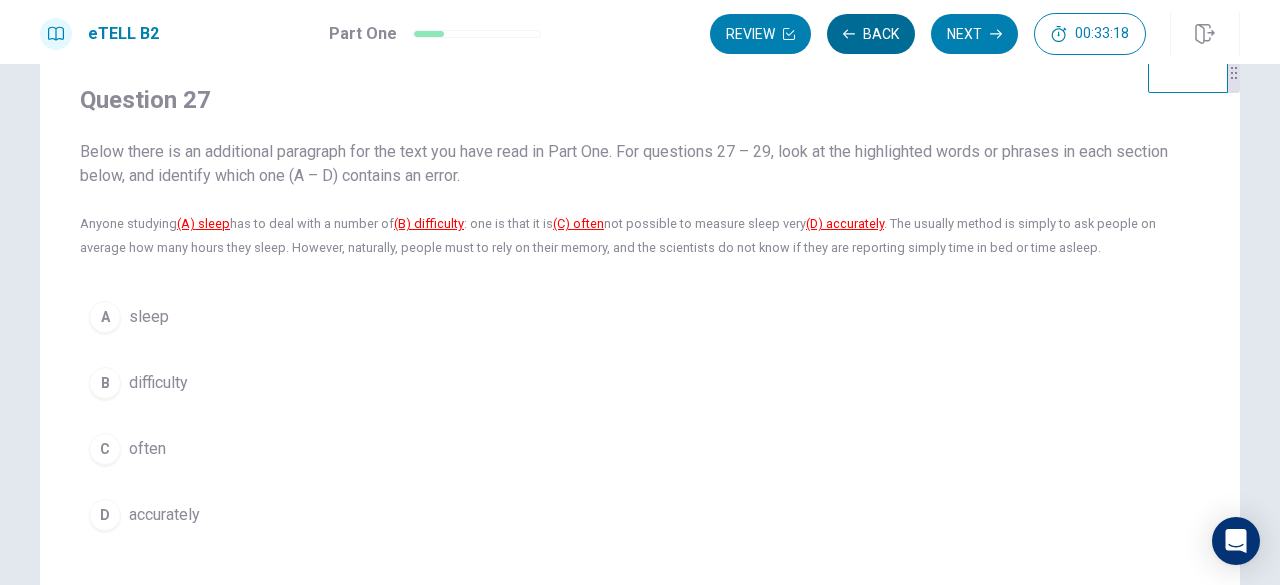 click 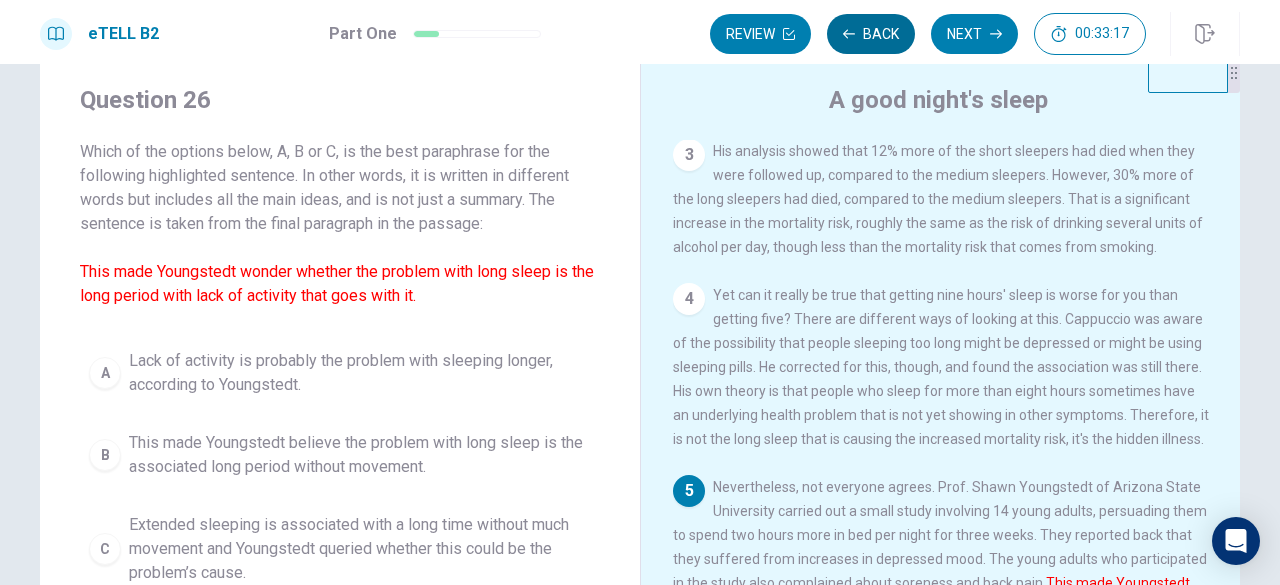 scroll, scrollTop: 482, scrollLeft: 0, axis: vertical 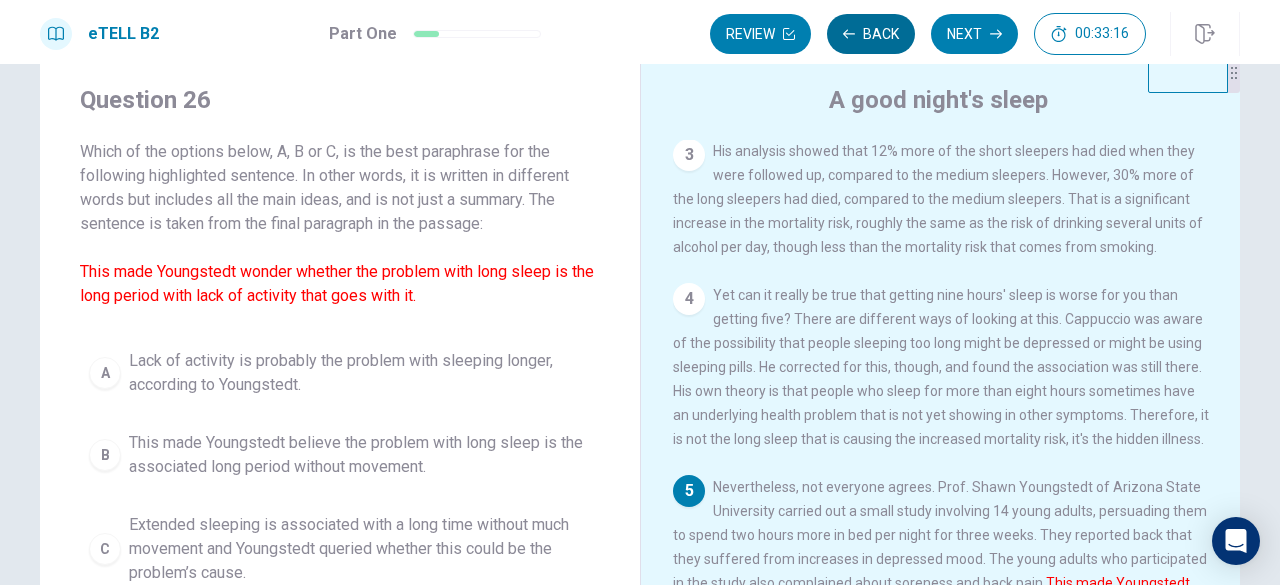 click 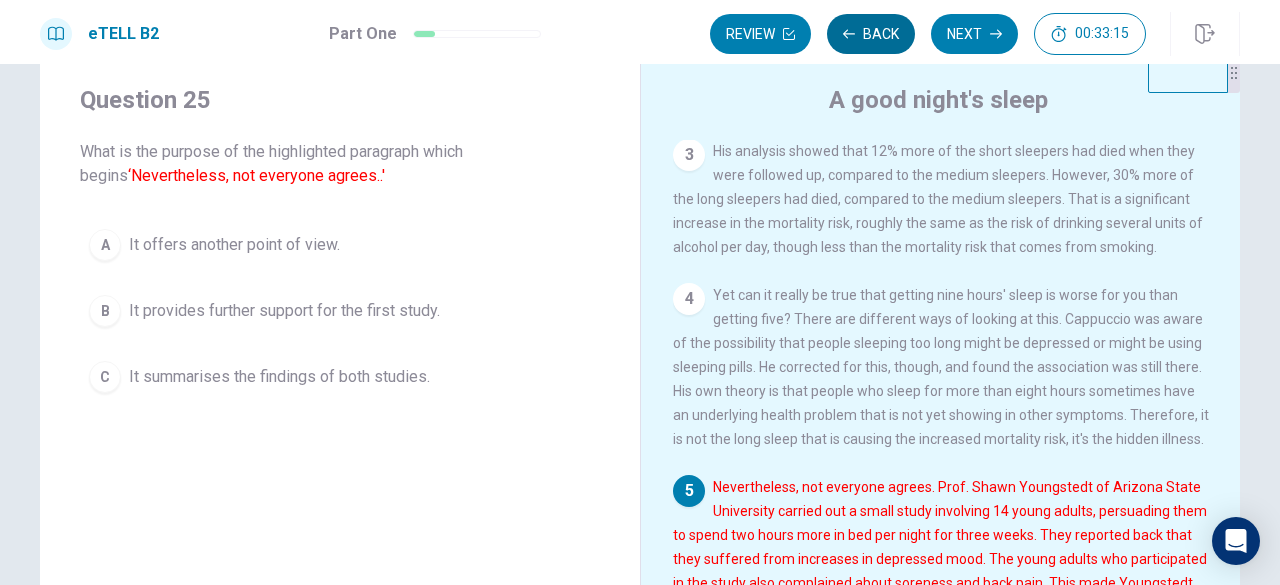 click 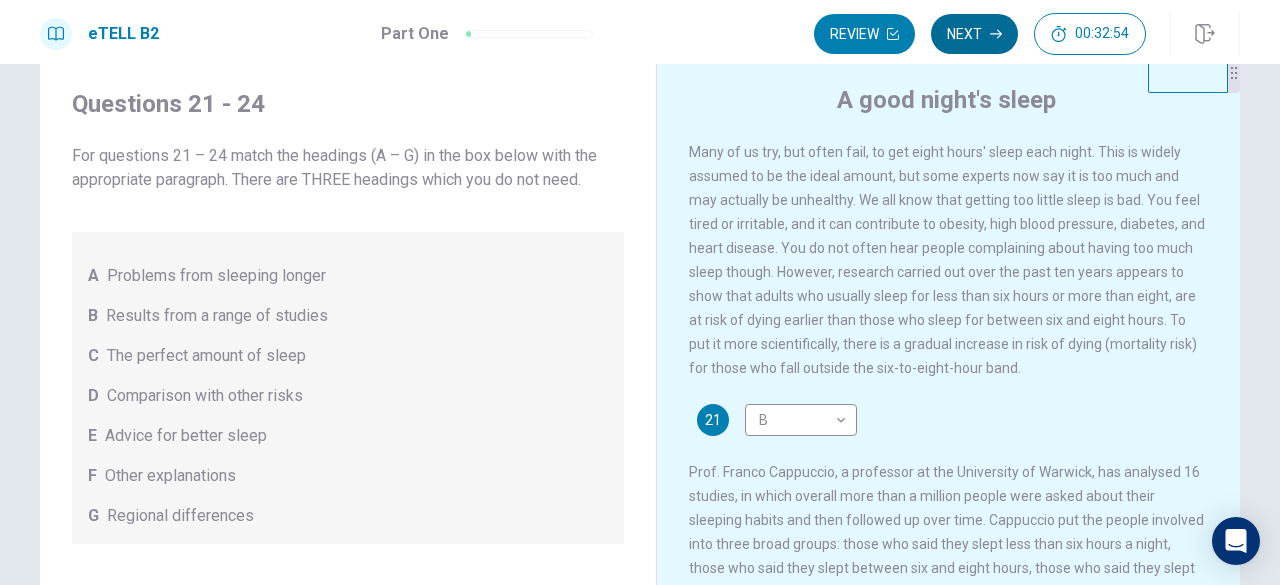 click on "Next" at bounding box center (974, 34) 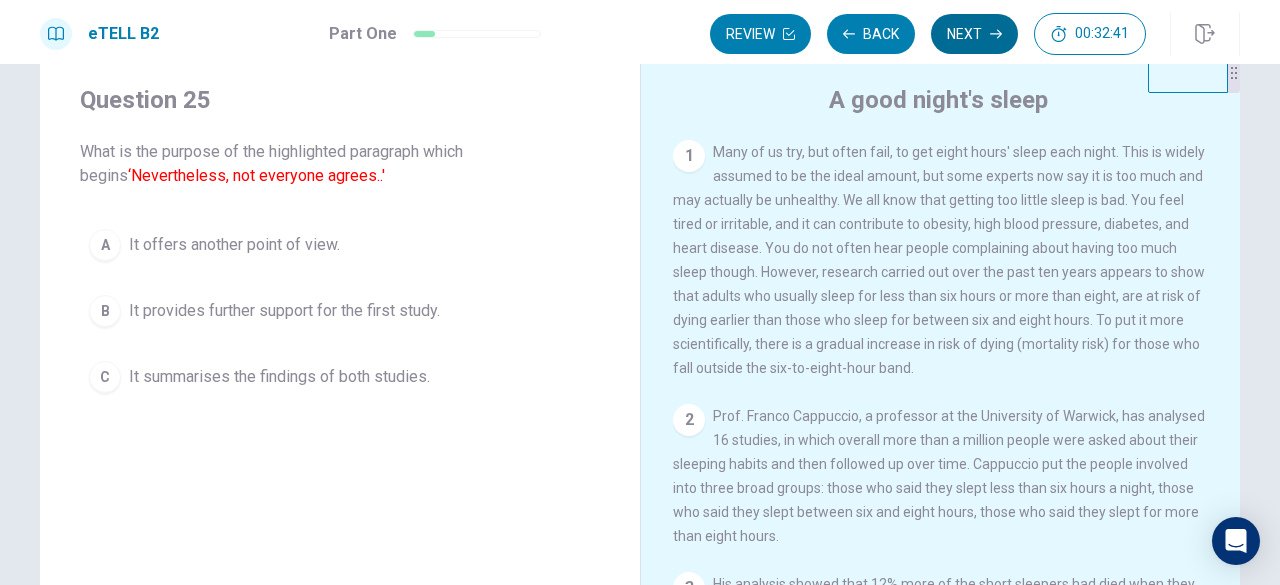 click on "Next" at bounding box center [974, 34] 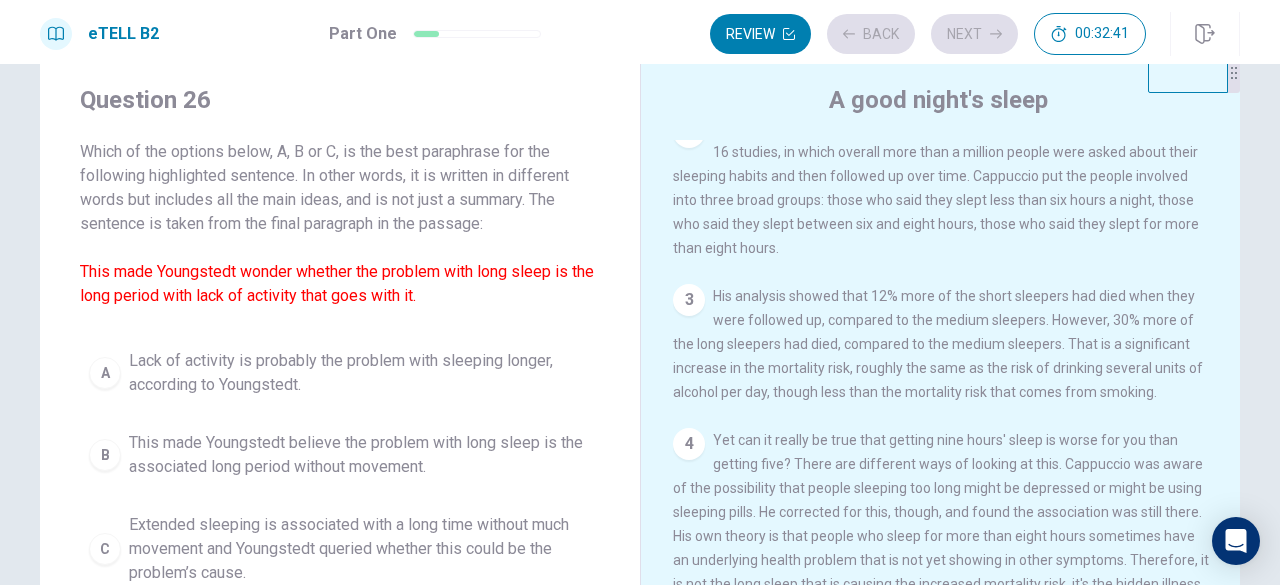 scroll, scrollTop: 482, scrollLeft: 0, axis: vertical 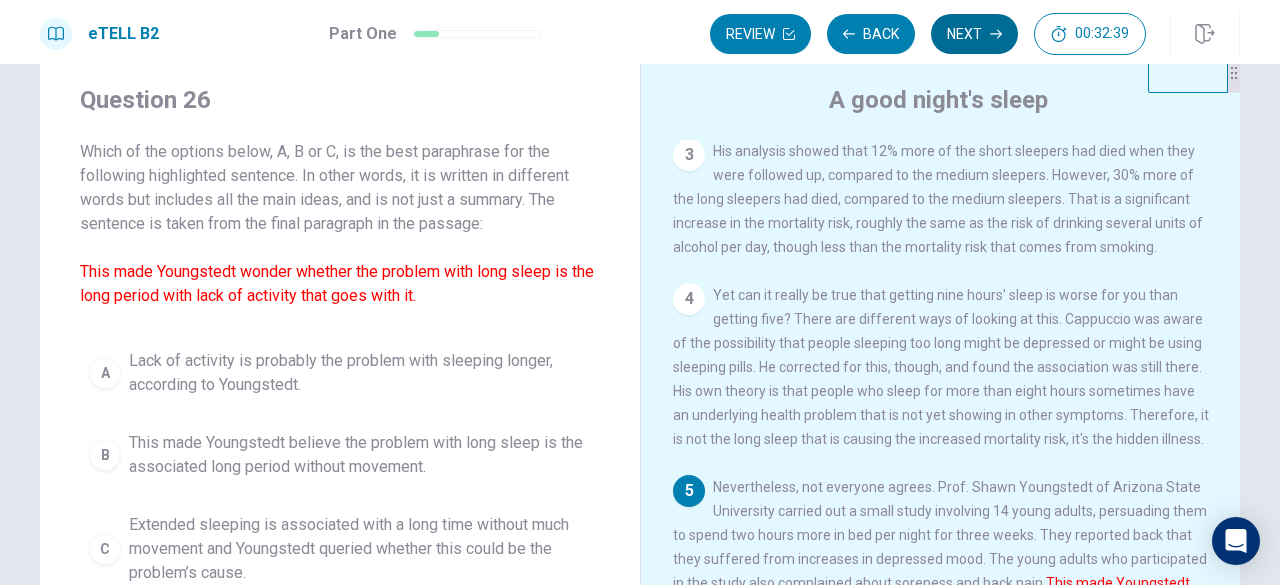 click on "Next" at bounding box center [974, 34] 